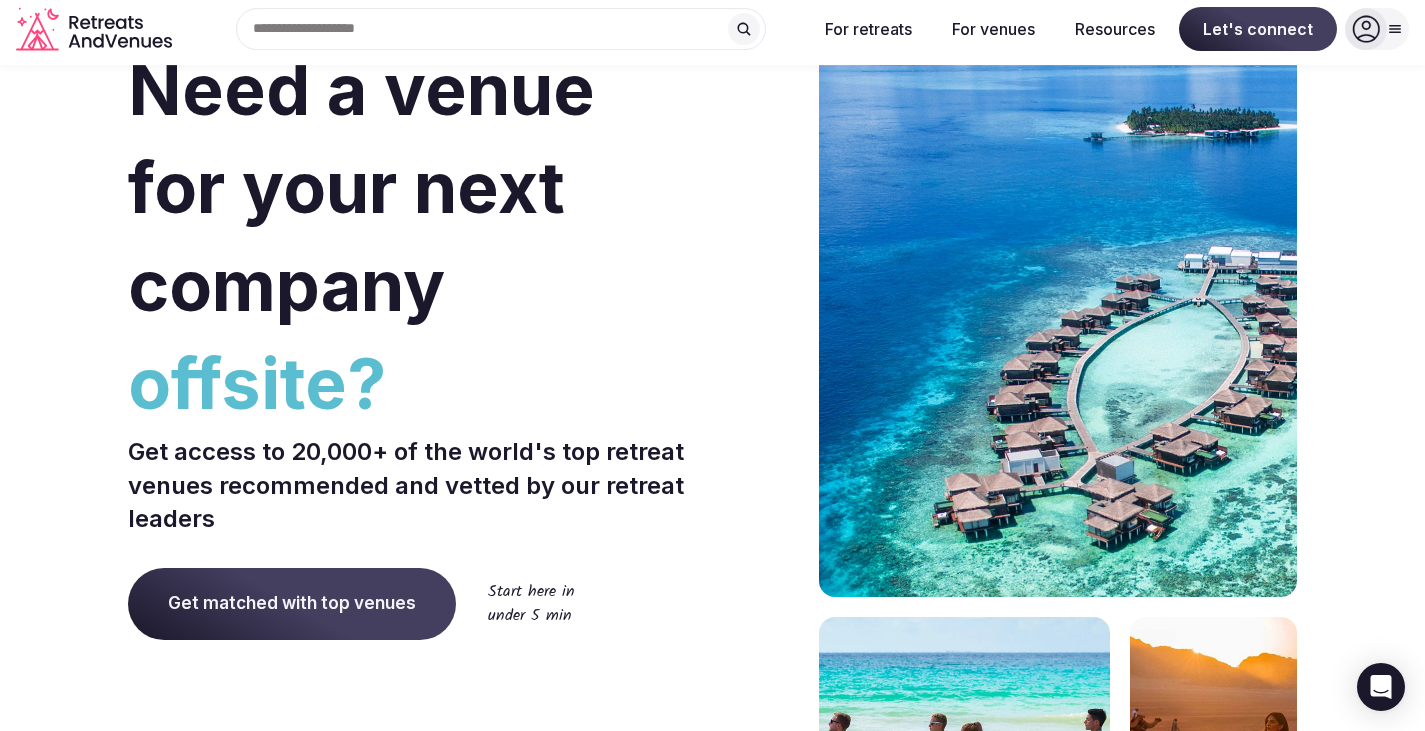 scroll, scrollTop: 0, scrollLeft: 0, axis: both 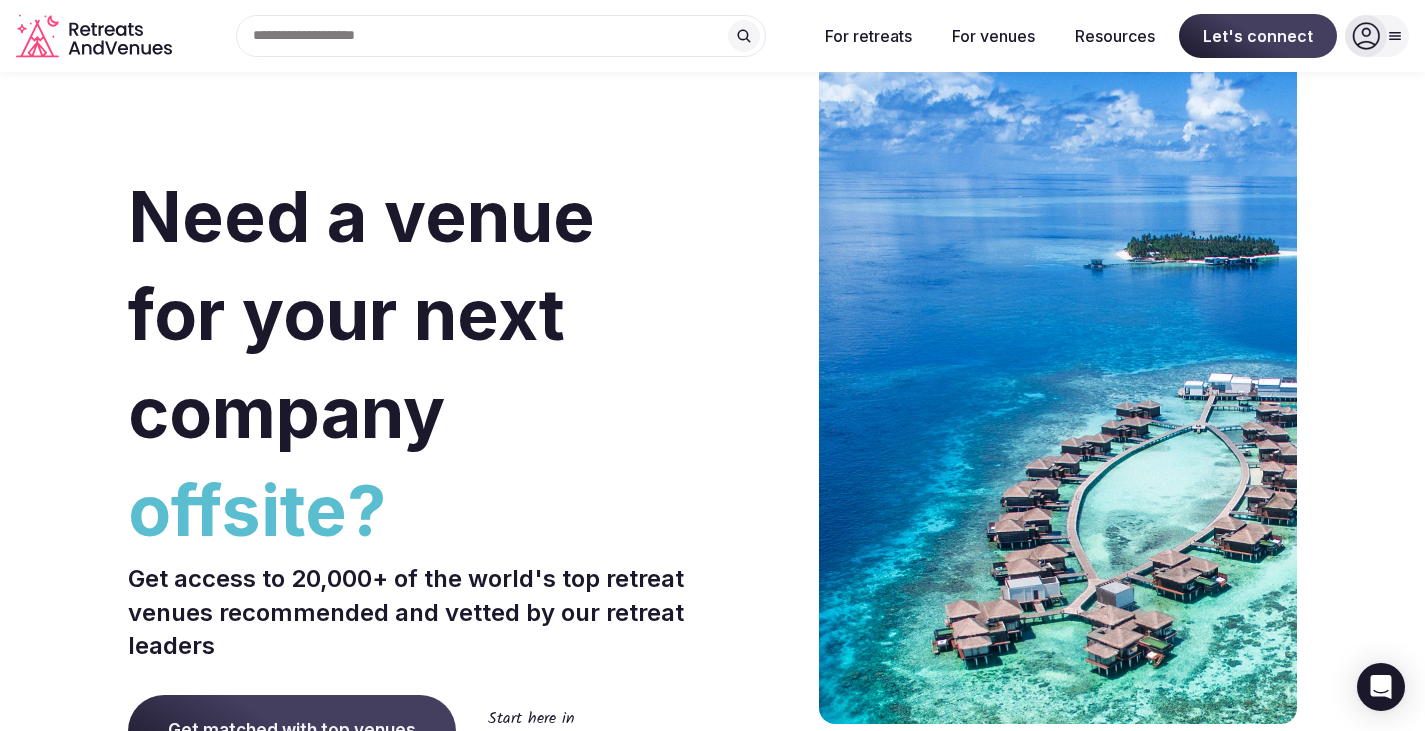 click at bounding box center (1366, 36) 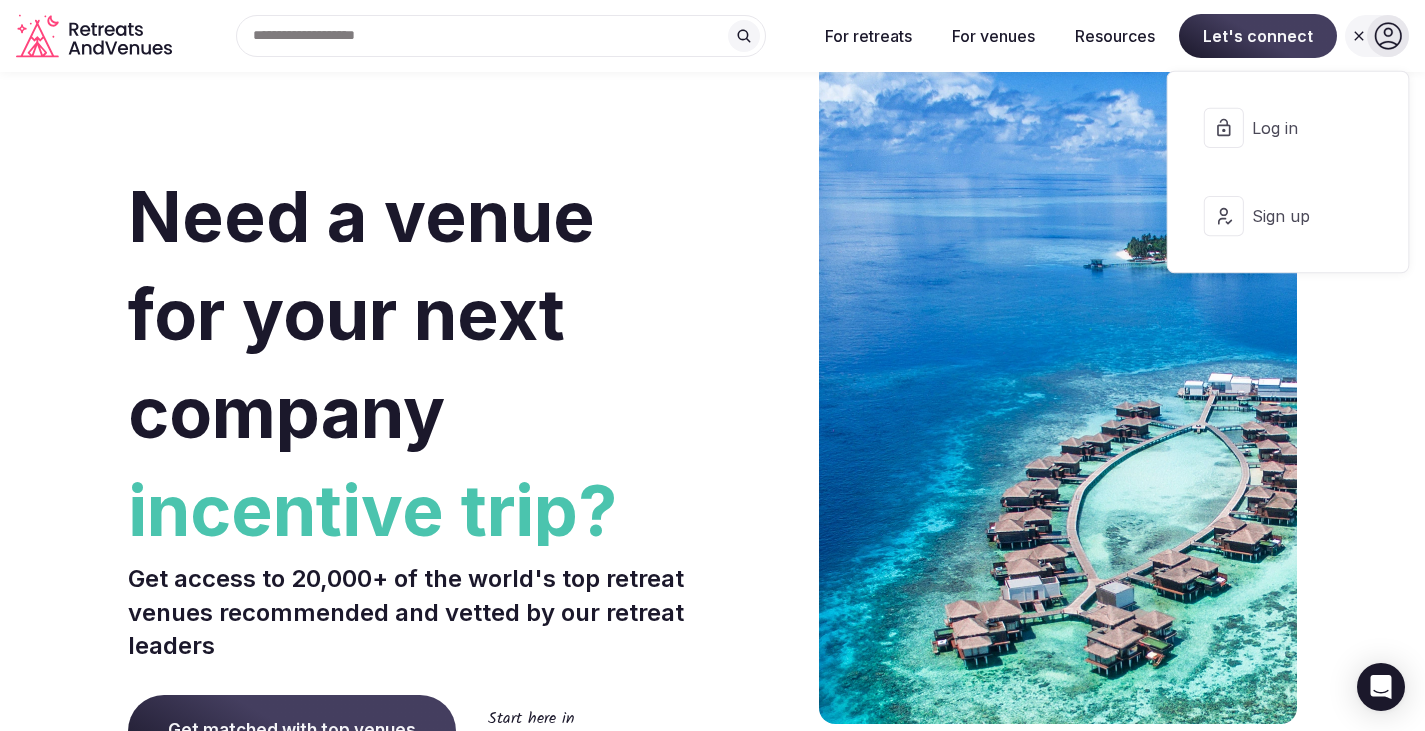 click on "Need a venue for your next company incentive trip? Get access to 20,000+ of the world's top retreat venues recommended and vetted by our retreat leaders Get matched with top venues Start here in under 5 min Trusted by world-class companies like" at bounding box center [712, 610] 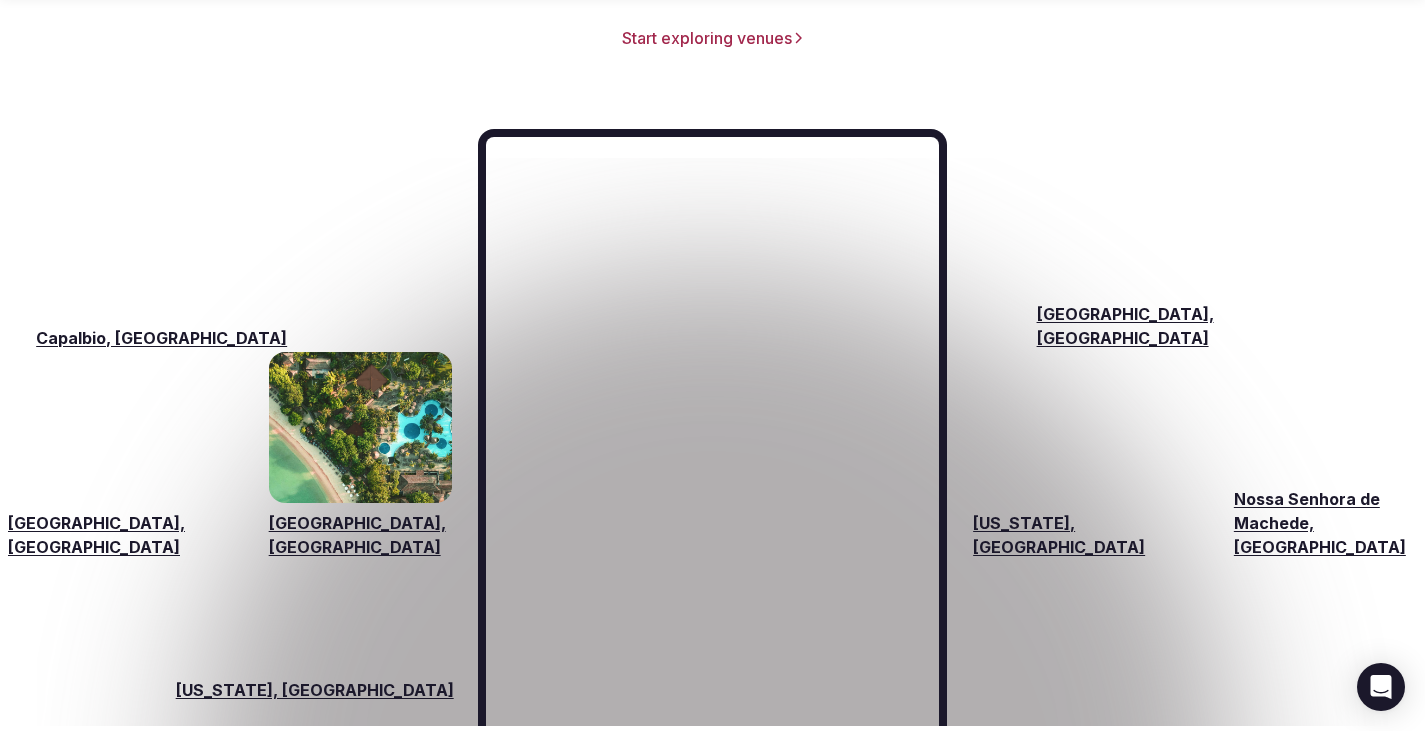 scroll, scrollTop: 3300, scrollLeft: 0, axis: vertical 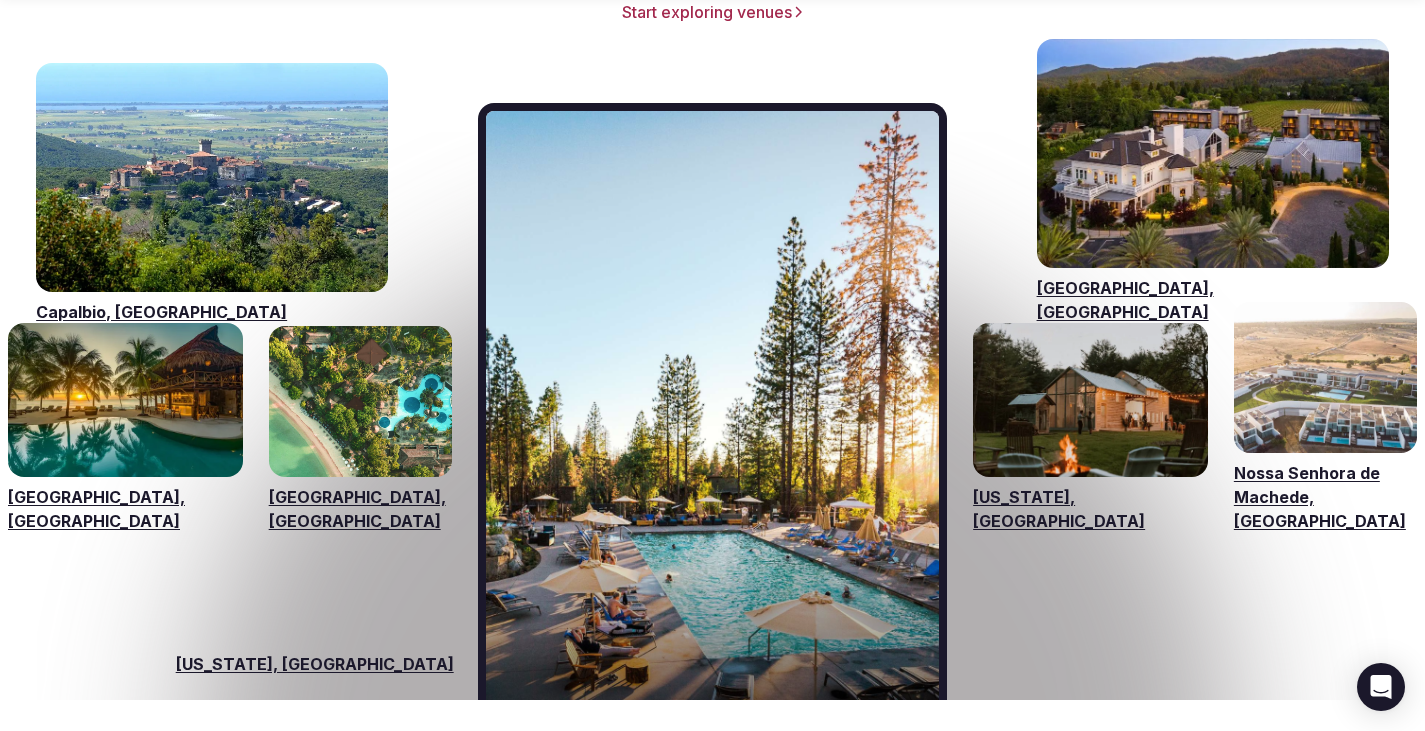 click on "[GEOGRAPHIC_DATA], [GEOGRAPHIC_DATA]" at bounding box center [360, 509] 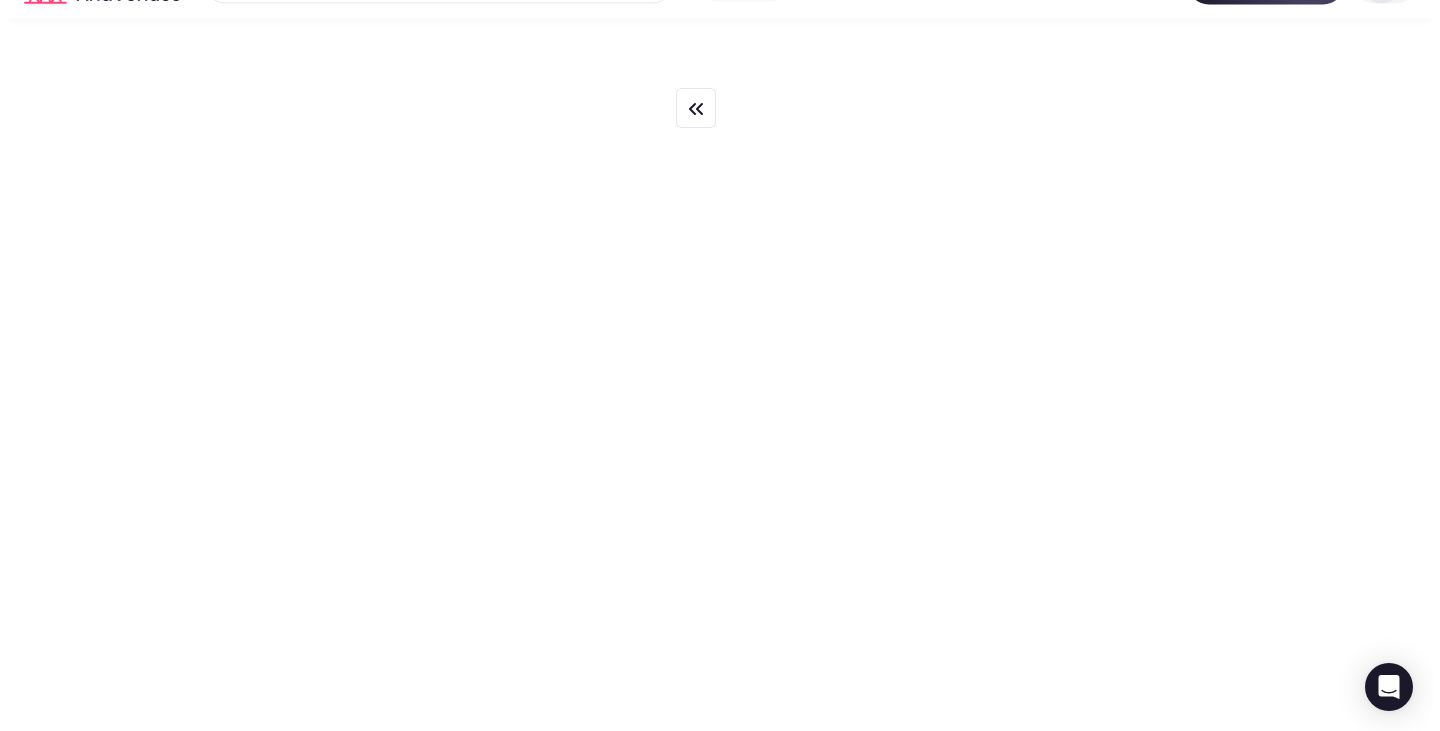 scroll, scrollTop: 0, scrollLeft: 0, axis: both 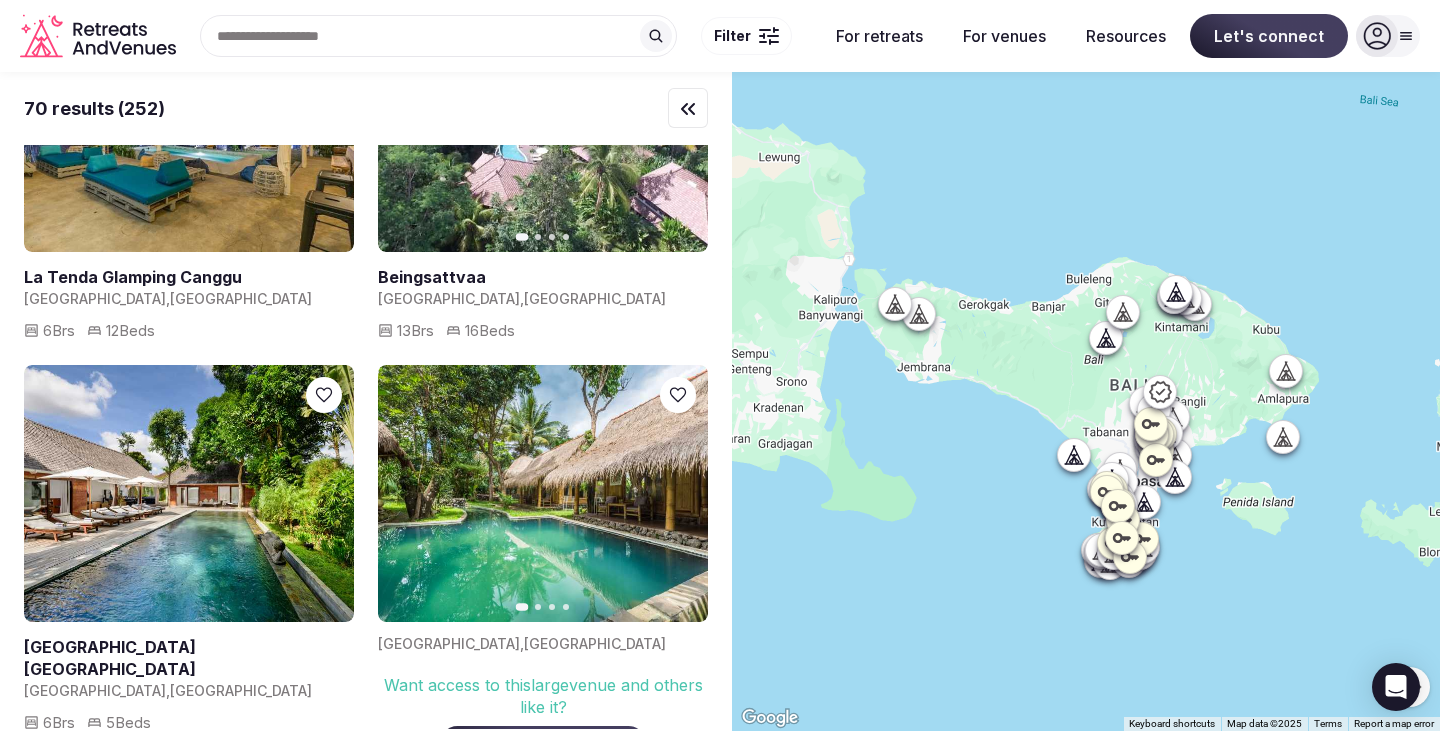 drag, startPoint x: 1396, startPoint y: 684, endPoint x: 1404, endPoint y: 402, distance: 282.11346 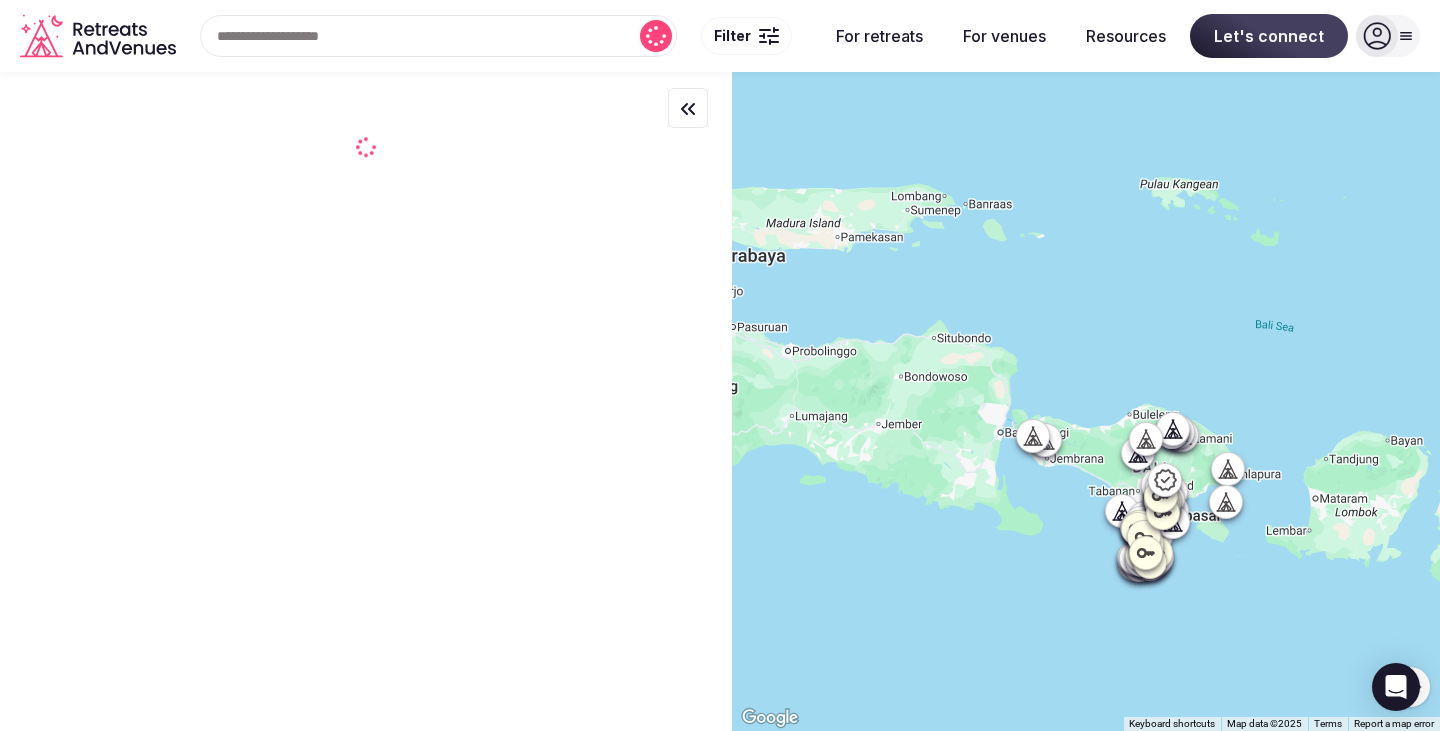 scroll, scrollTop: 0, scrollLeft: 0, axis: both 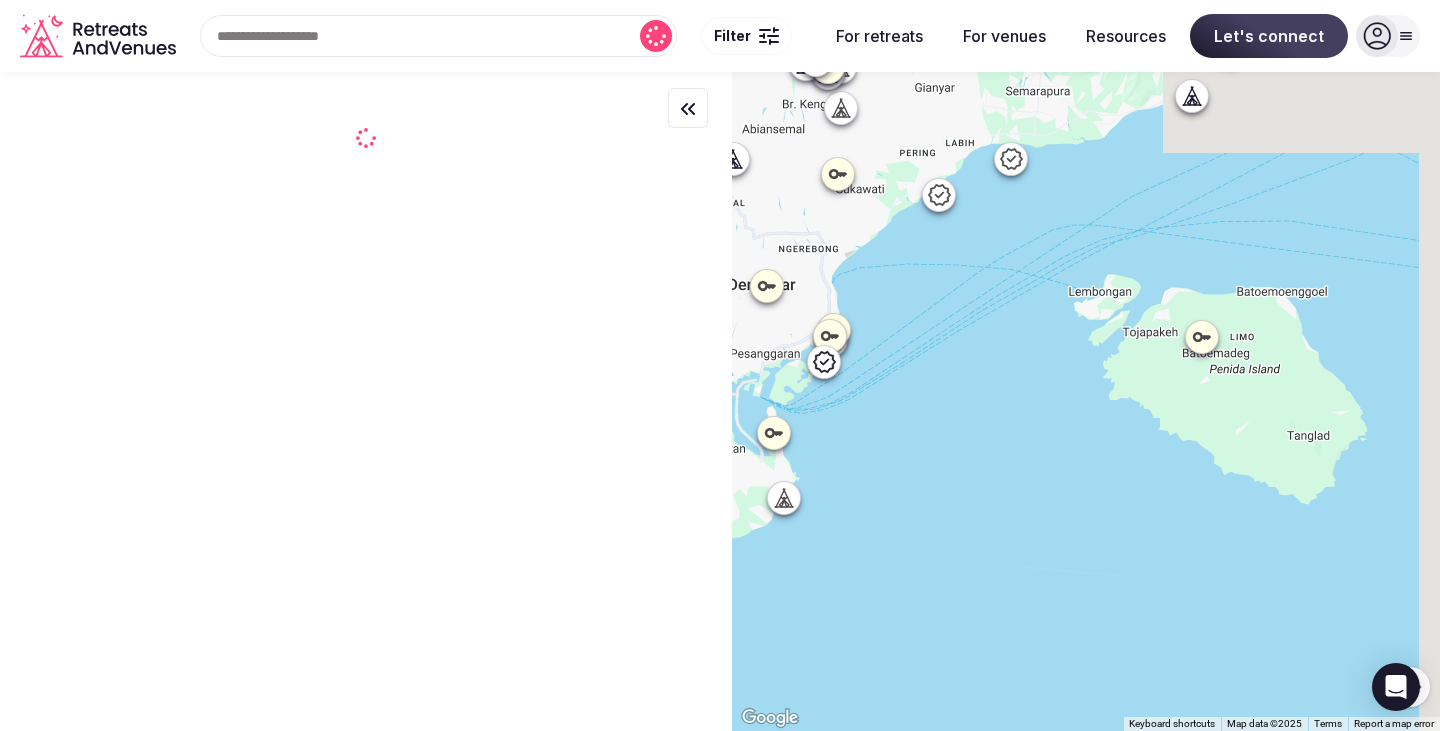 drag, startPoint x: 1300, startPoint y: 396, endPoint x: 1016, endPoint y: 402, distance: 284.0634 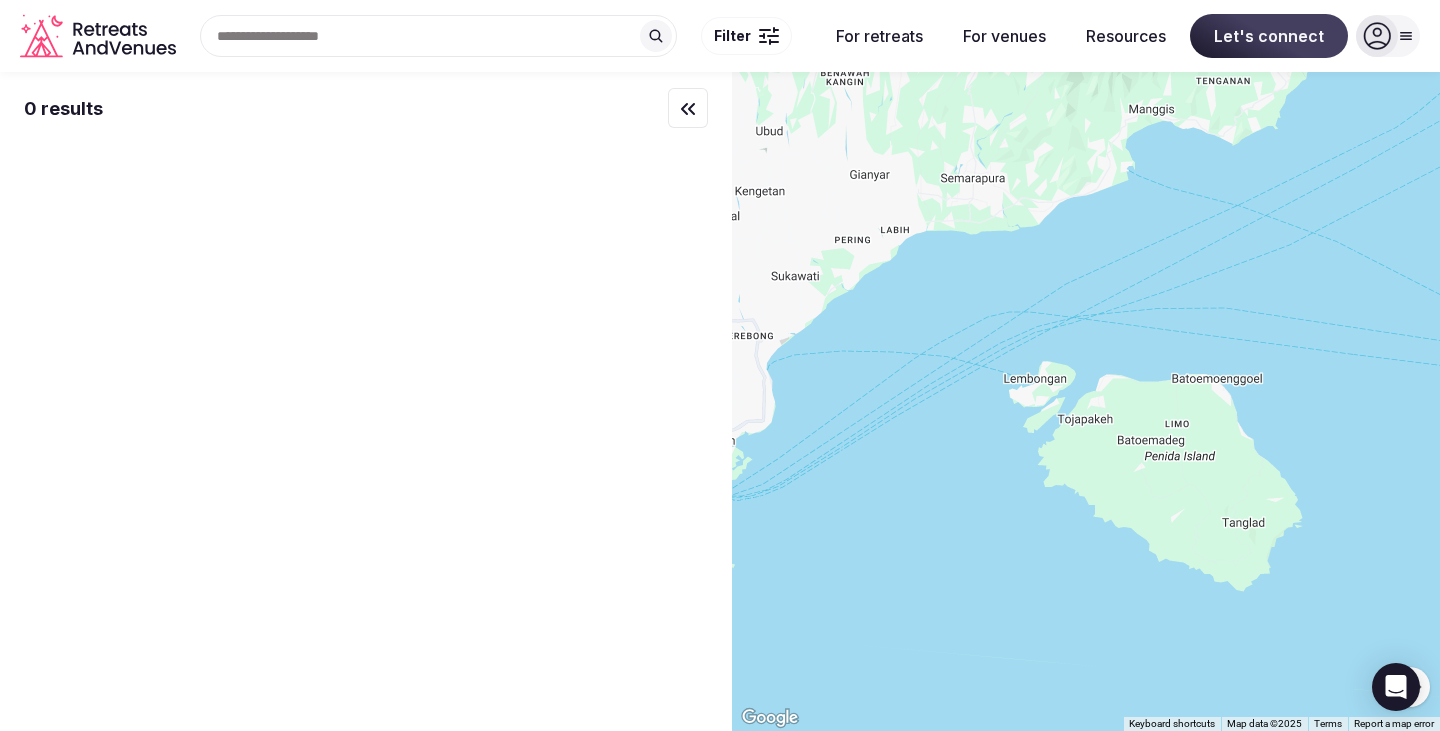 drag, startPoint x: 1207, startPoint y: 354, endPoint x: 1104, endPoint y: 549, distance: 220.53117 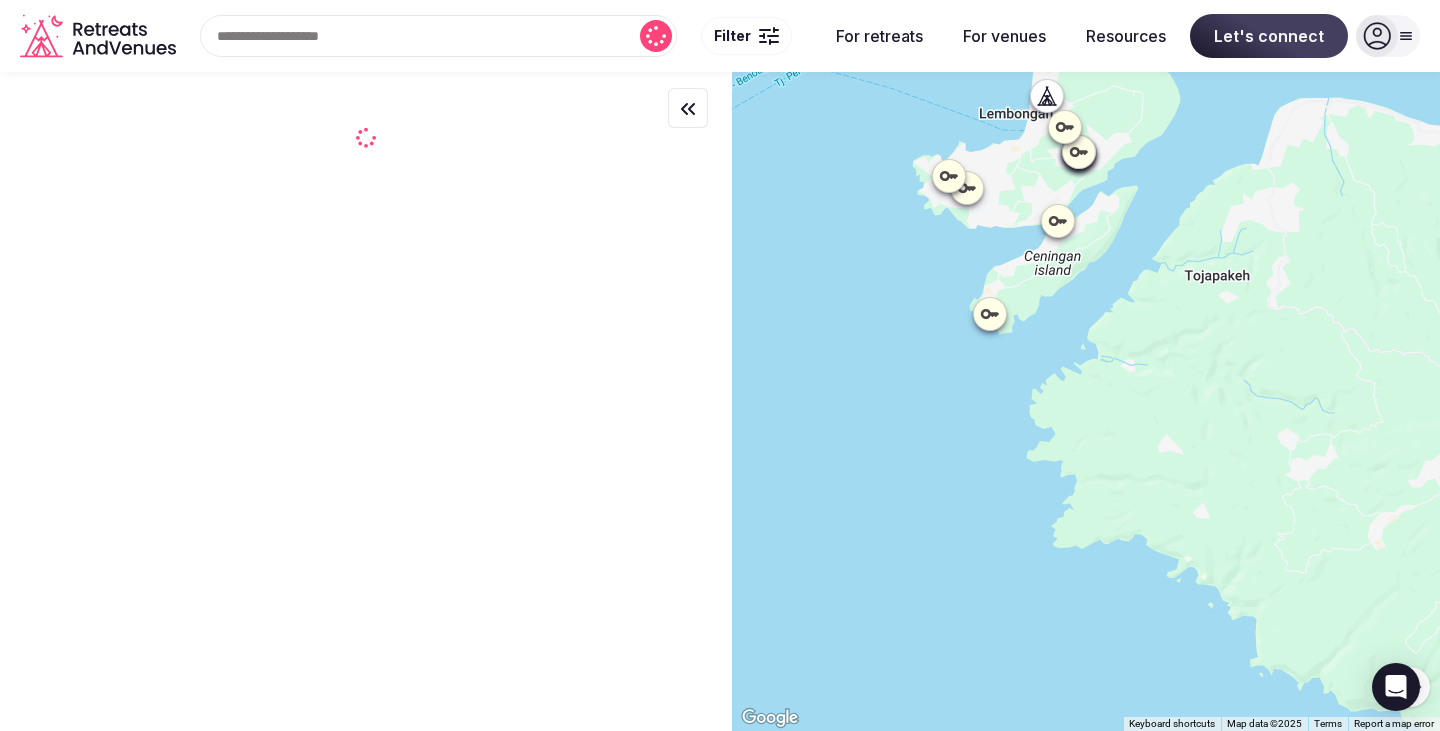 drag, startPoint x: 1007, startPoint y: 541, endPoint x: 1237, endPoint y: 445, distance: 249.23082 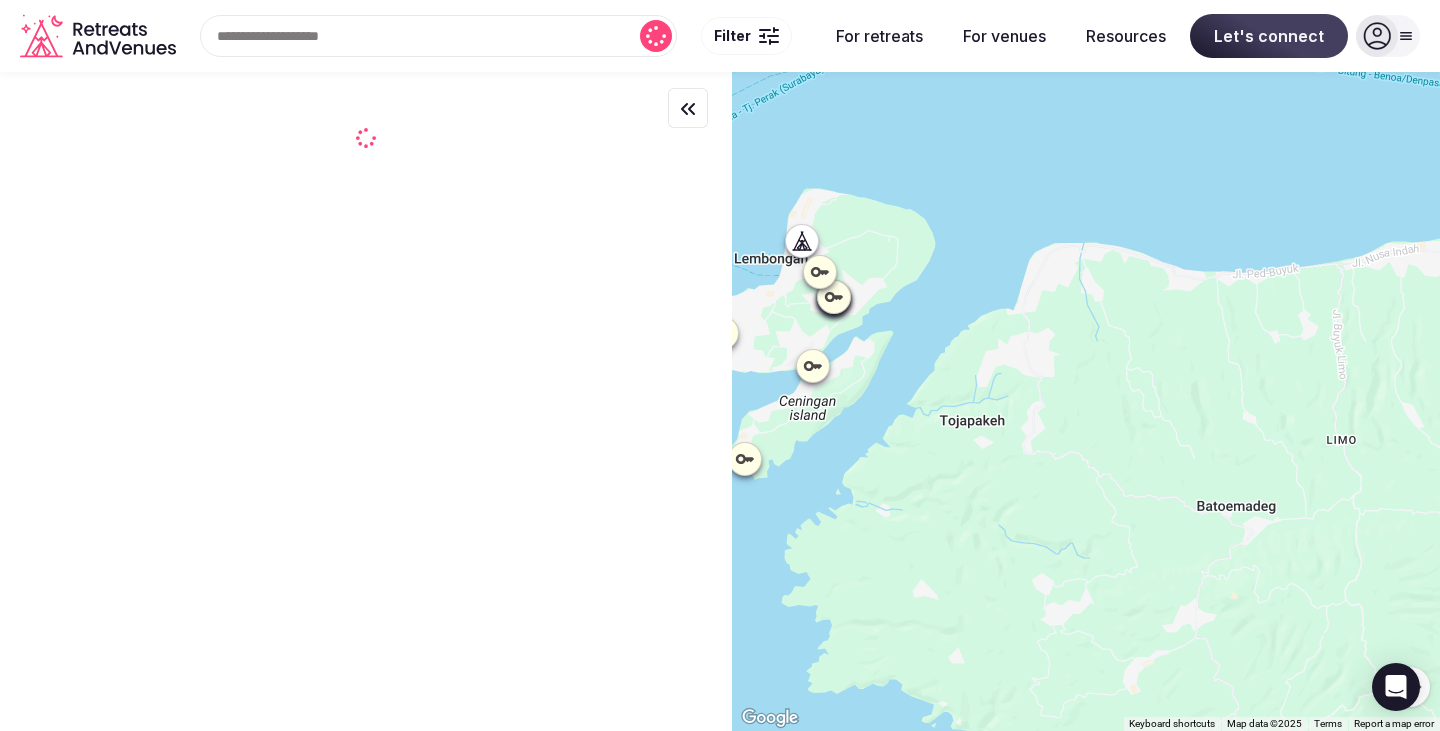 drag, startPoint x: 1319, startPoint y: 420, endPoint x: 1067, endPoint y: 572, distance: 294.29236 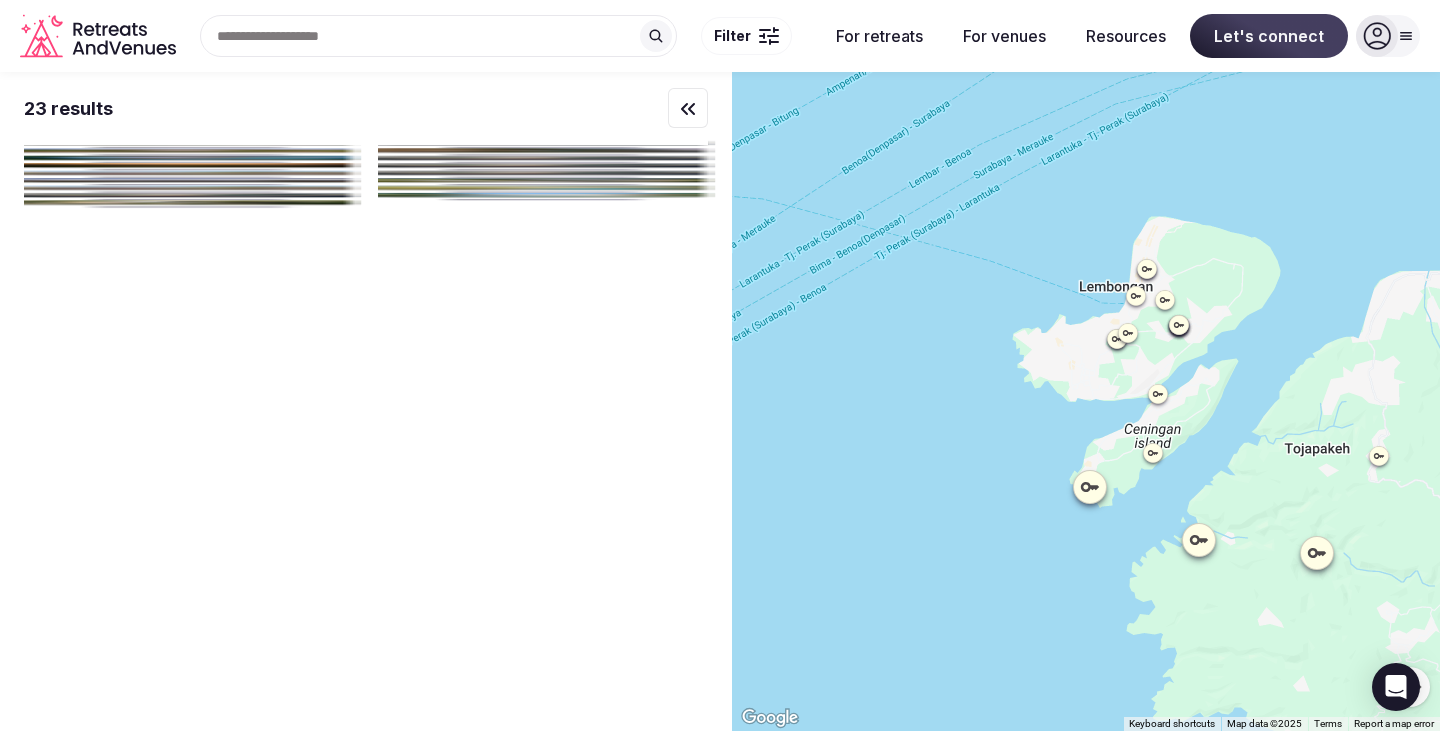 drag, startPoint x: 912, startPoint y: 337, endPoint x: 1275, endPoint y: 363, distance: 363.92993 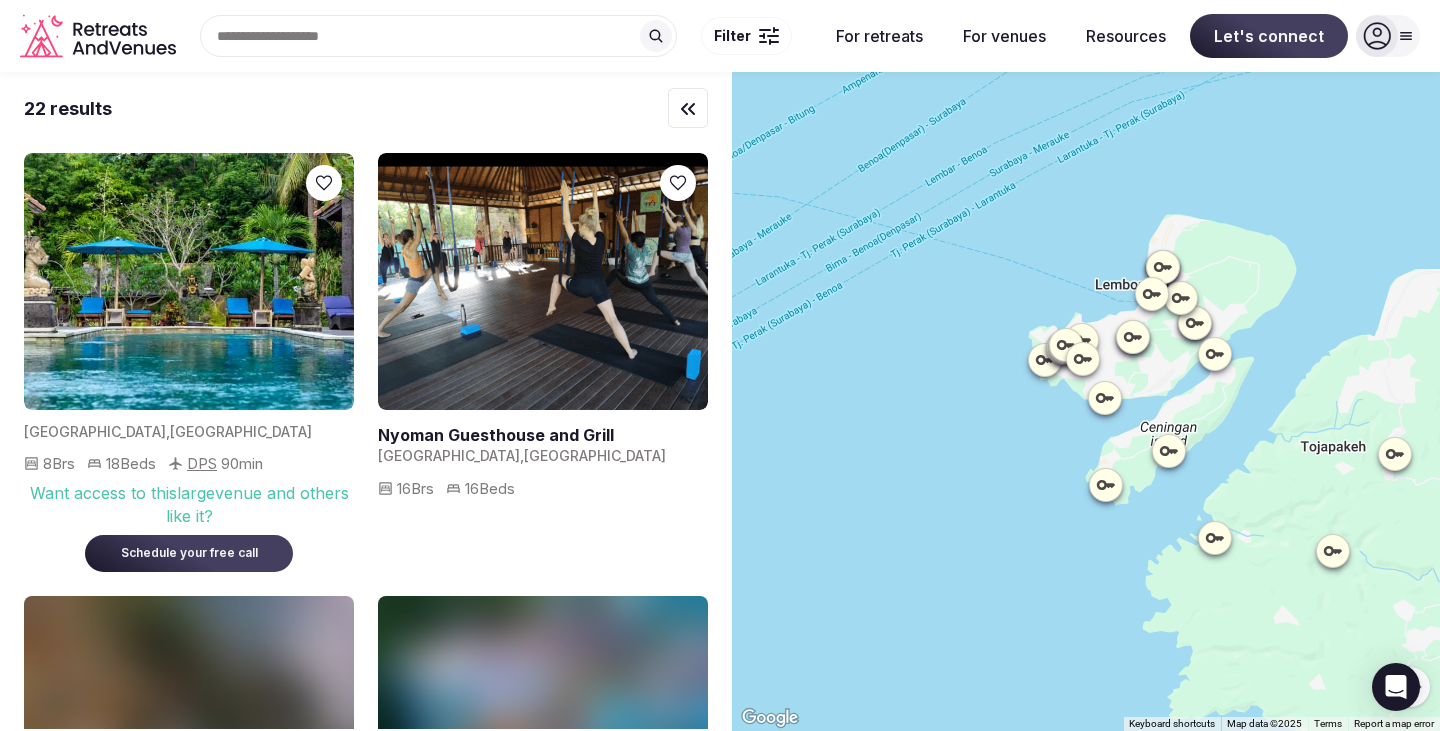 click 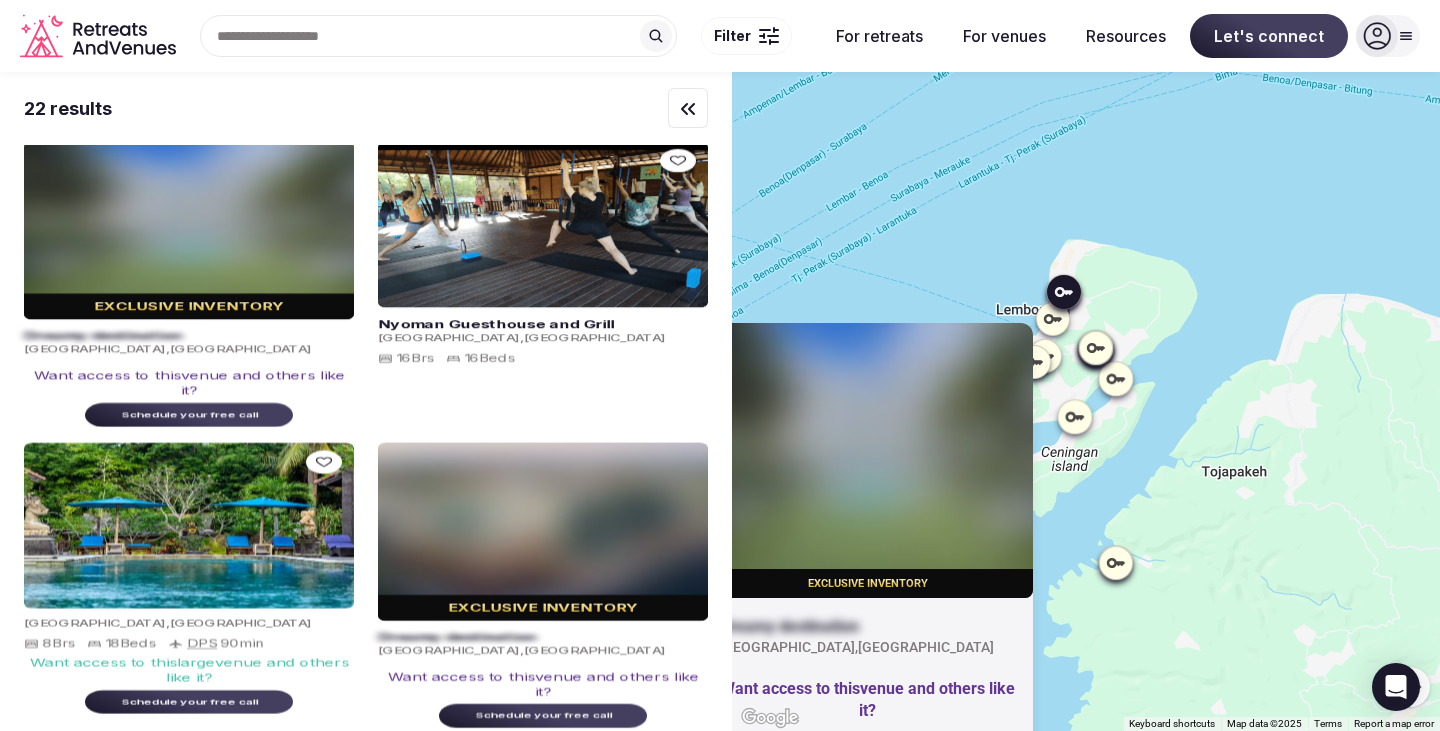 click at bounding box center (1096, 347) 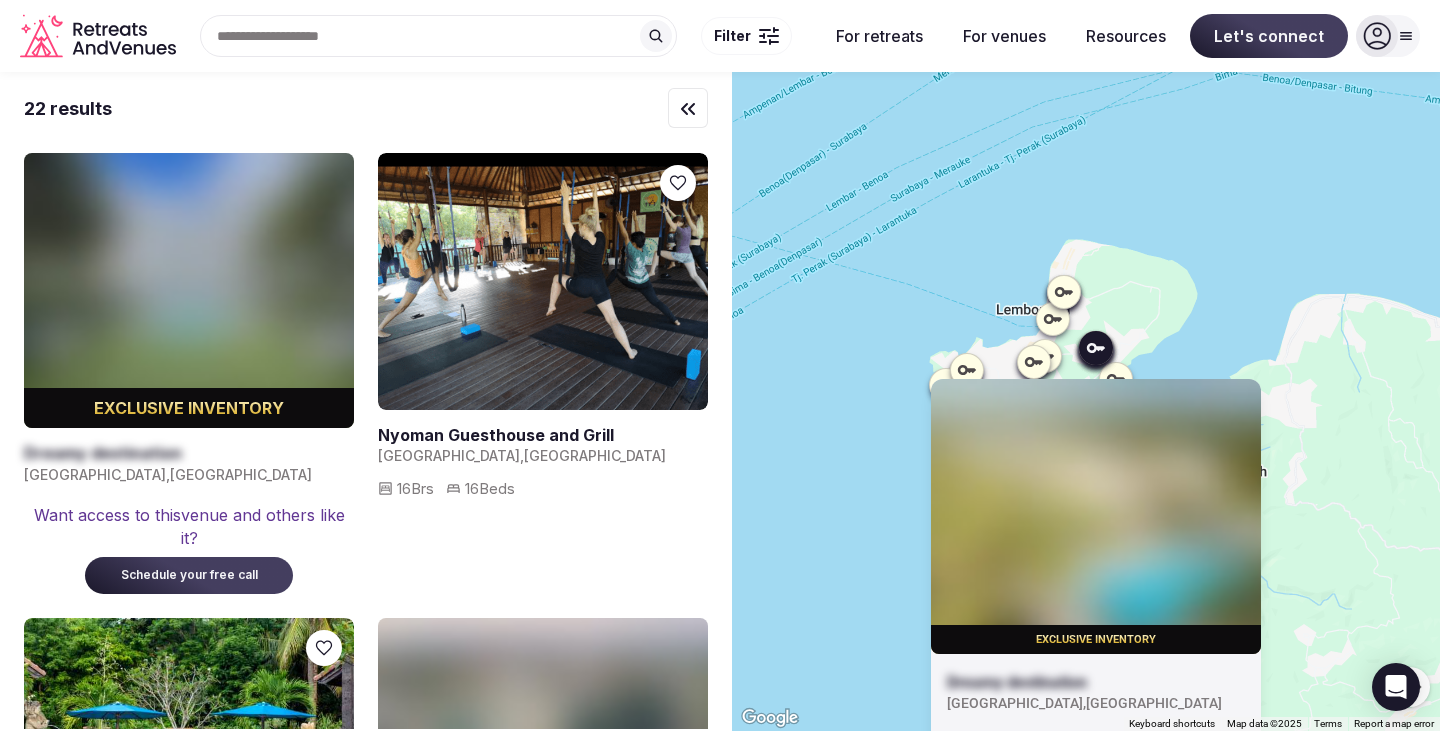 click 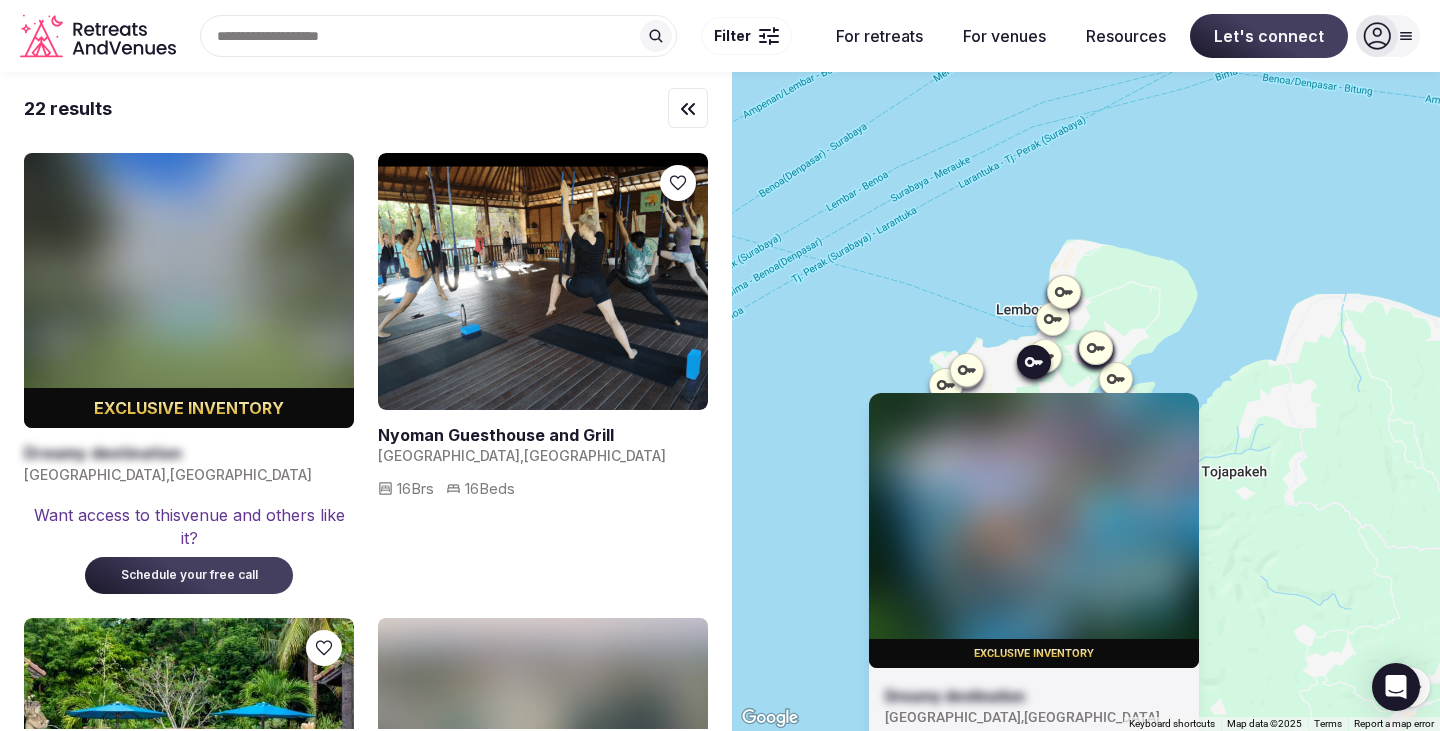 click 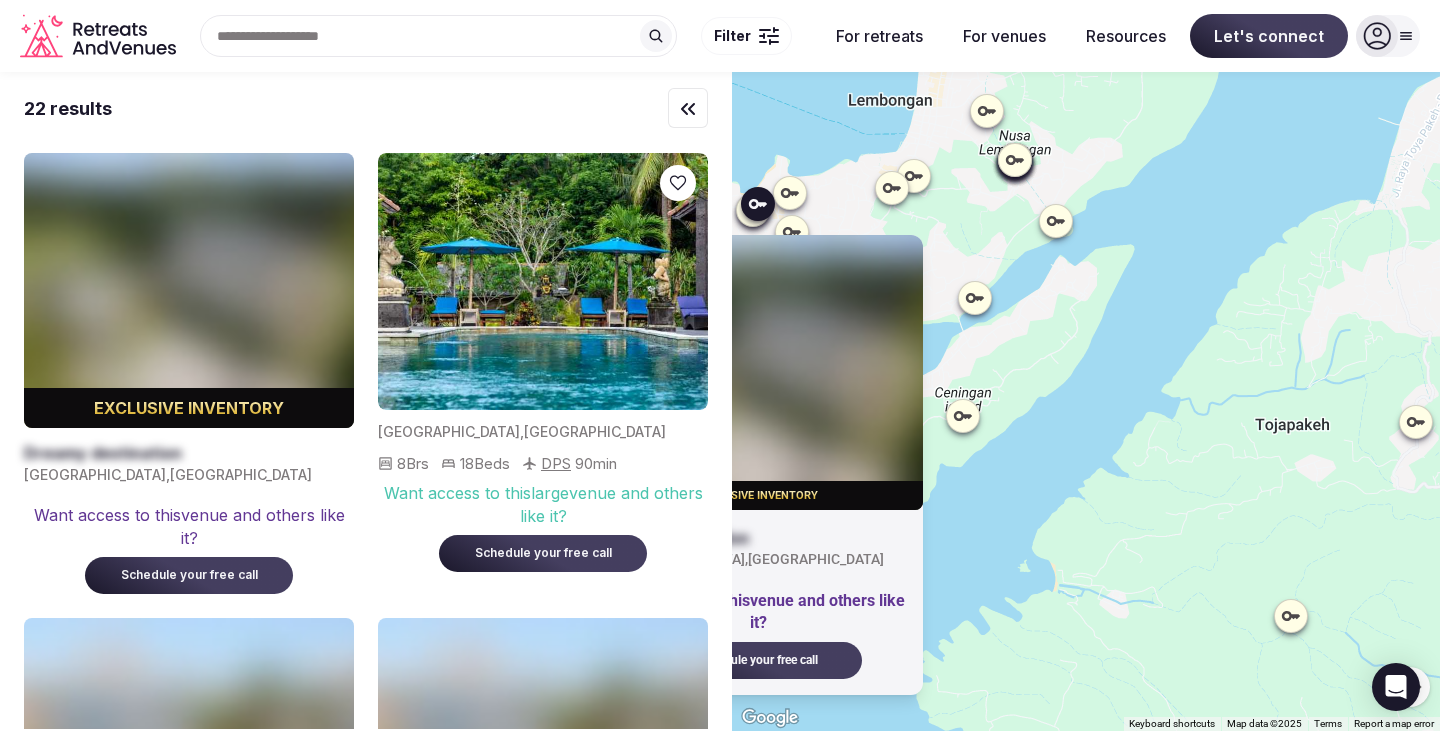 click on "To navigate, press the arrow keys. Exclusive inventory Dreamy destination Indonesia ,  Bali Want access to this   venue and others like it? Schedule your free call" at bounding box center [1086, 401] 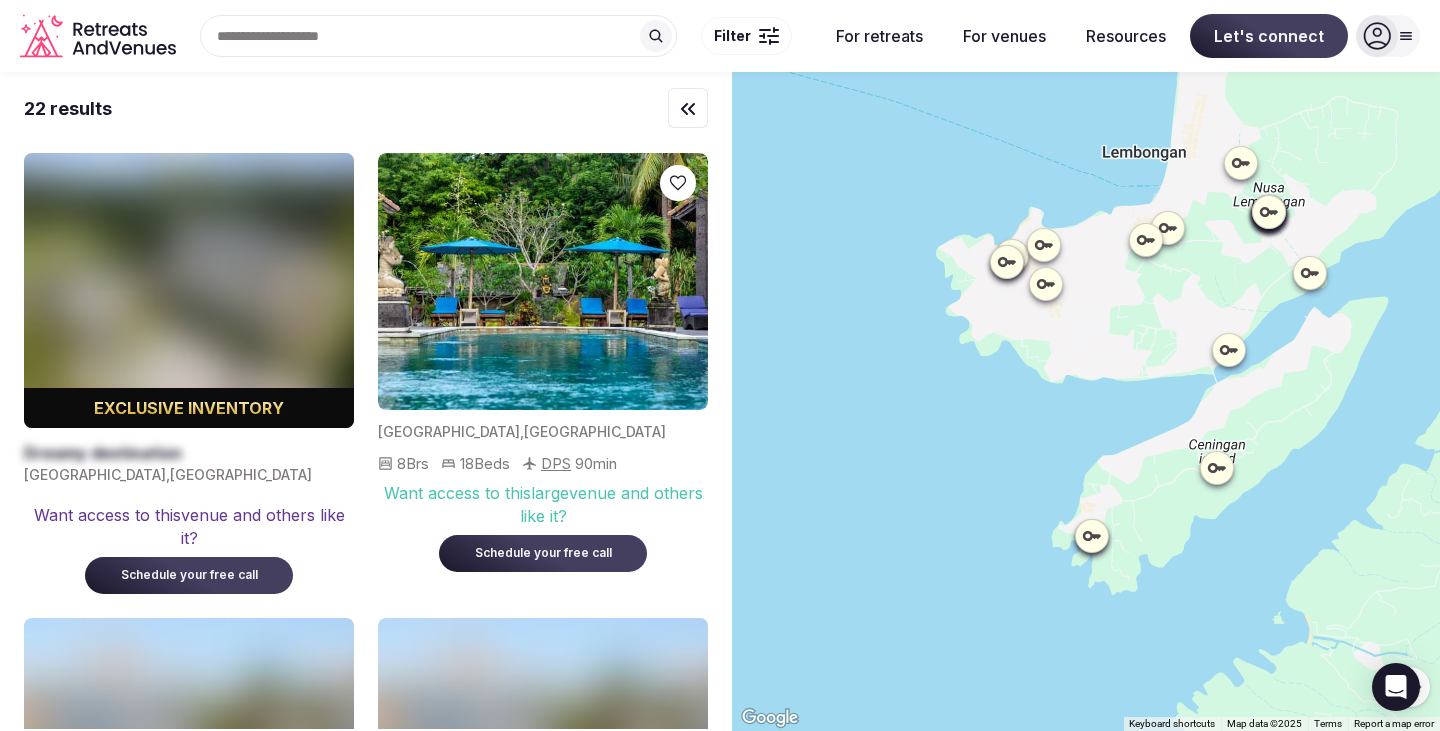 drag, startPoint x: 849, startPoint y: 565, endPoint x: 1104, endPoint y: 626, distance: 262.19458 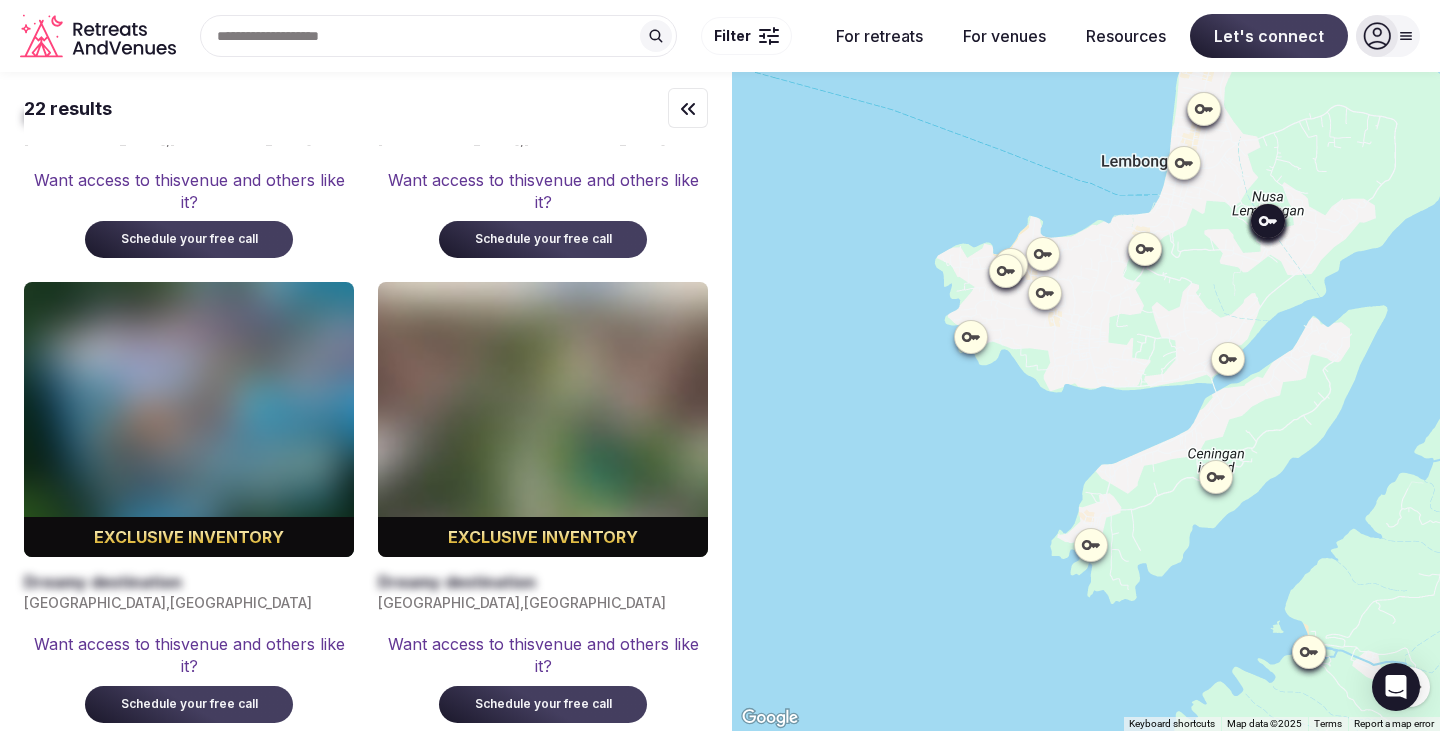 scroll, scrollTop: 4497, scrollLeft: 0, axis: vertical 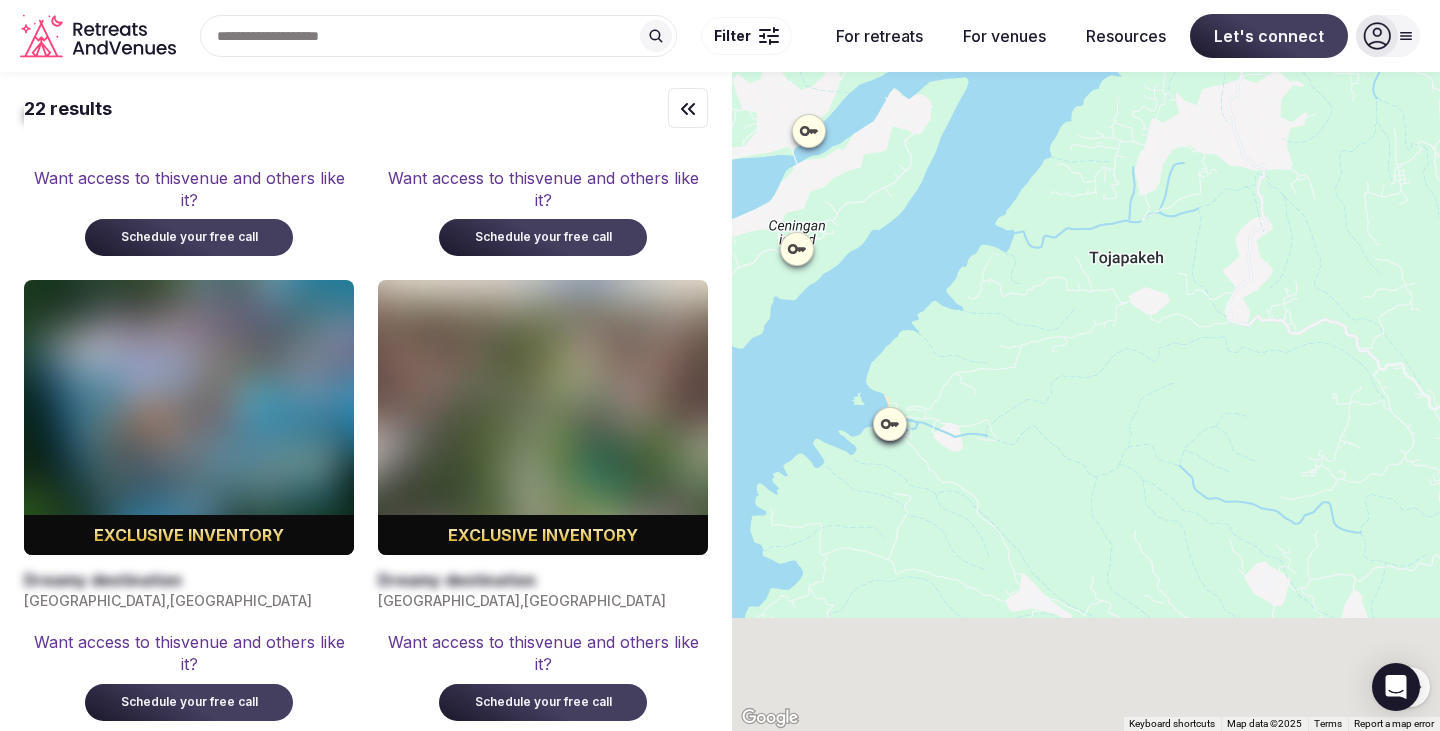 drag, startPoint x: 1261, startPoint y: 610, endPoint x: 869, endPoint y: 429, distance: 431.76962 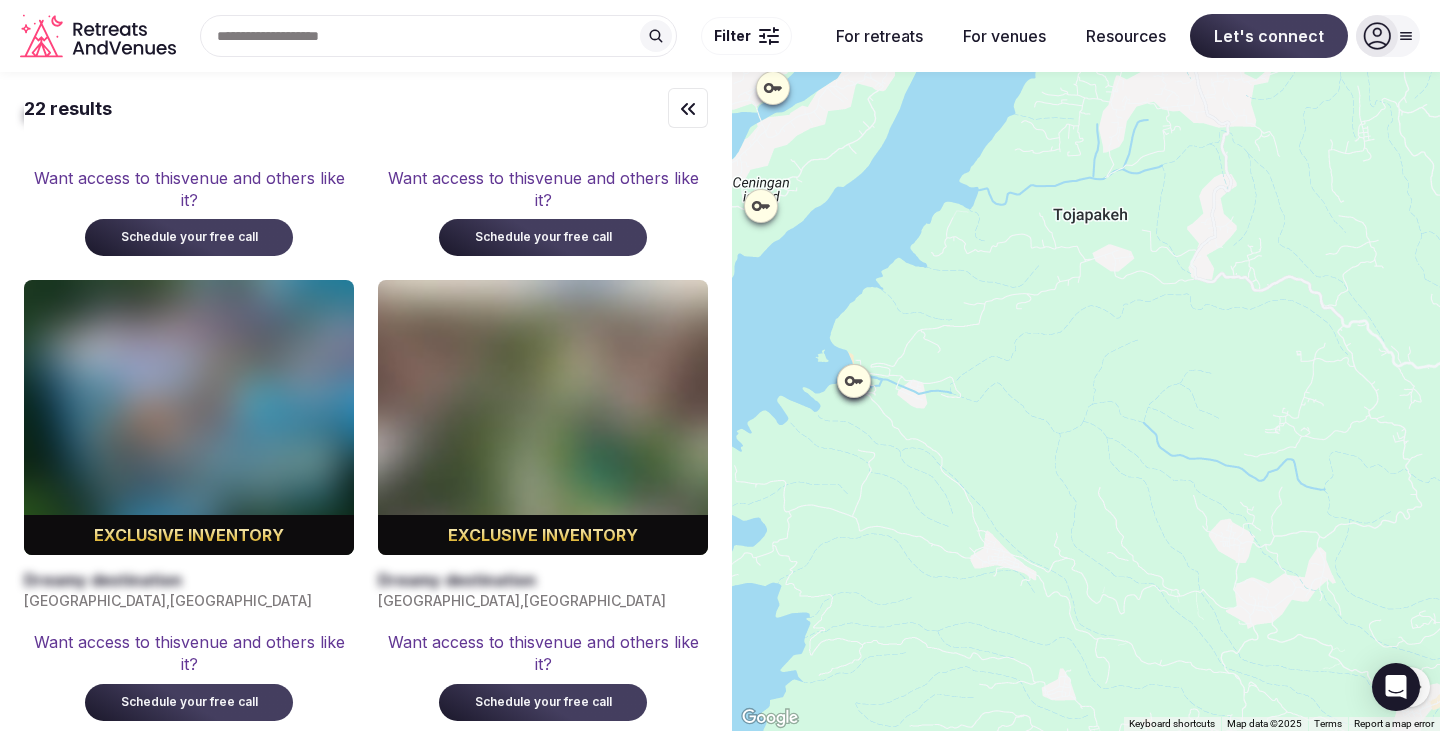 scroll, scrollTop: 0, scrollLeft: 0, axis: both 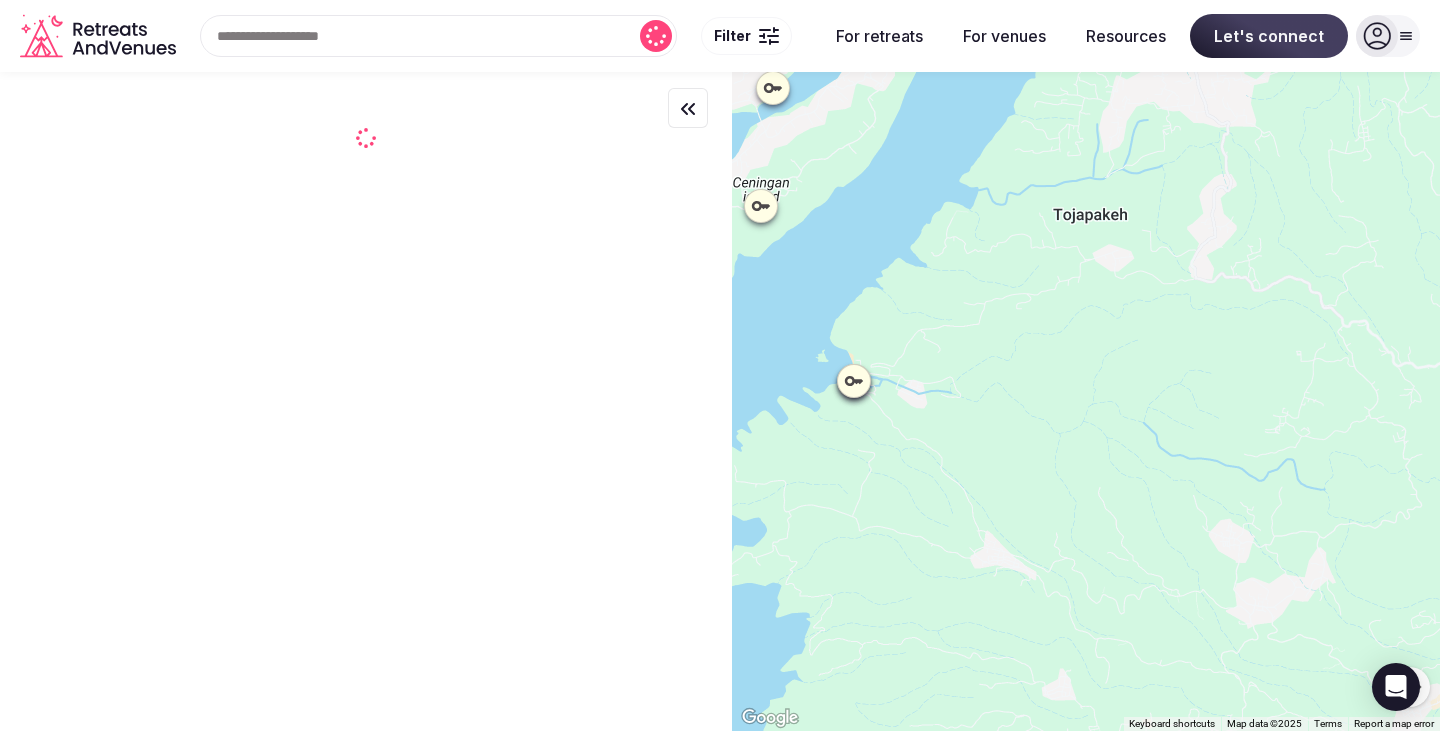 click at bounding box center [854, 380] 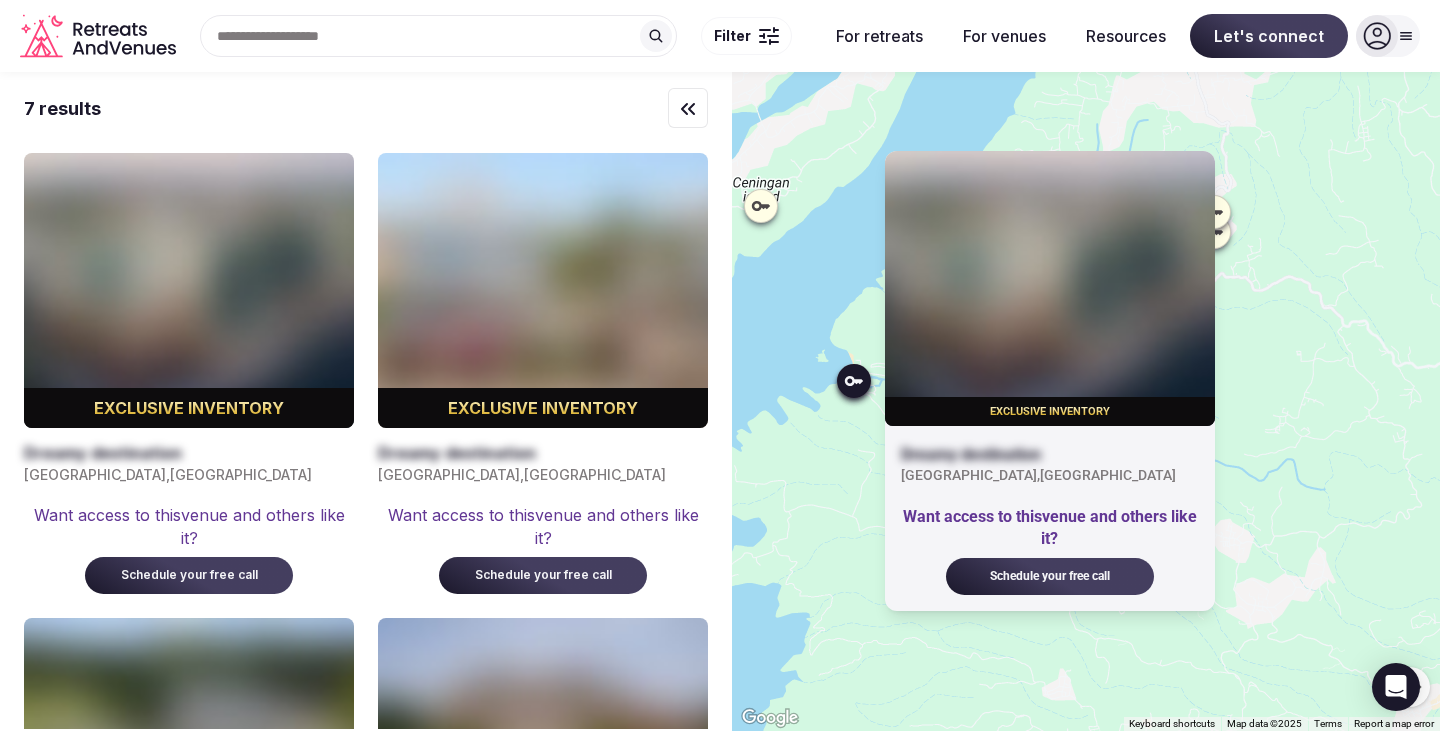 click on "To navigate, press the arrow keys. Exclusive inventory Dreamy destination Indonesia ,  Bali Want access to this   venue and others like it? Schedule your free call" at bounding box center [1086, 401] 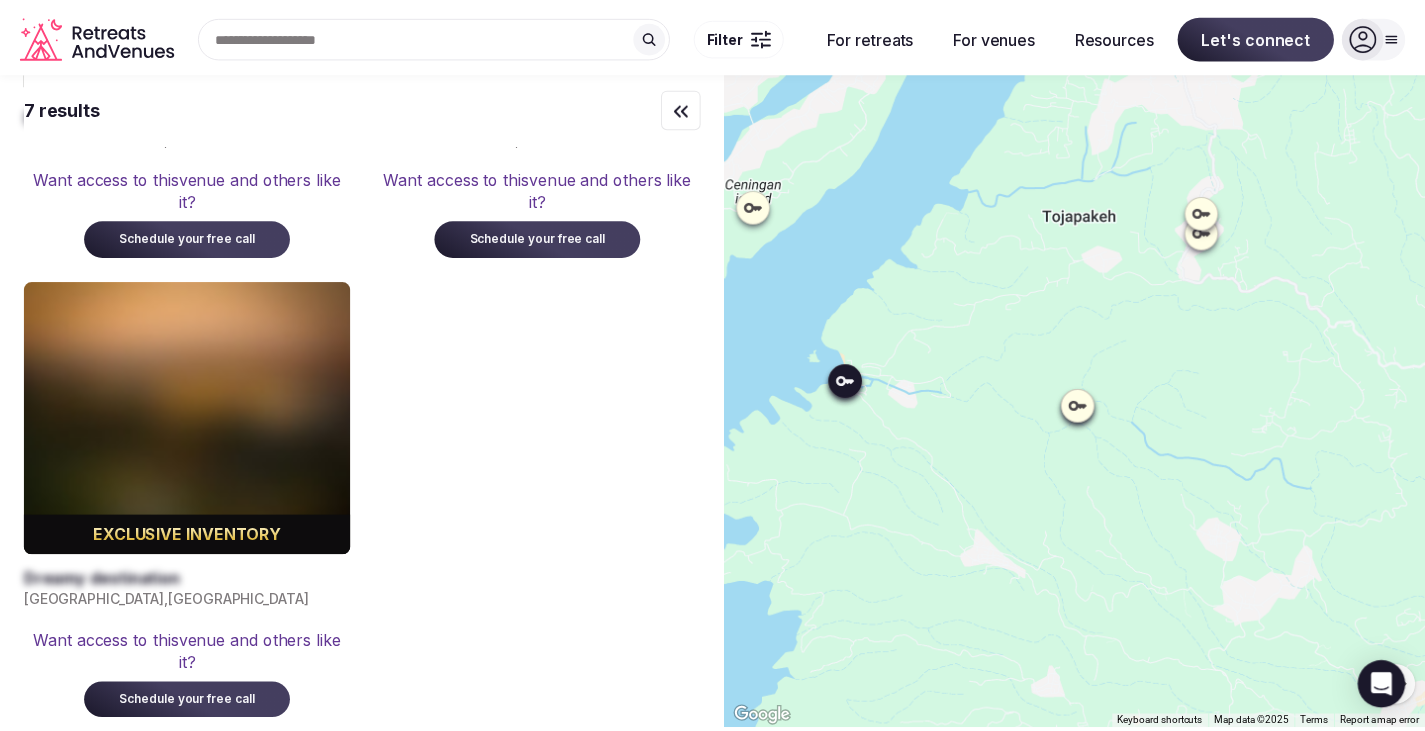 scroll, scrollTop: 766, scrollLeft: 0, axis: vertical 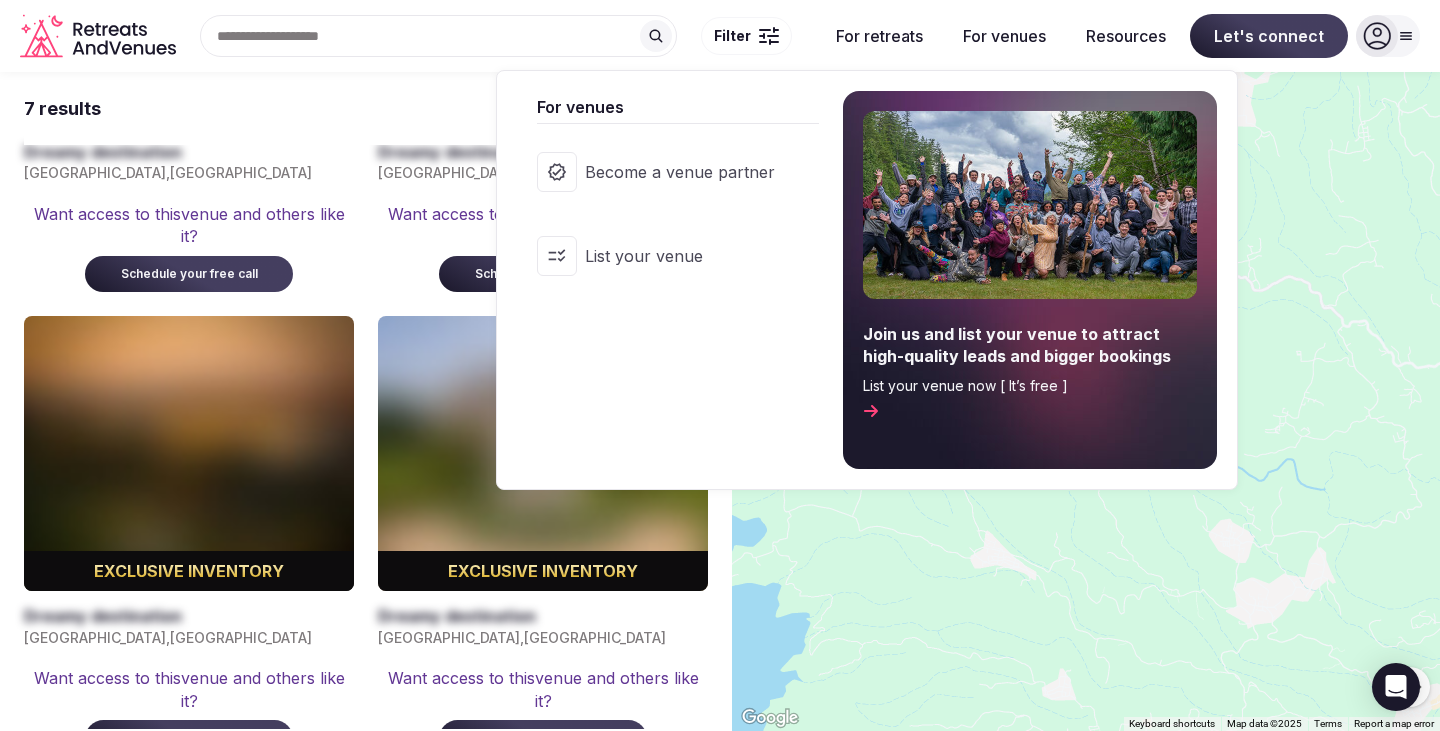 click on "For venues" at bounding box center [1004, 36] 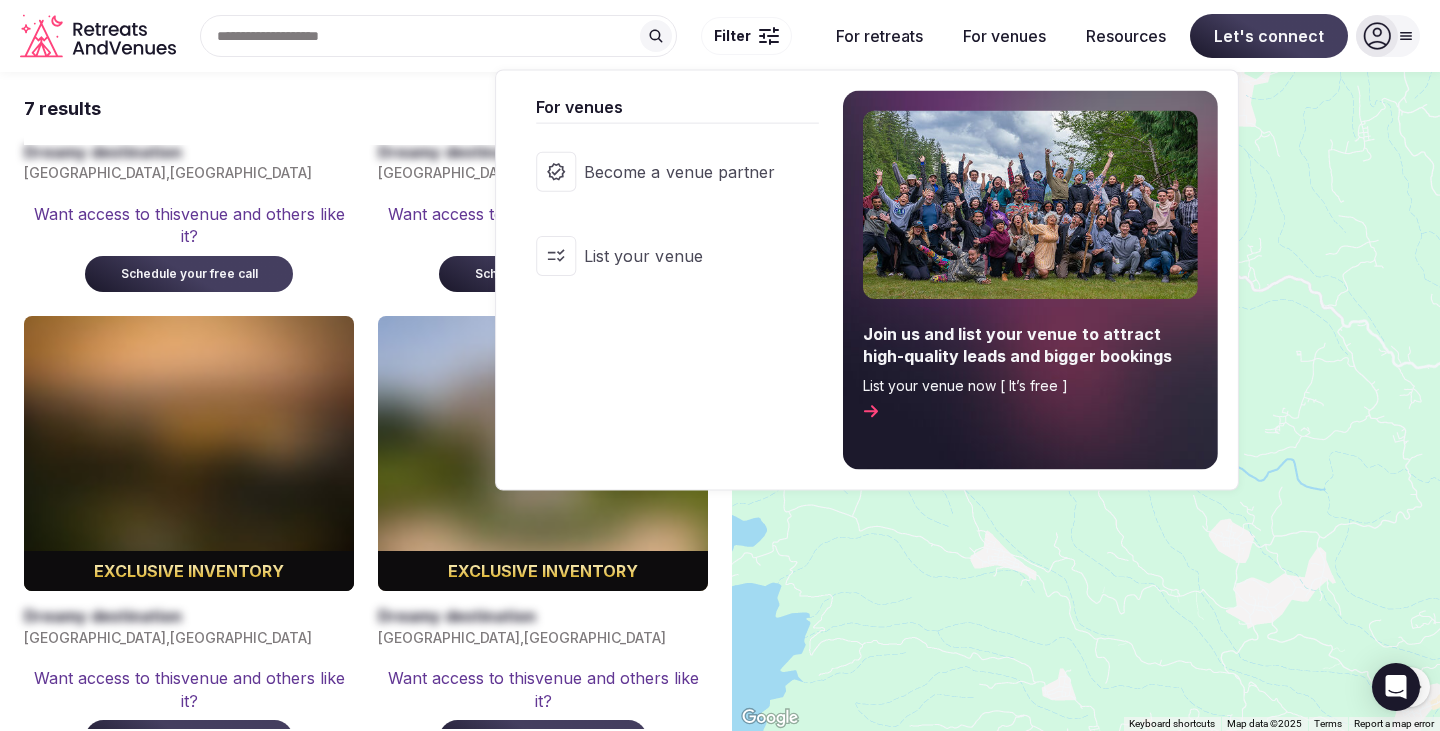 click on "List your venue" at bounding box center (679, 256) 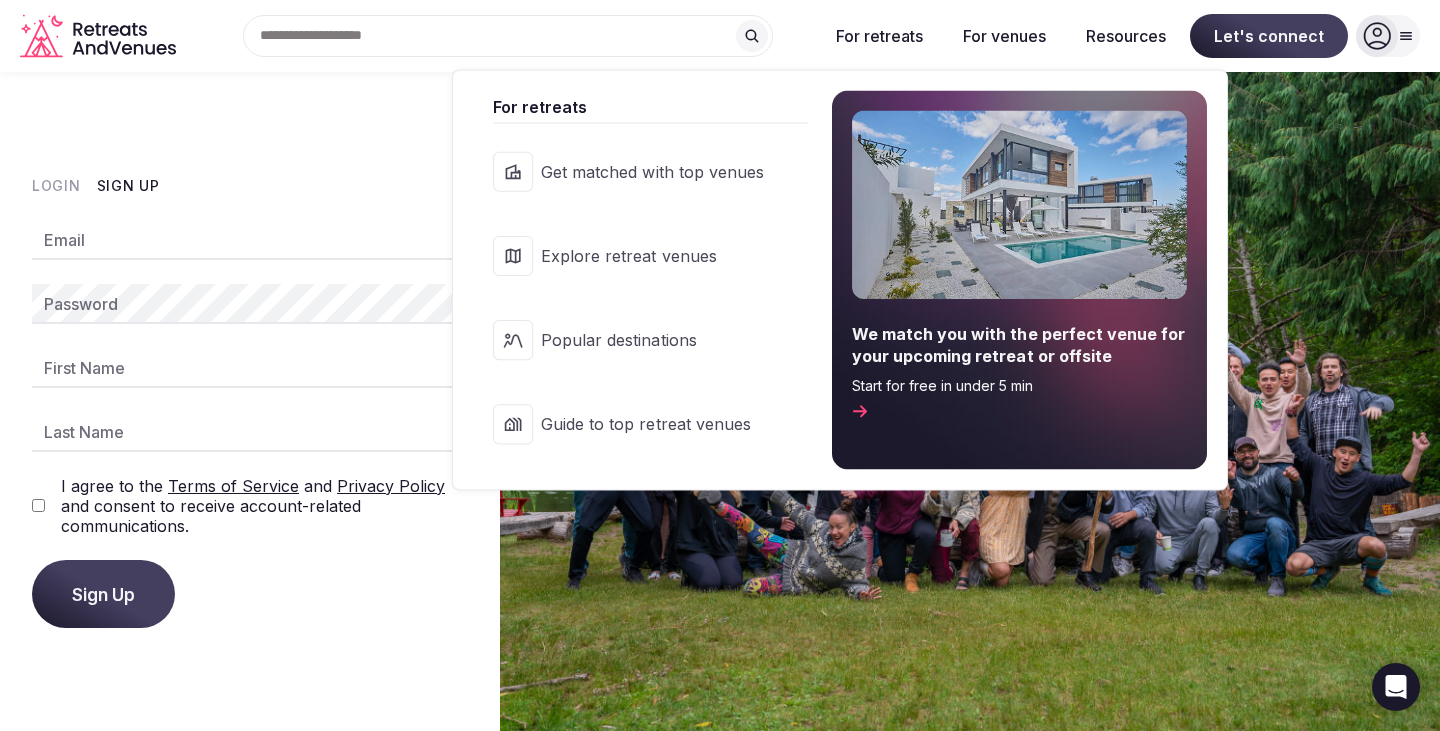 click on "For retreats" at bounding box center [879, 36] 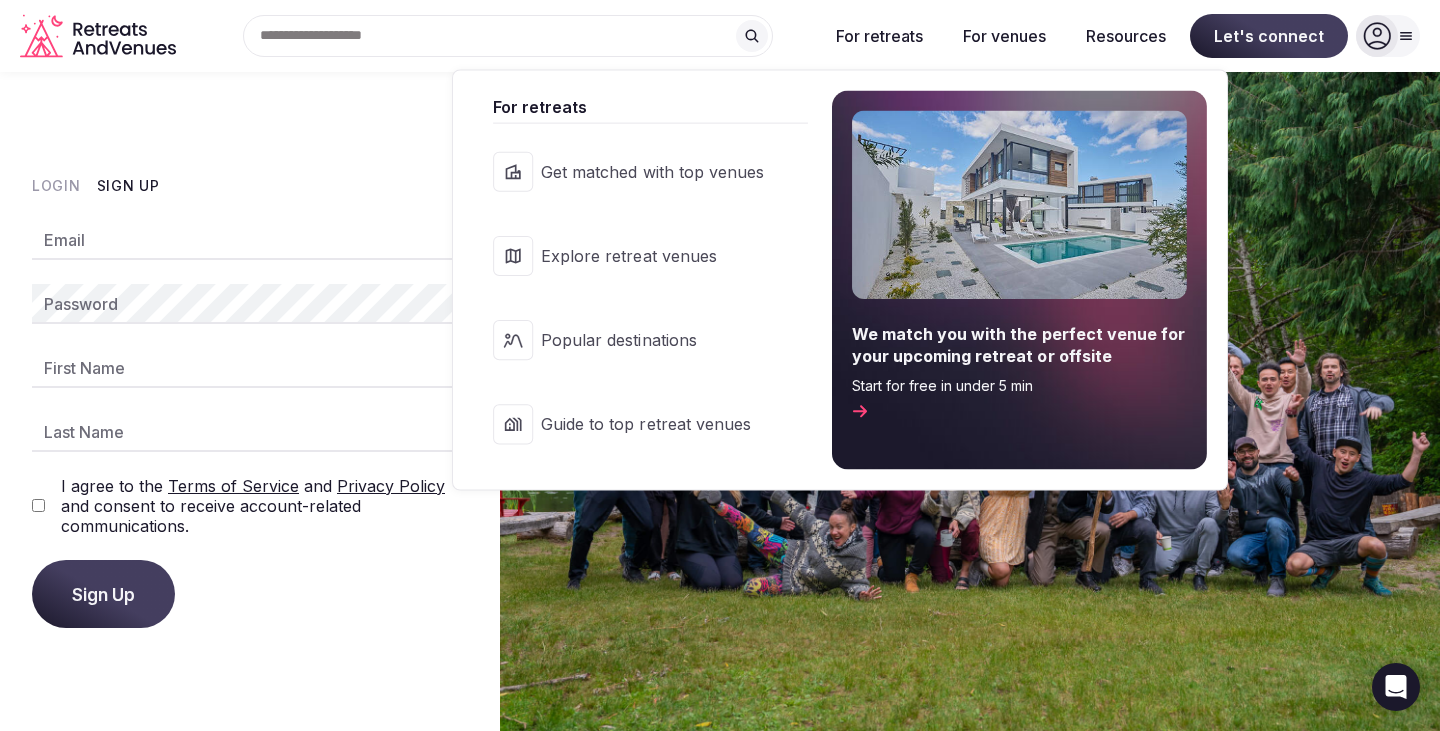 click on "Popular destinations" at bounding box center (652, 340) 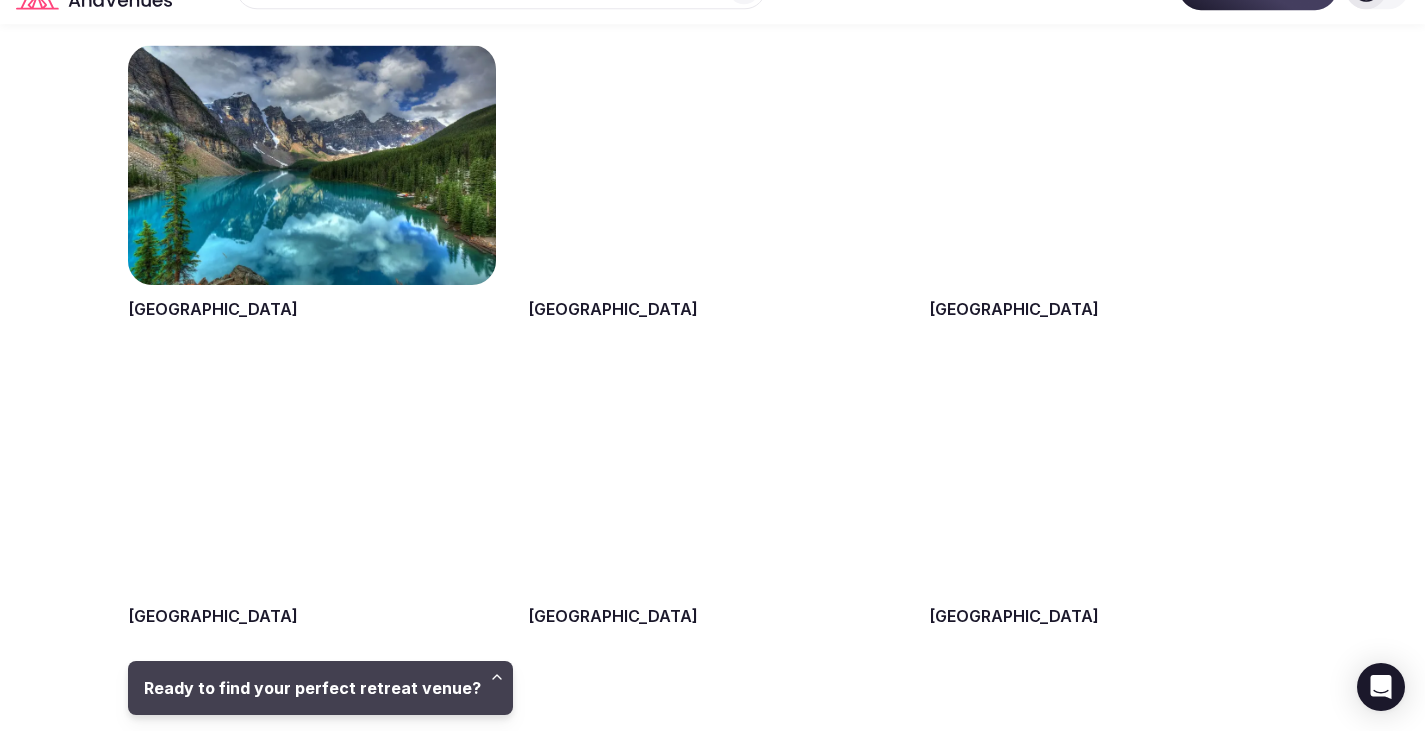 scroll, scrollTop: 1400, scrollLeft: 0, axis: vertical 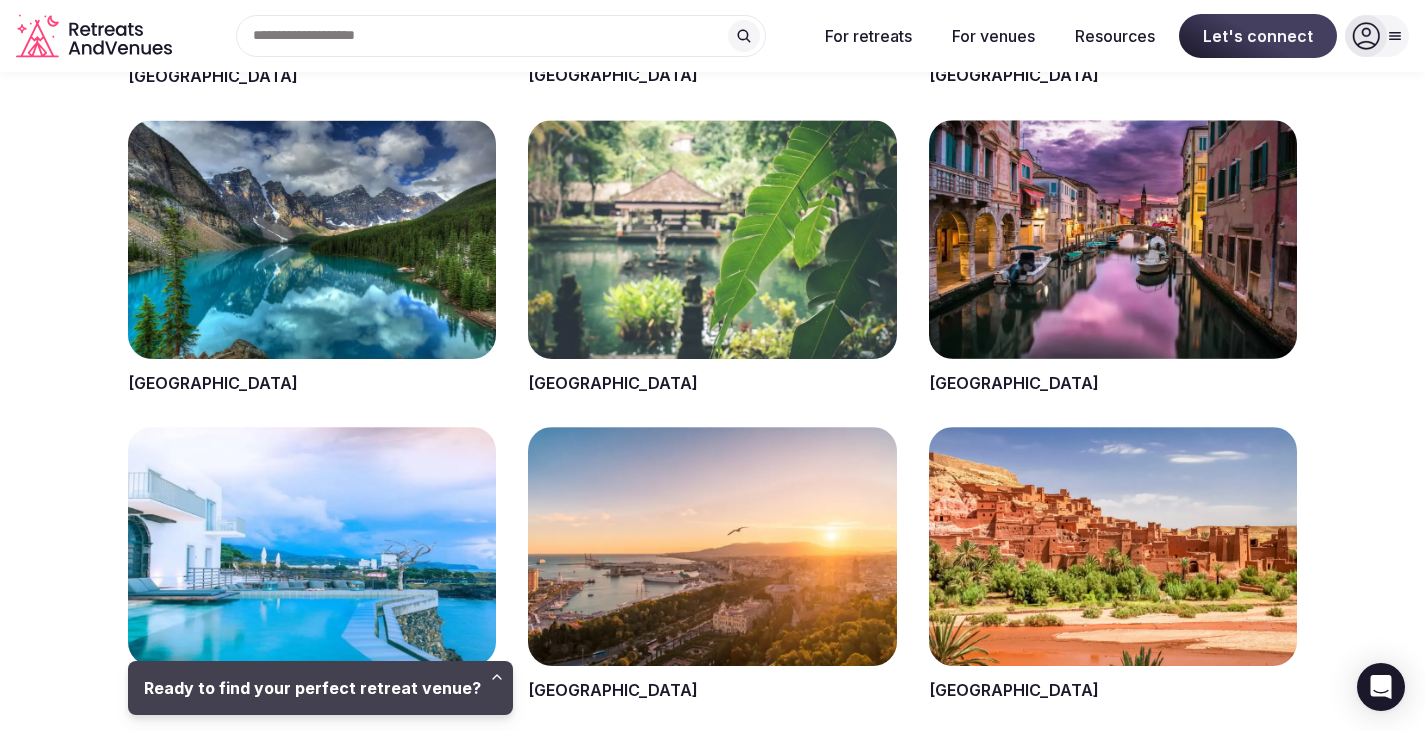 click at bounding box center [712, 257] 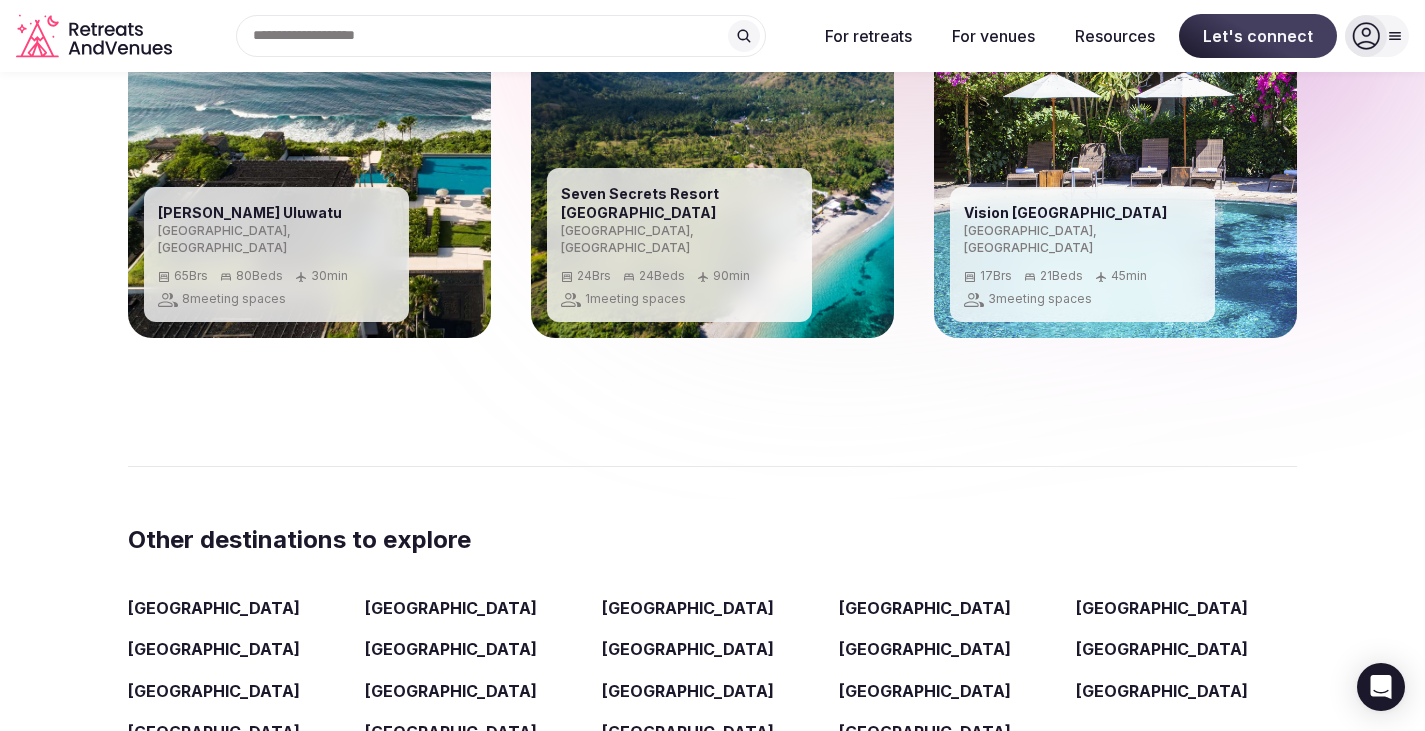 scroll, scrollTop: 2129, scrollLeft: 0, axis: vertical 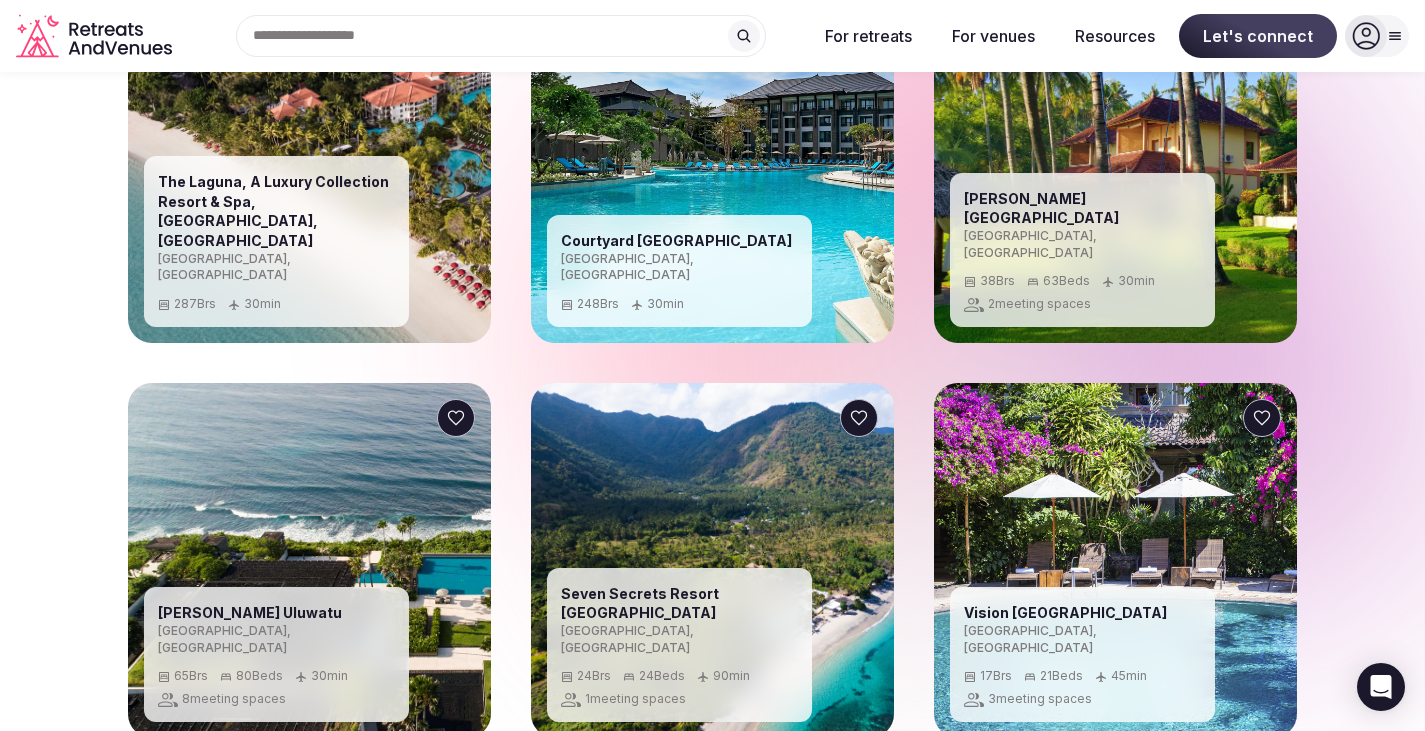 click on "Alila Villas Uluwatu" at bounding box center (276, 613) 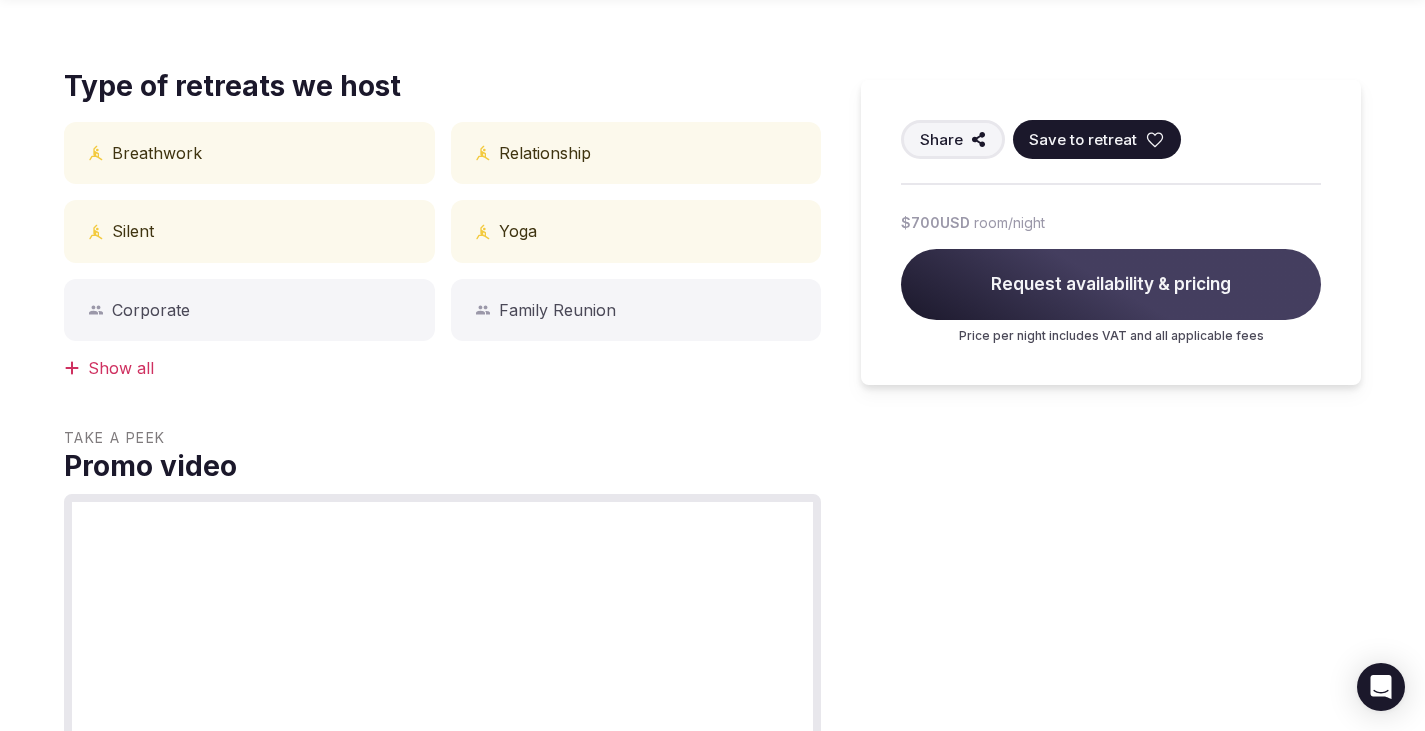 scroll, scrollTop: 1000, scrollLeft: 0, axis: vertical 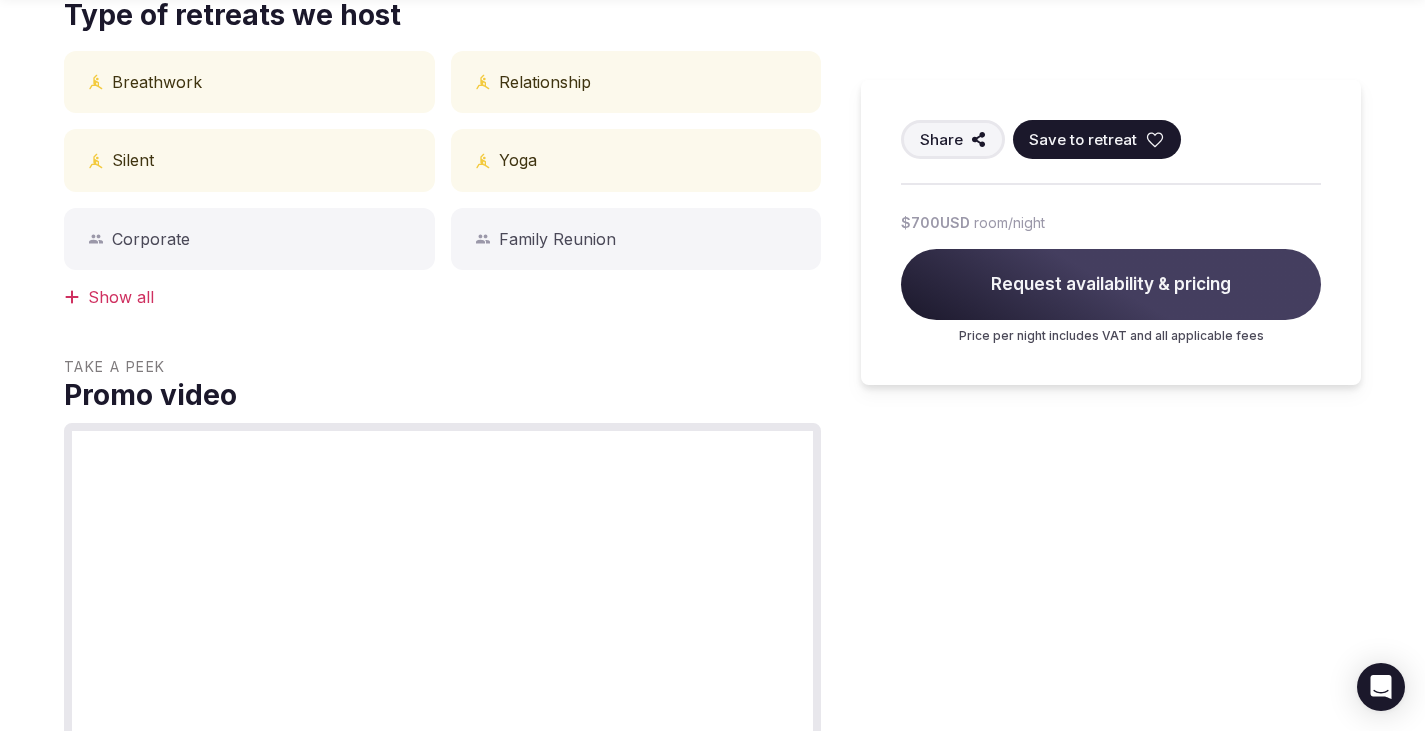 click on "Show all" at bounding box center [442, 297] 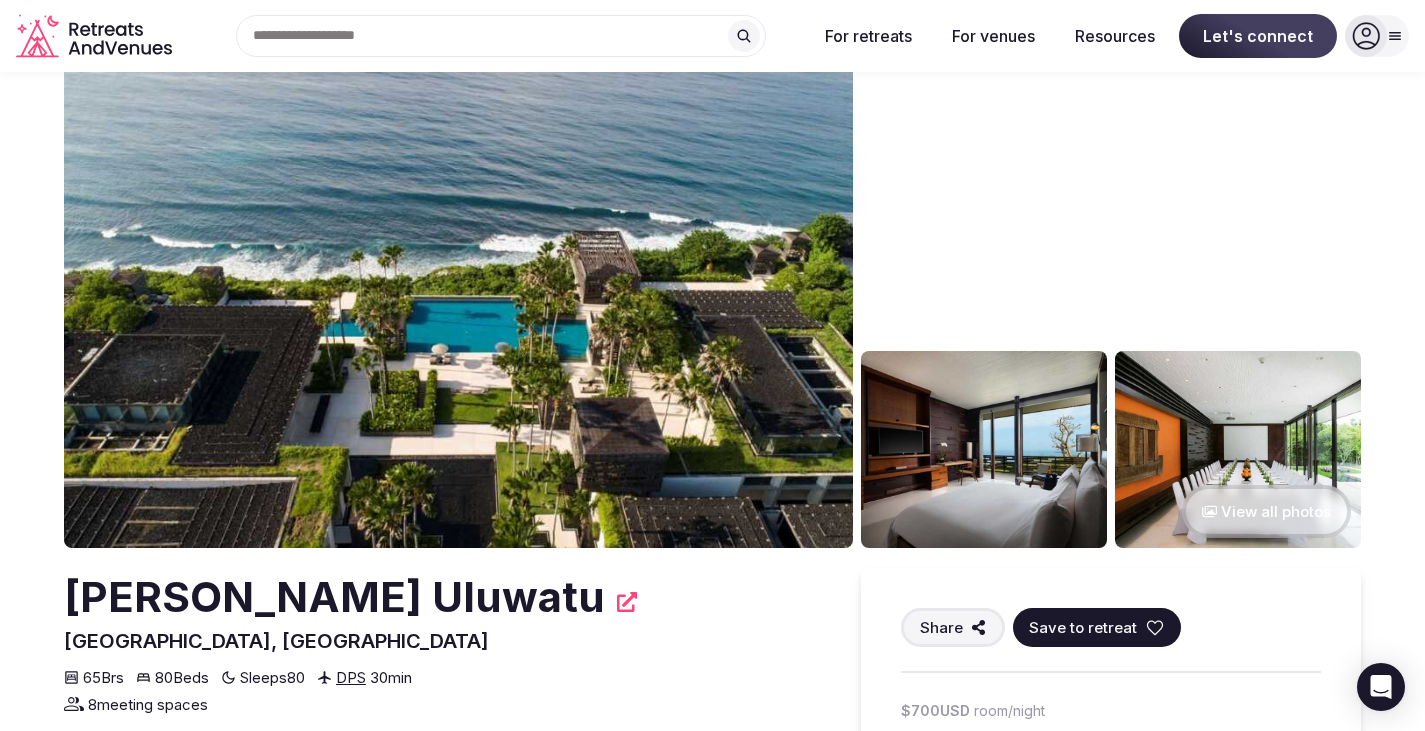 scroll, scrollTop: 0, scrollLeft: 0, axis: both 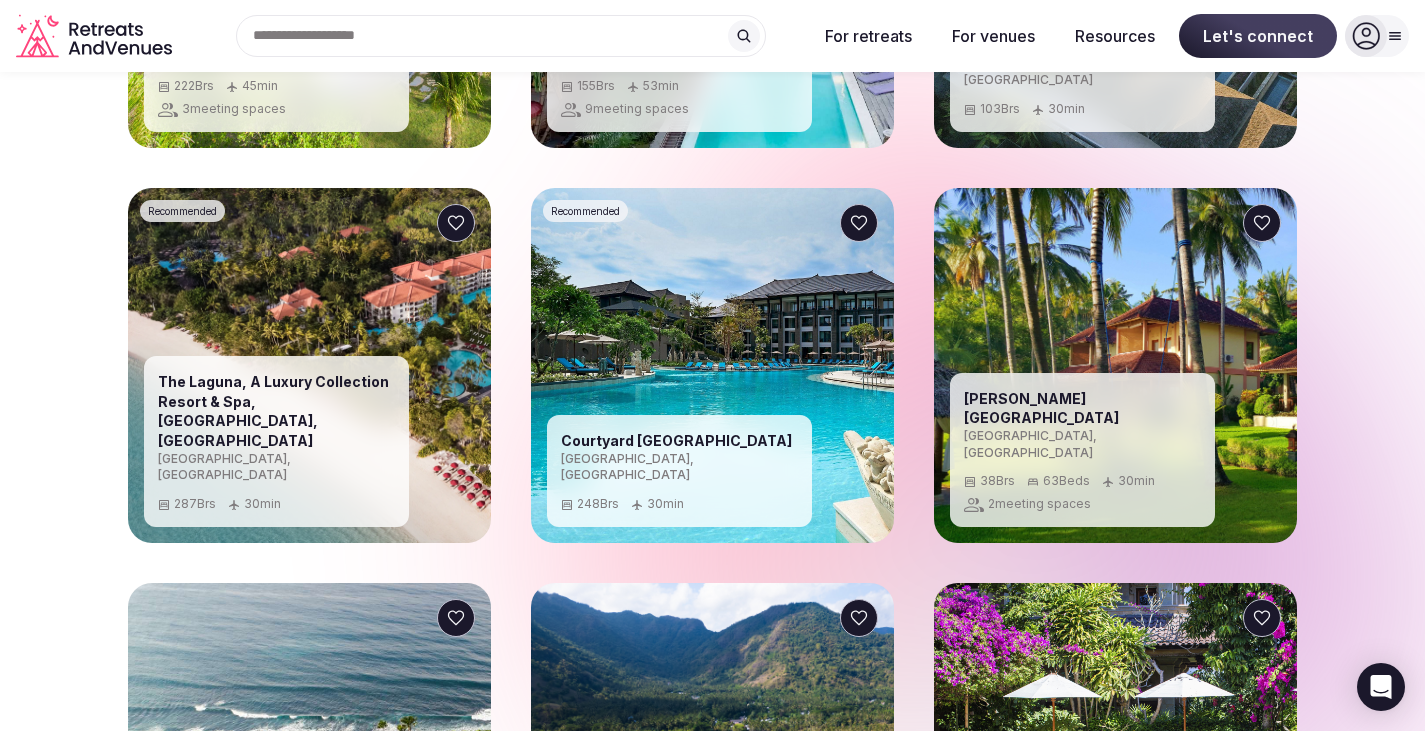 click on "The Laguna, A Luxury Collection Resort & Spa, Nusa Dua, Bali" at bounding box center (276, 411) 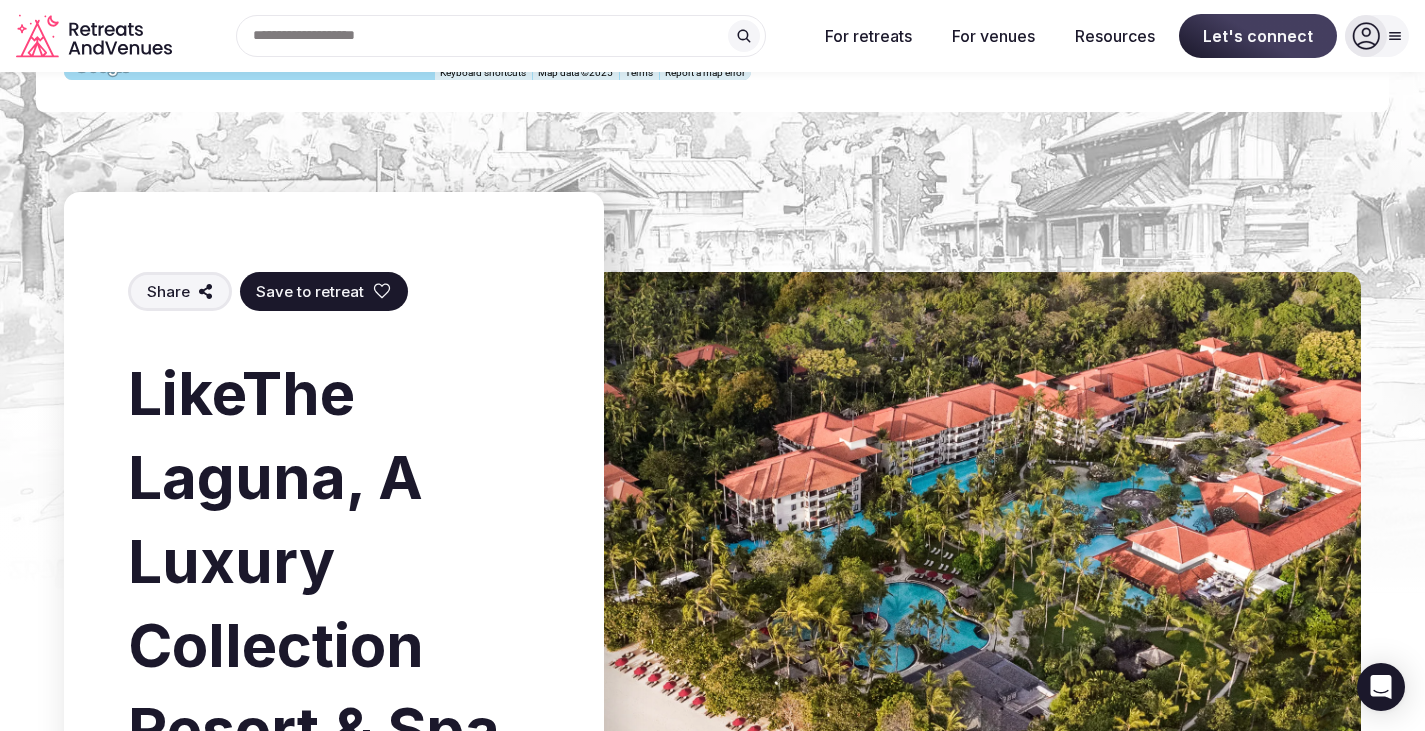 scroll, scrollTop: 1640, scrollLeft: 0, axis: vertical 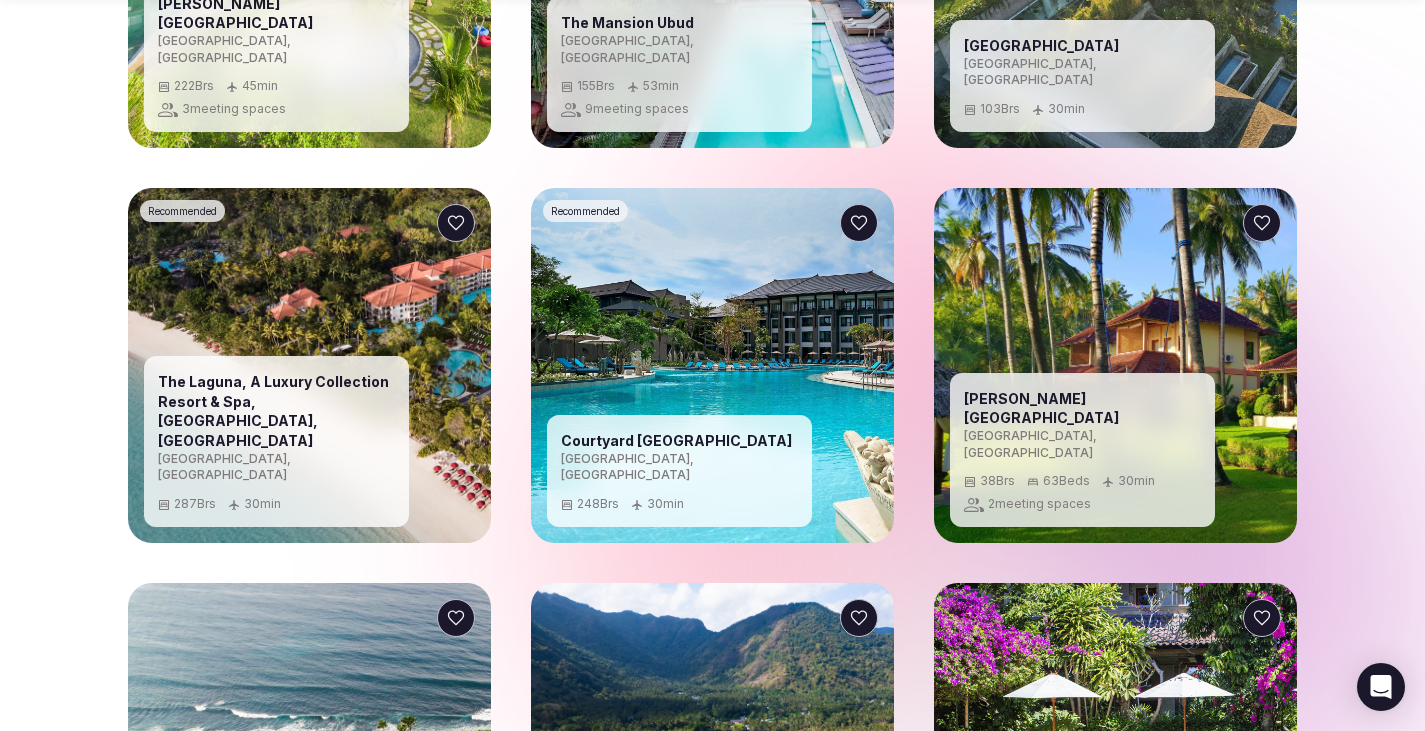 click on "Recommended Courtyard Bali Nusa Dua Resort Indonesia ,  Bali 248  Brs 30  min" at bounding box center (712, 365) 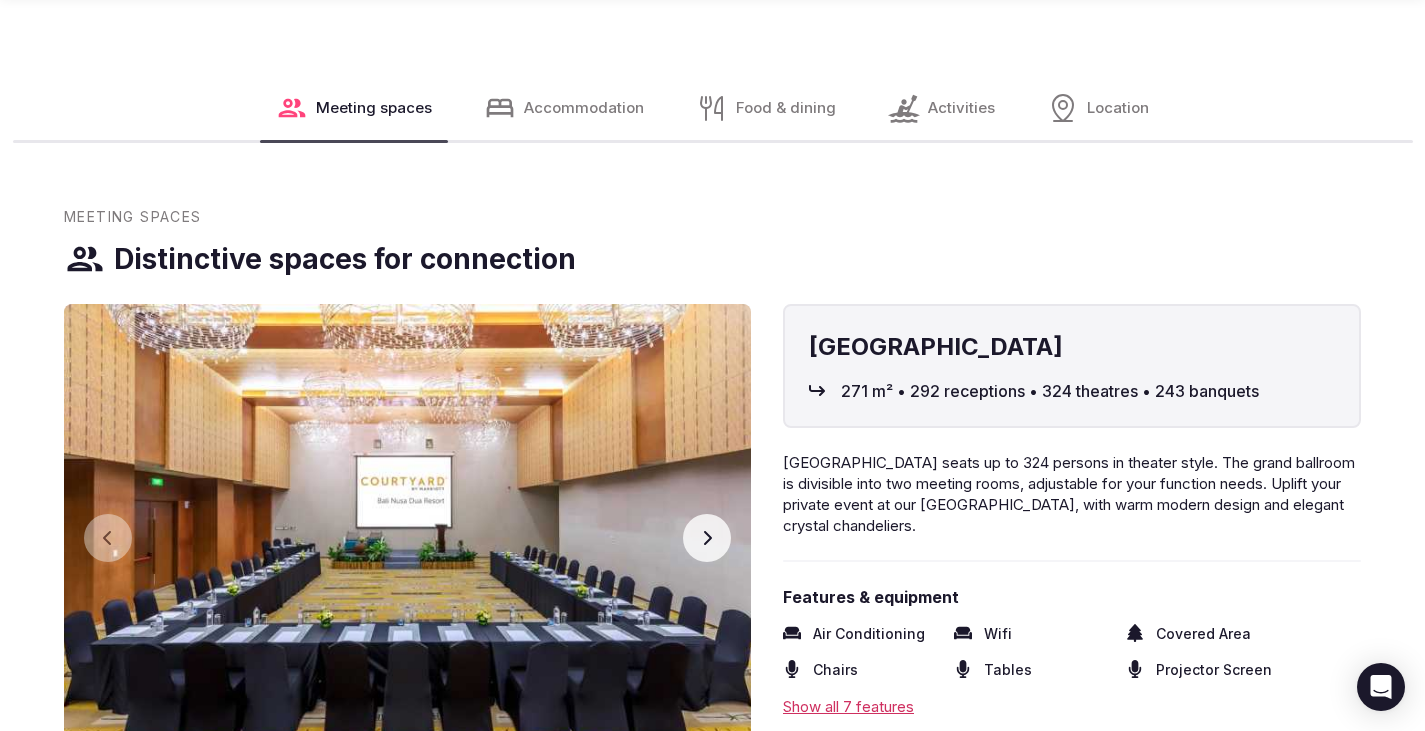scroll, scrollTop: 2229, scrollLeft: 0, axis: vertical 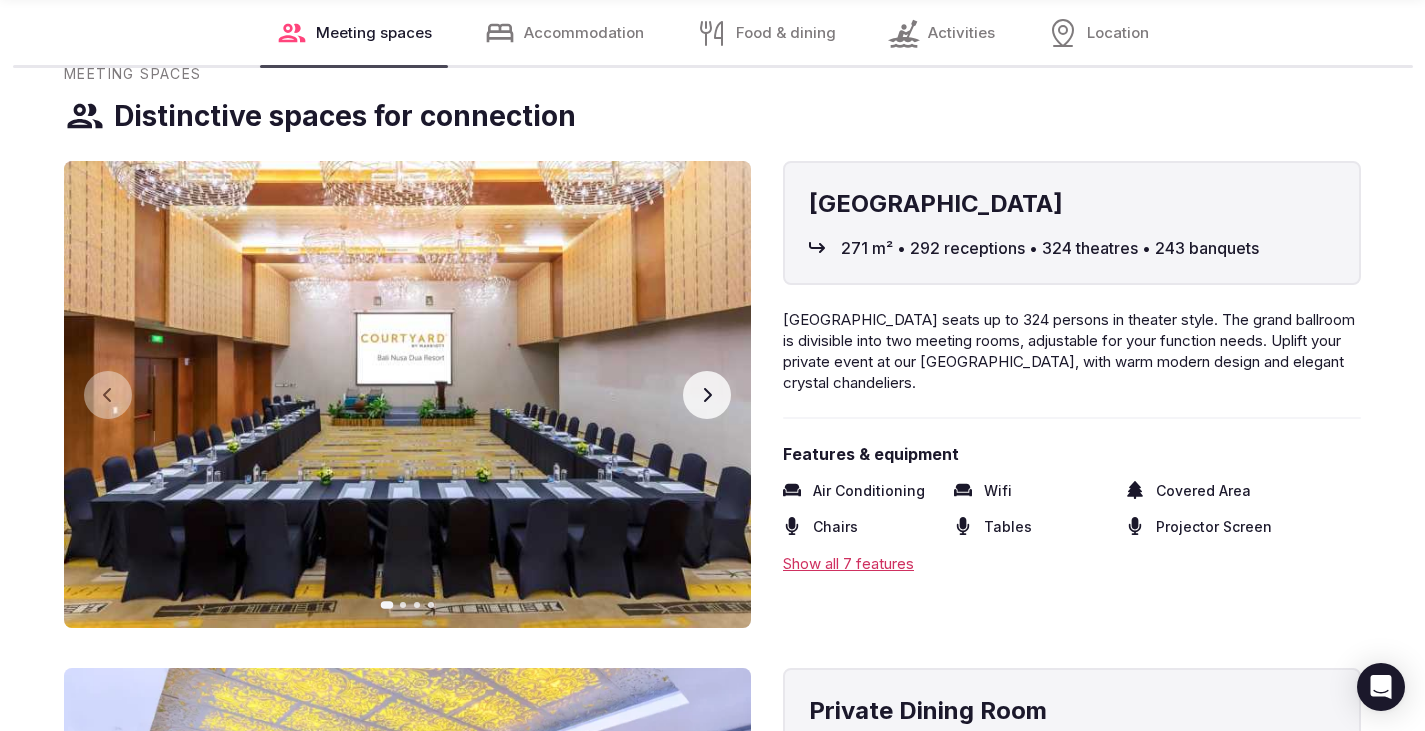 click 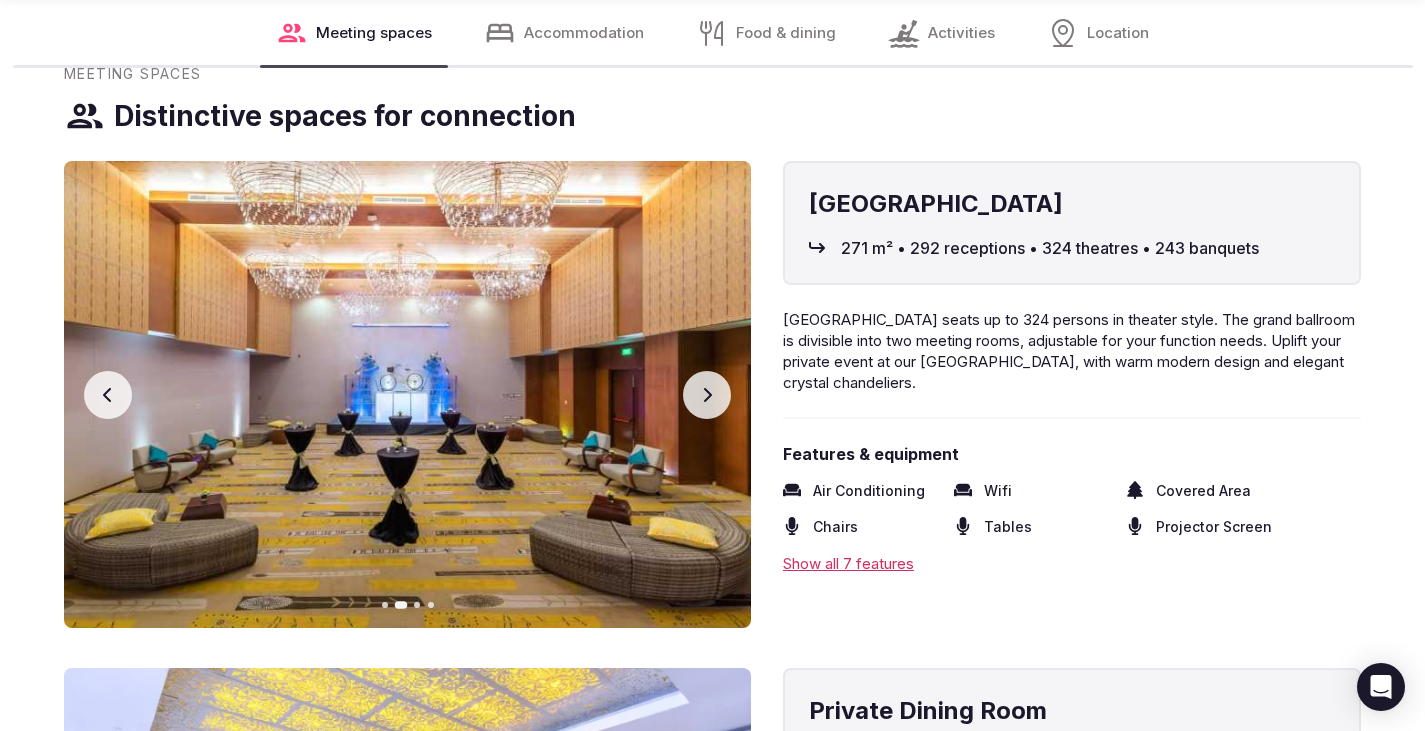 click 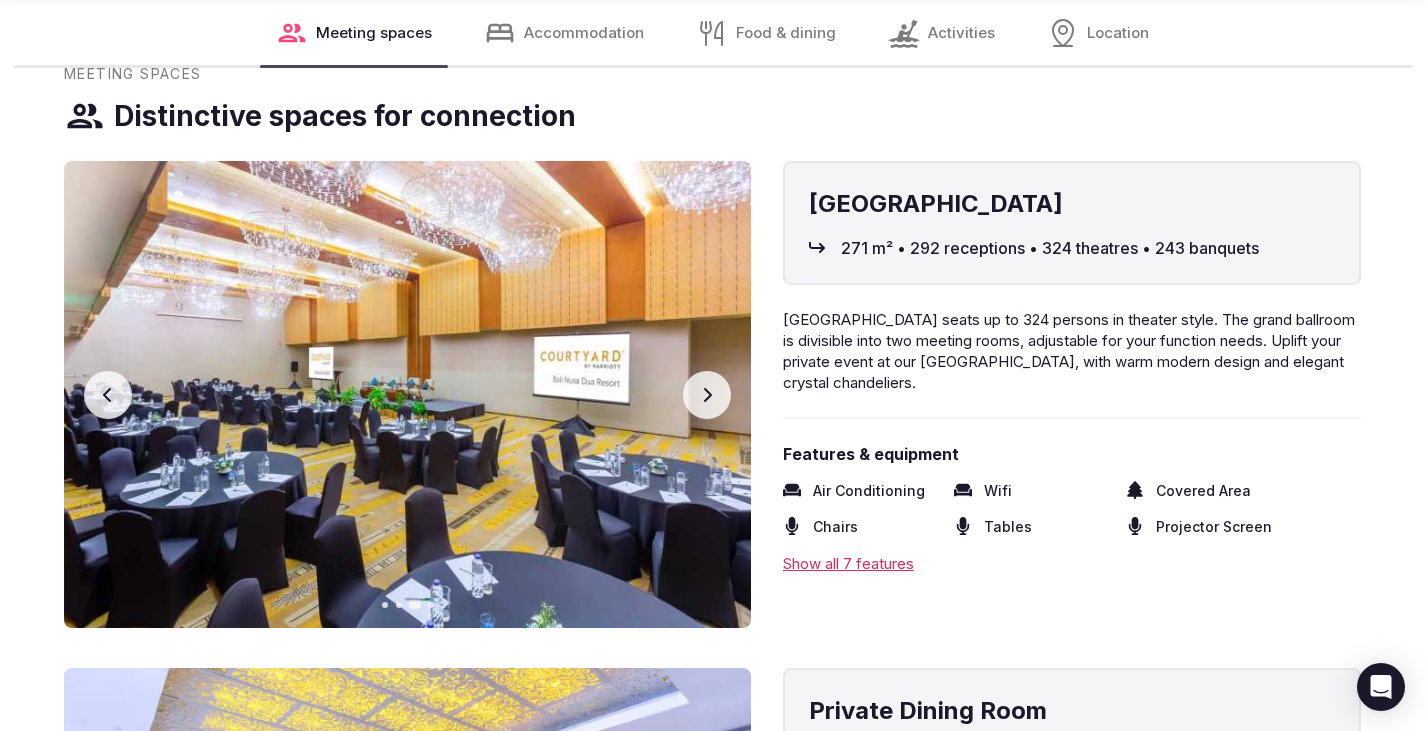 click on "Previous slide" at bounding box center [108, 395] 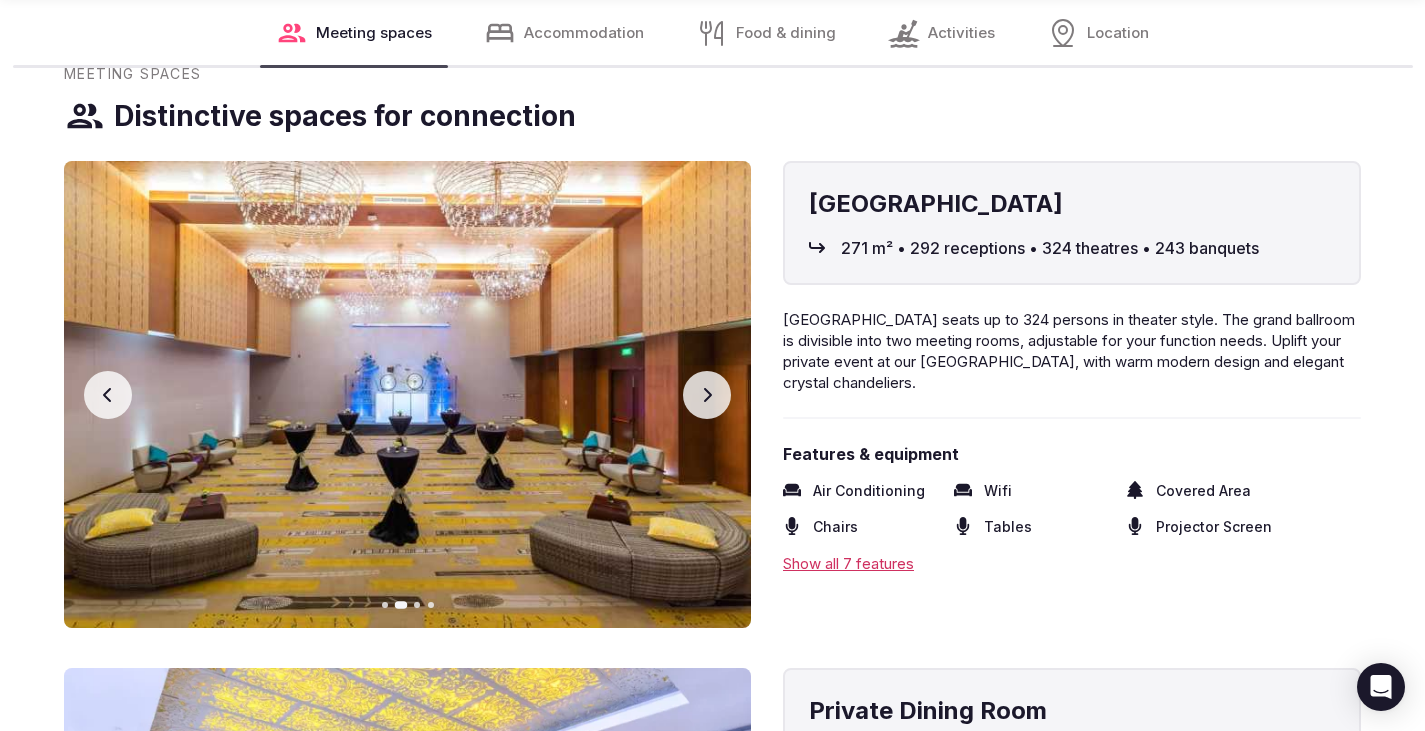 click 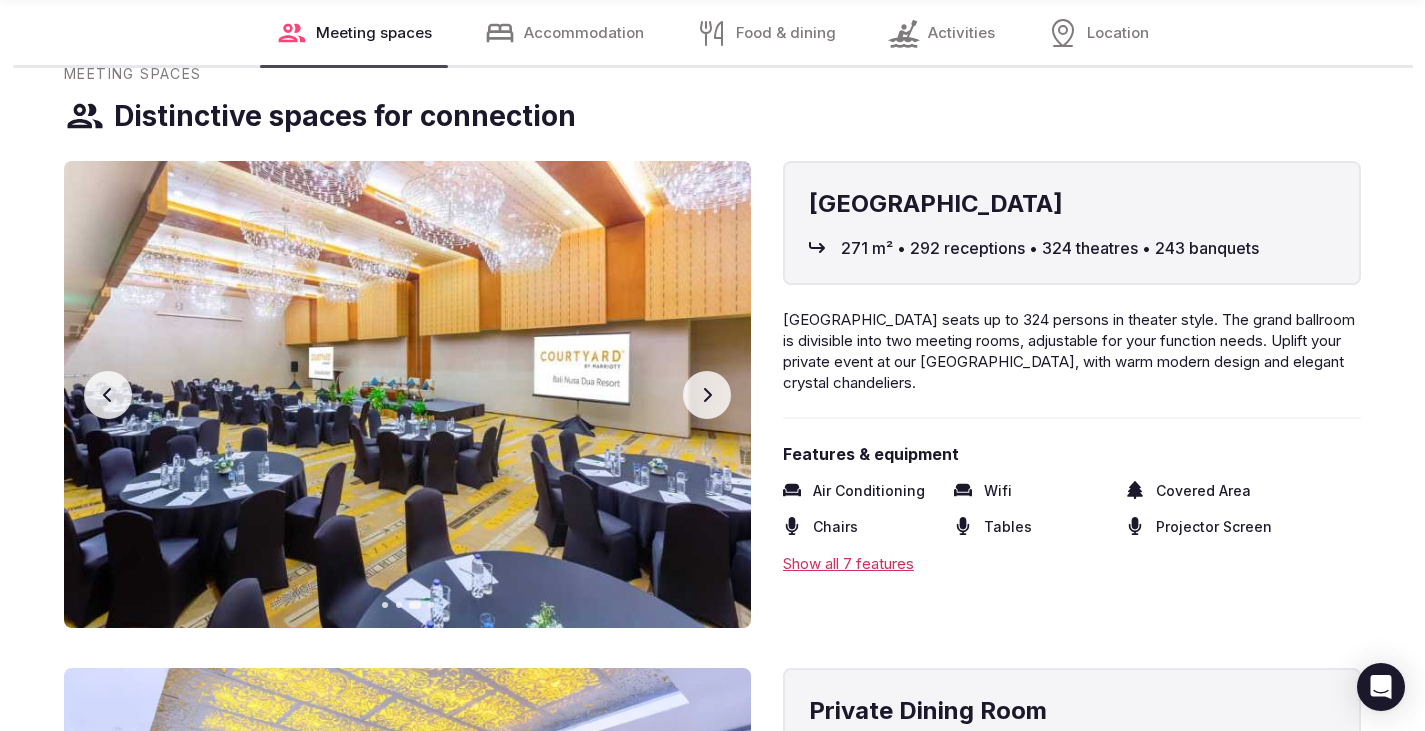 click 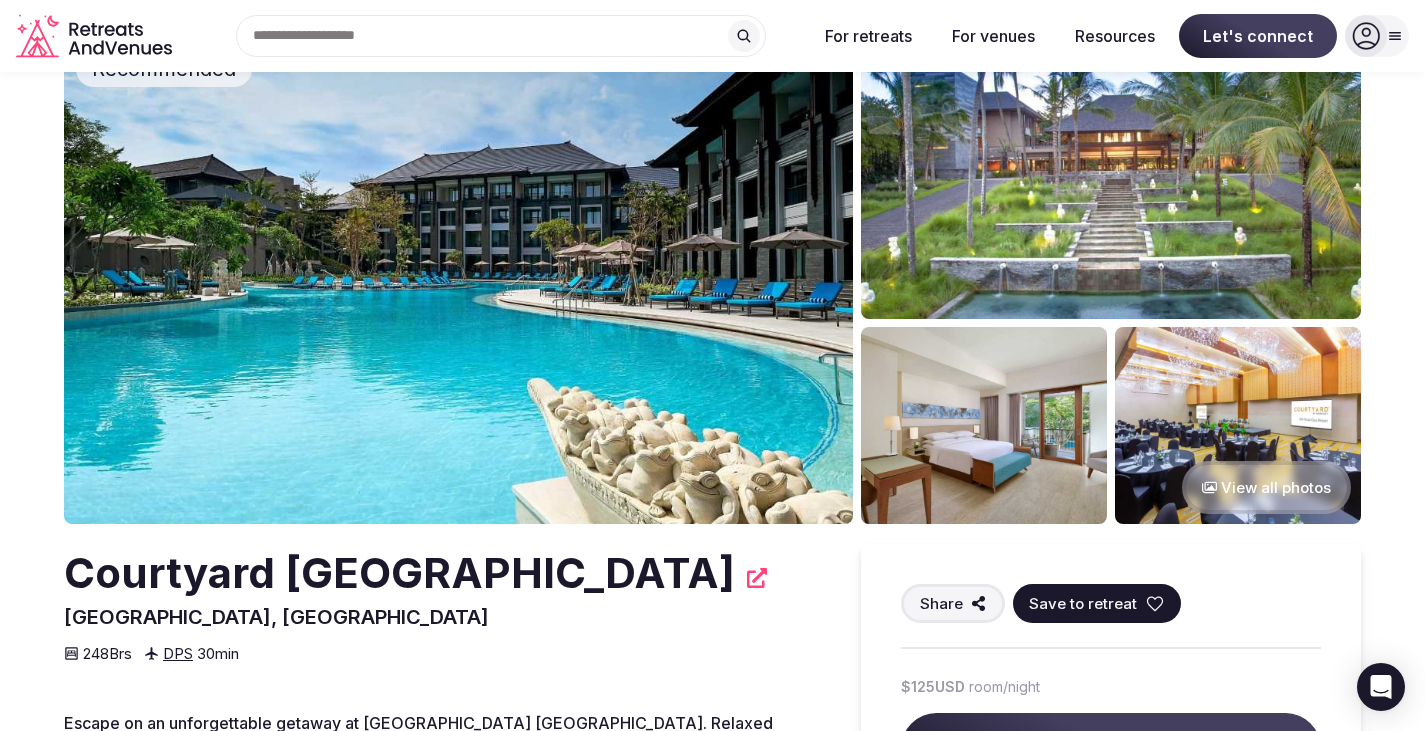 scroll, scrollTop: 0, scrollLeft: 0, axis: both 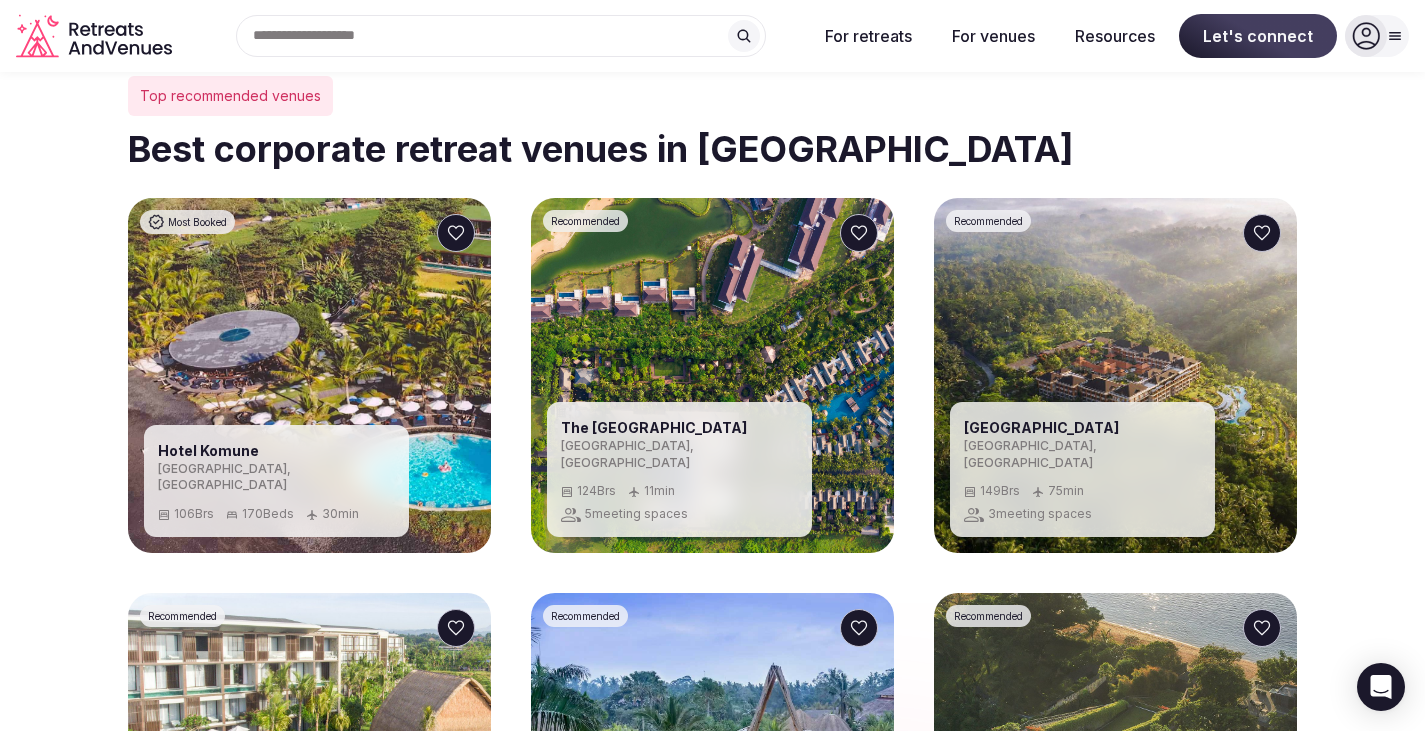 click on "Hotel Komune" at bounding box center (276, 451) 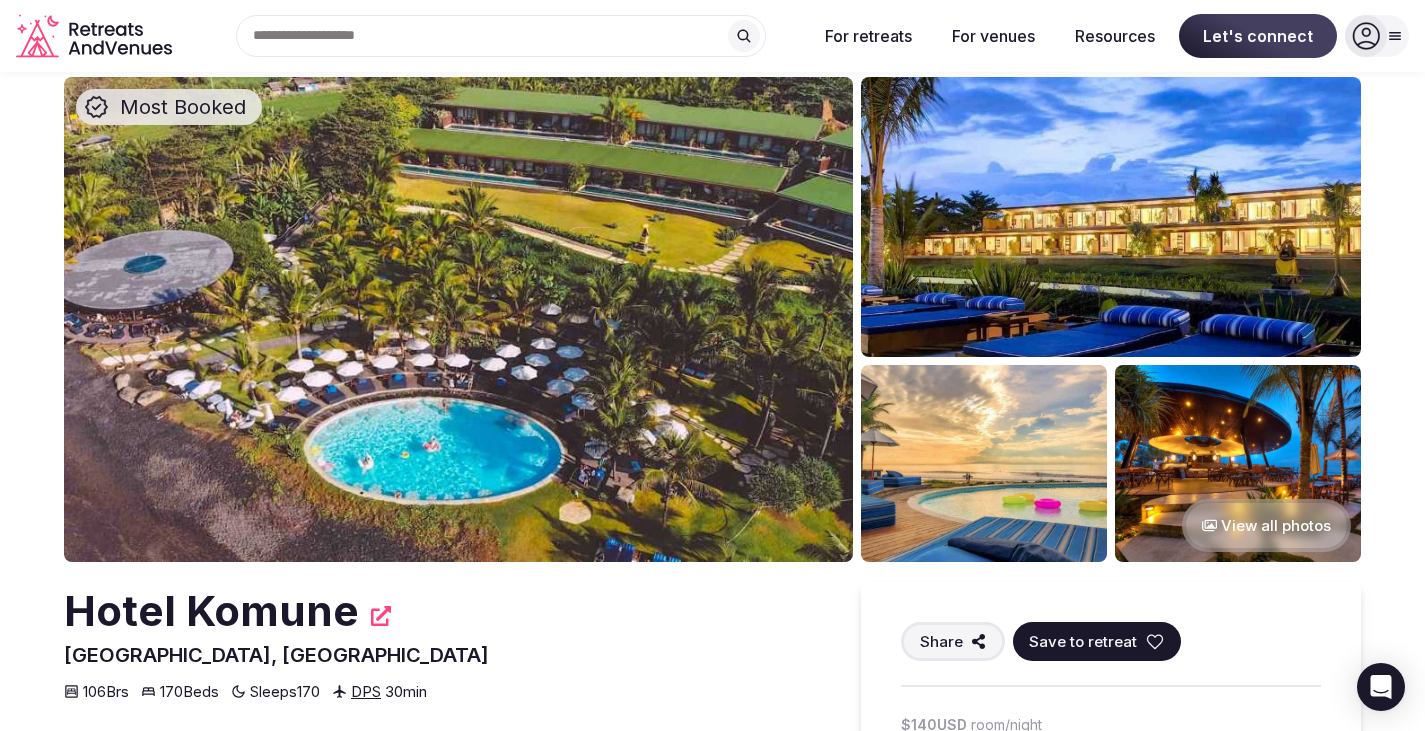 scroll, scrollTop: 0, scrollLeft: 0, axis: both 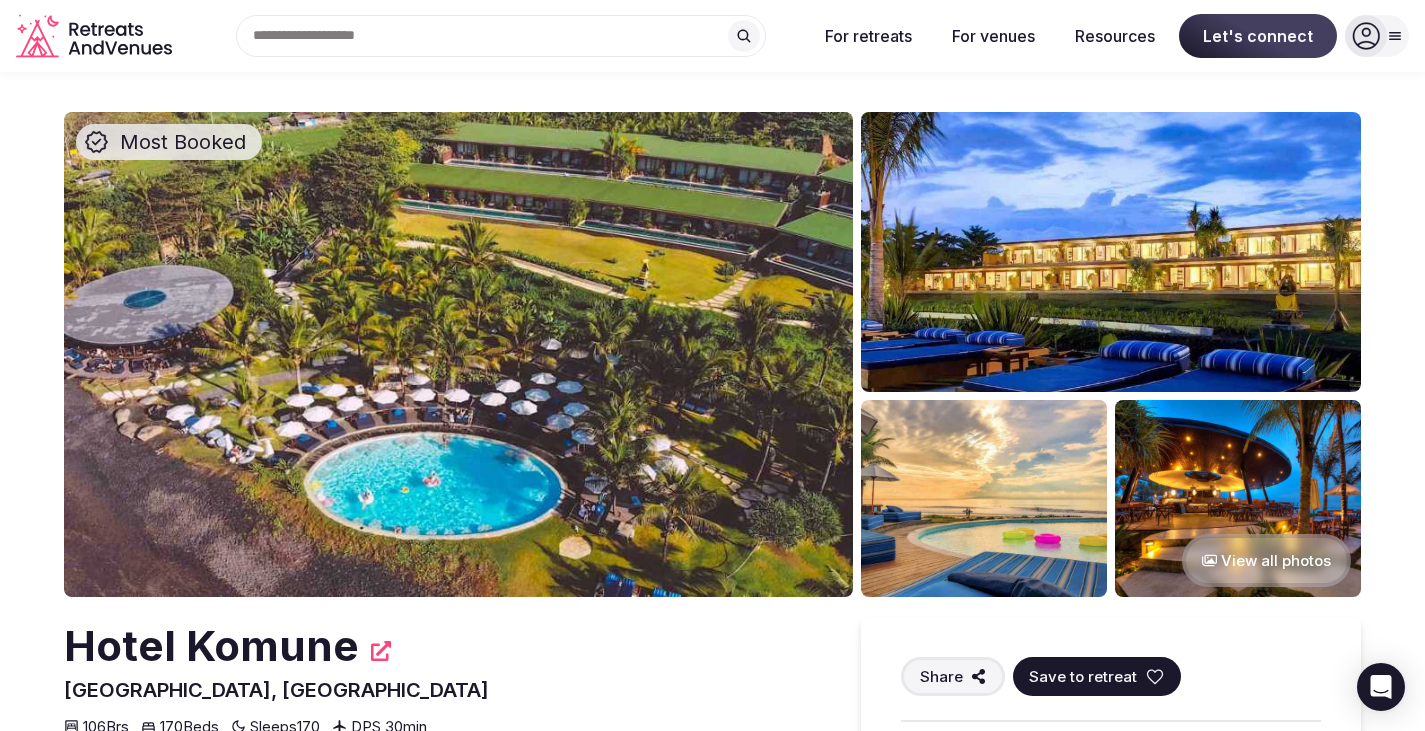 click on "View all photos" at bounding box center [1266, 560] 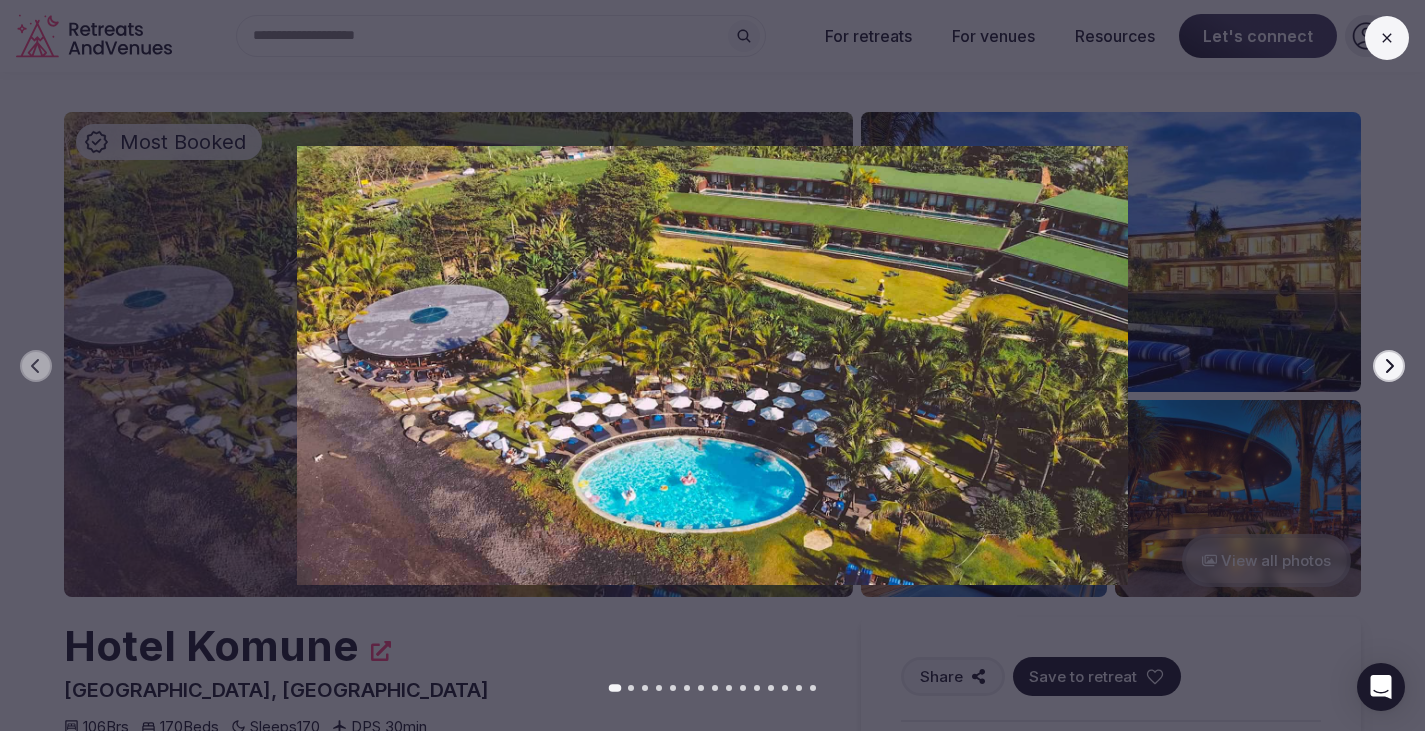 click 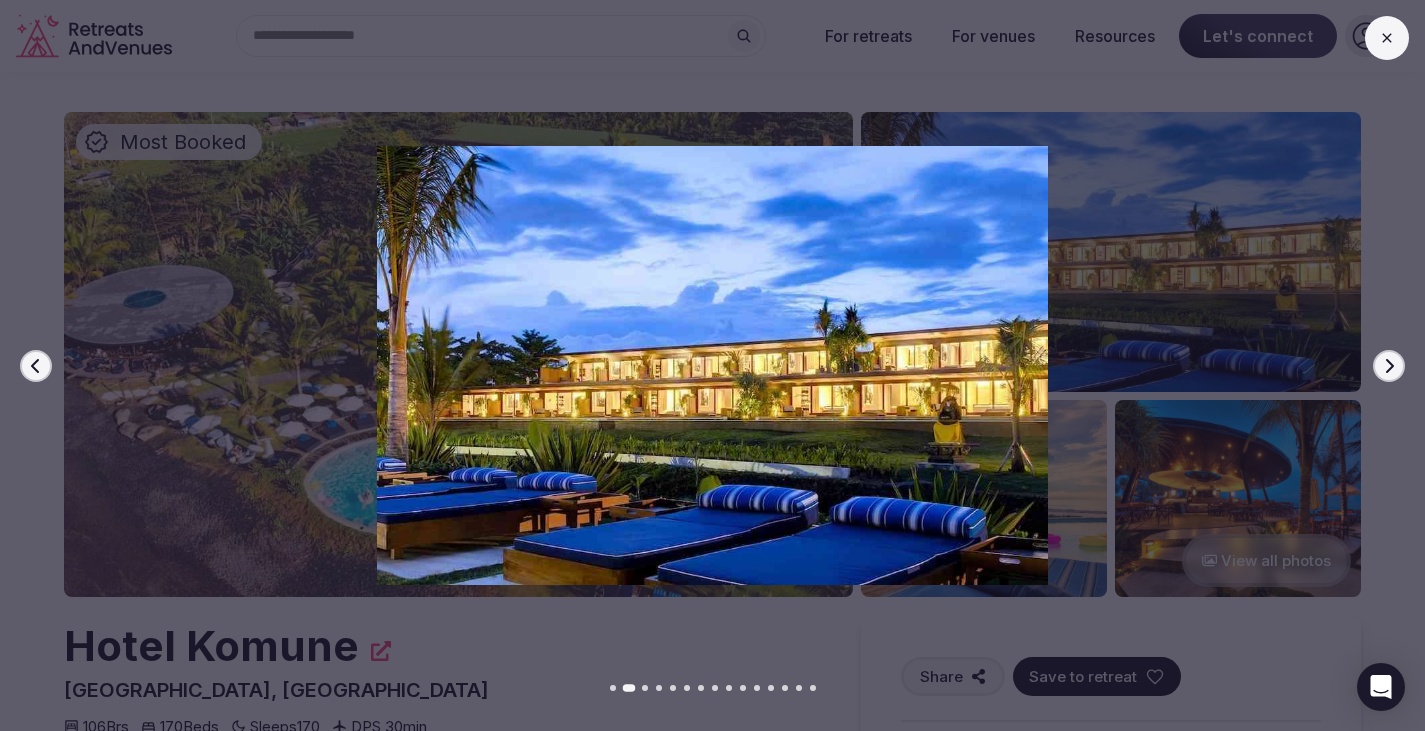 click 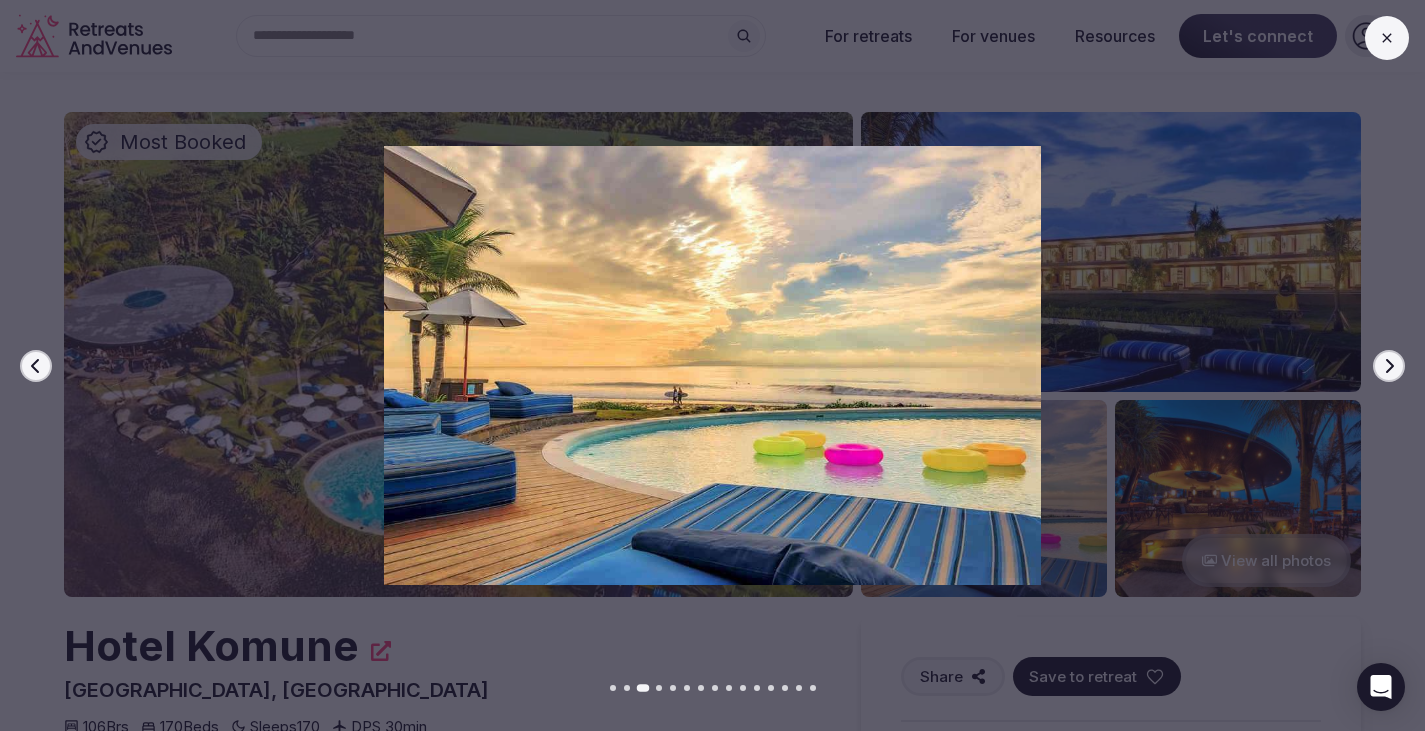 click 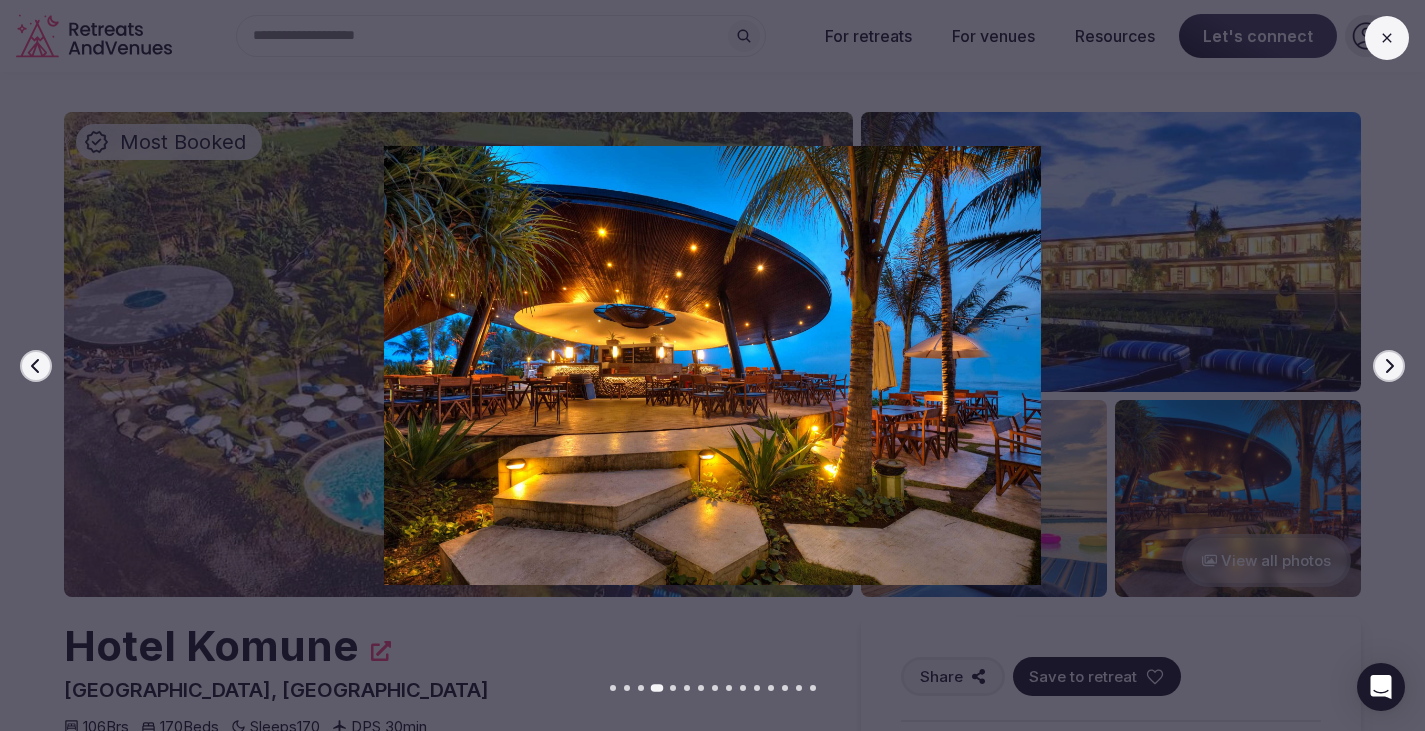 click 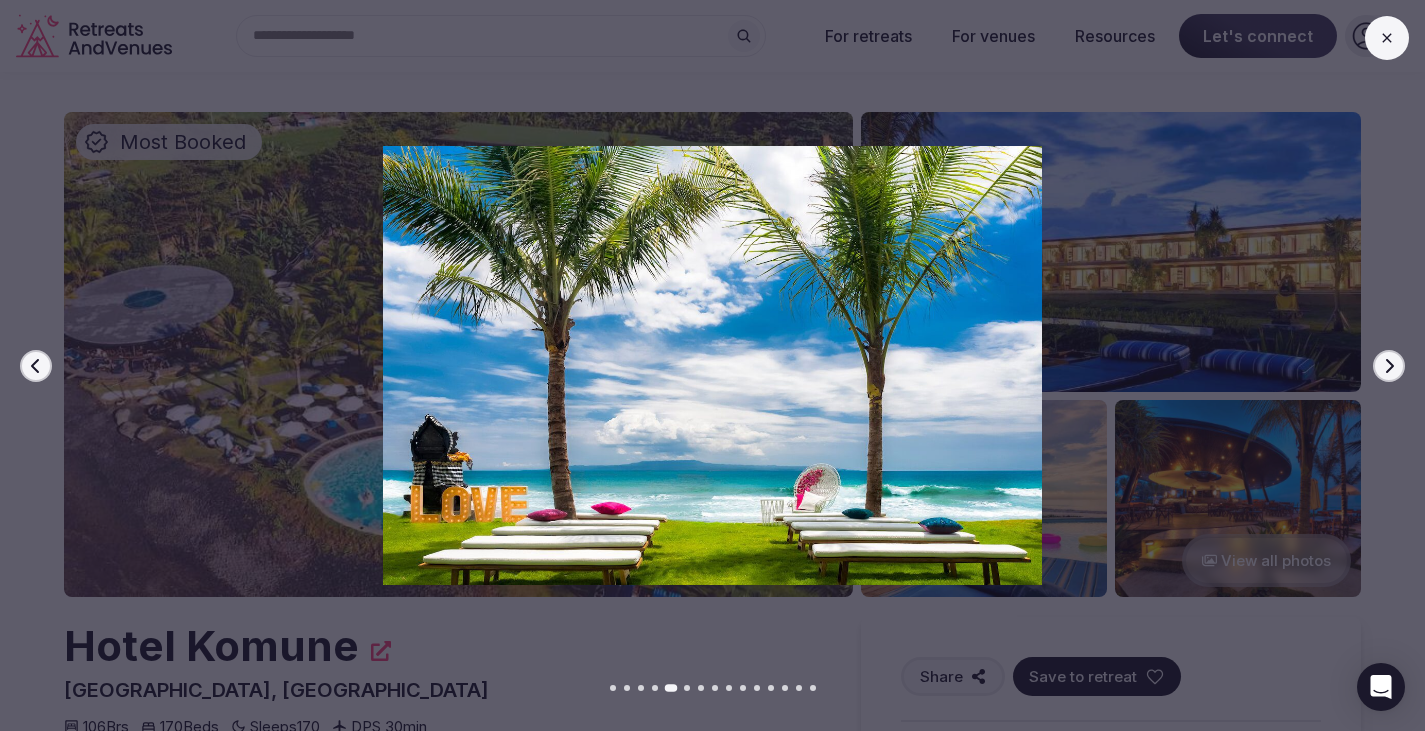 click 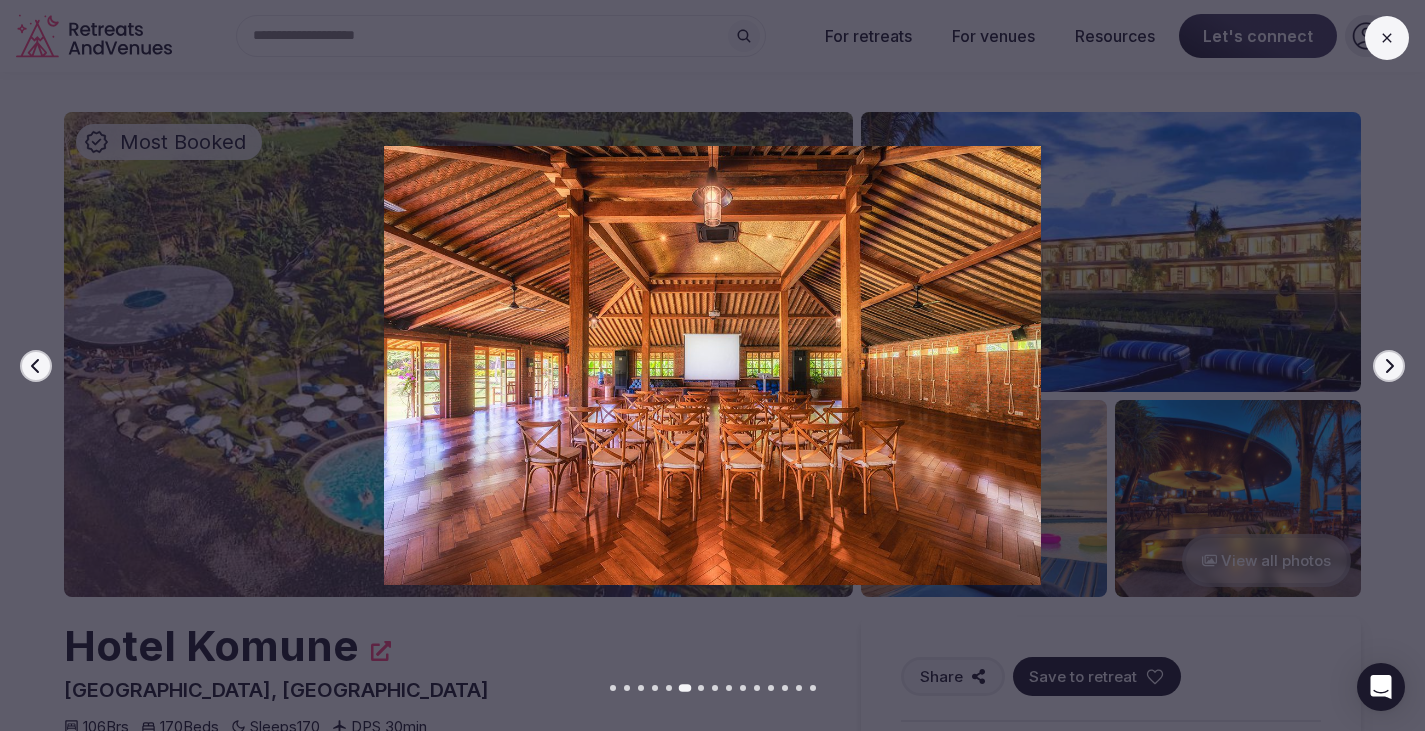 click 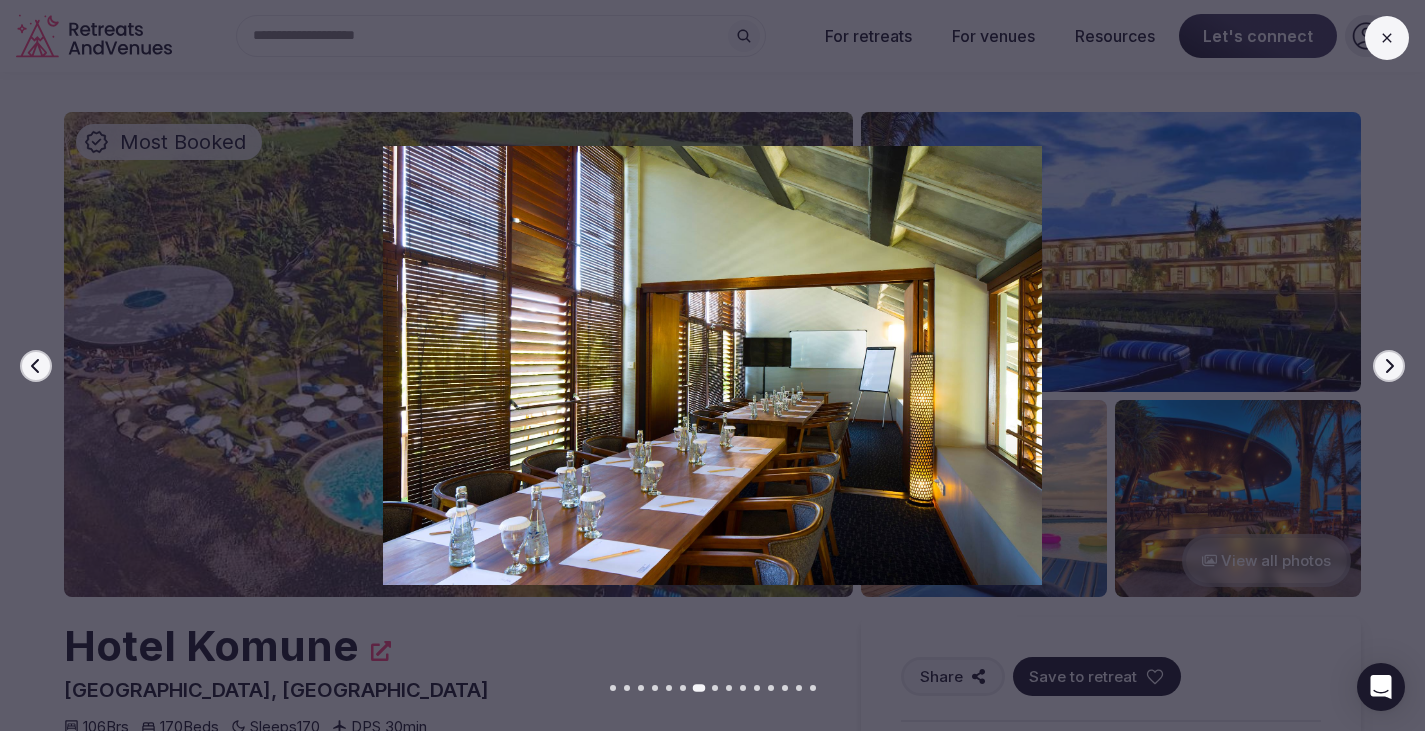 click at bounding box center [704, 365] 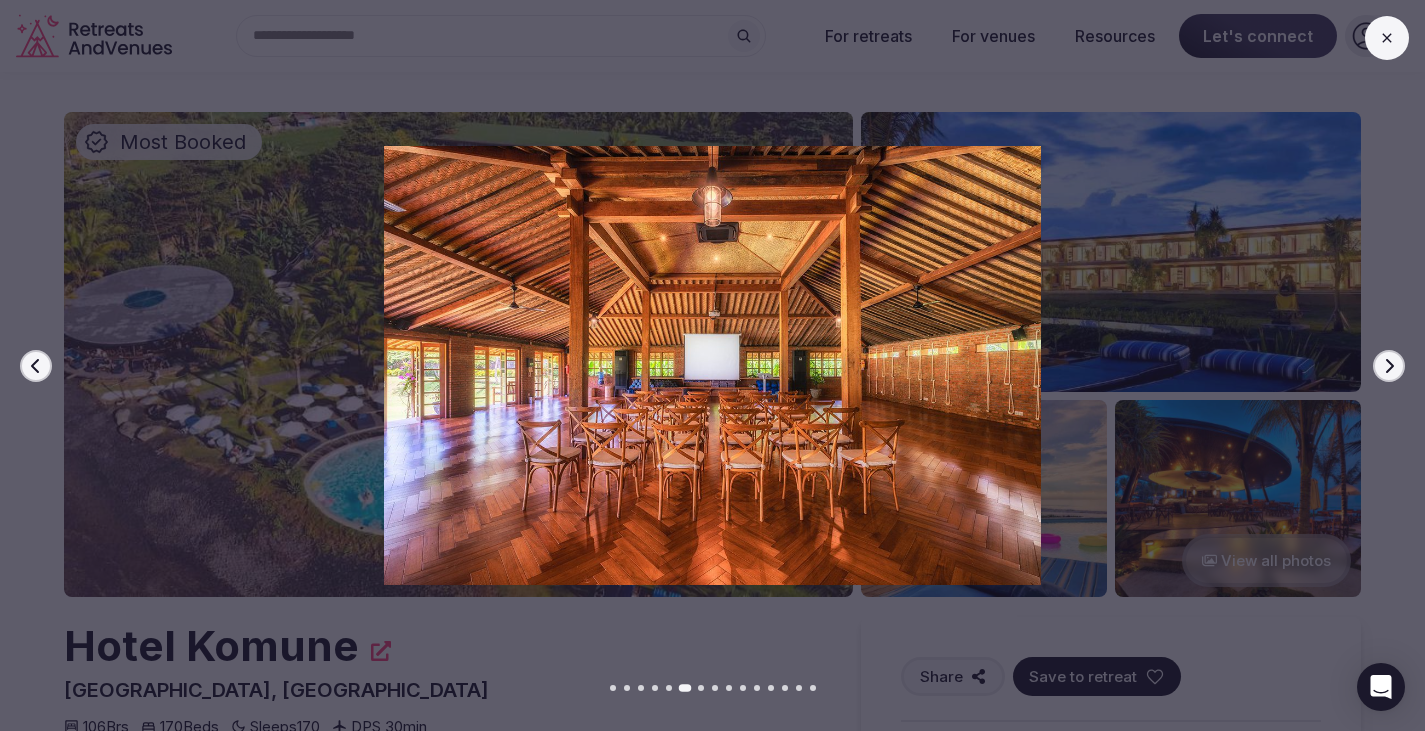 click 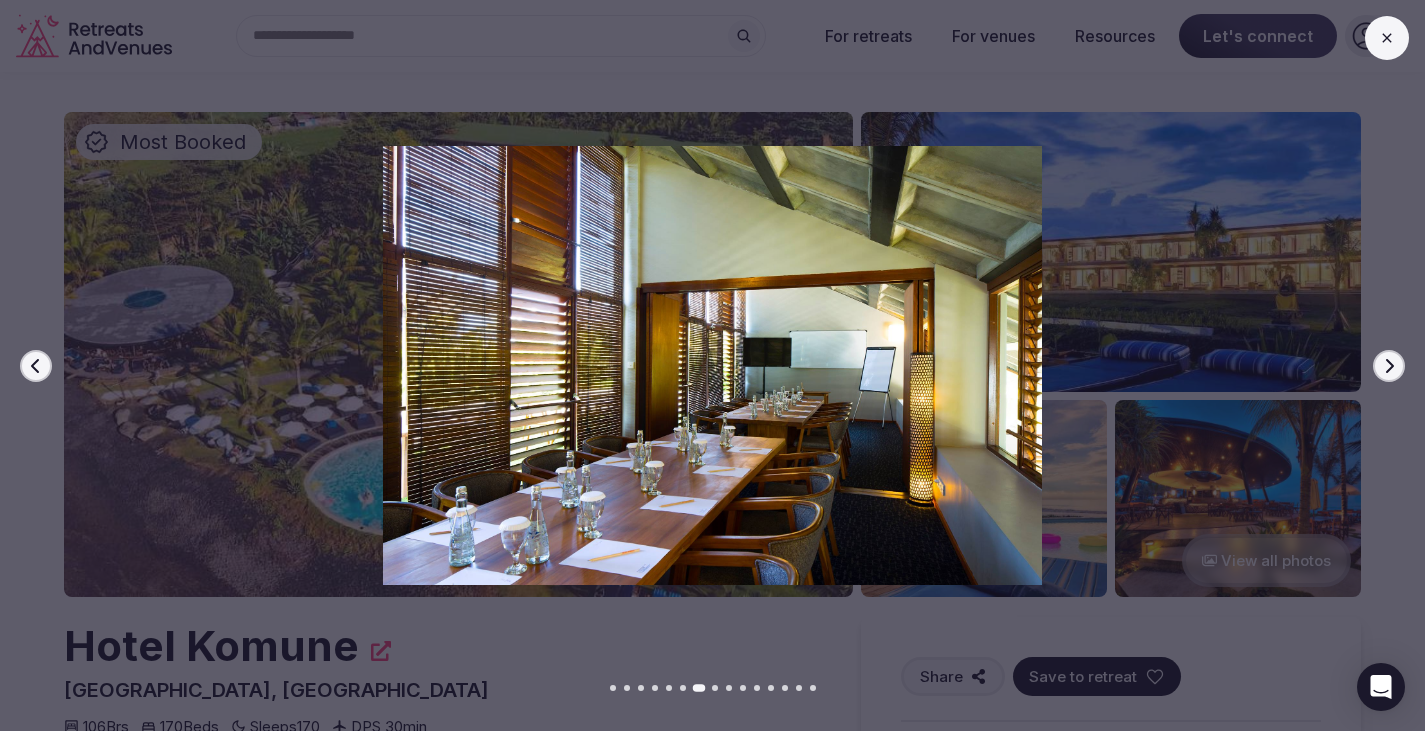 click 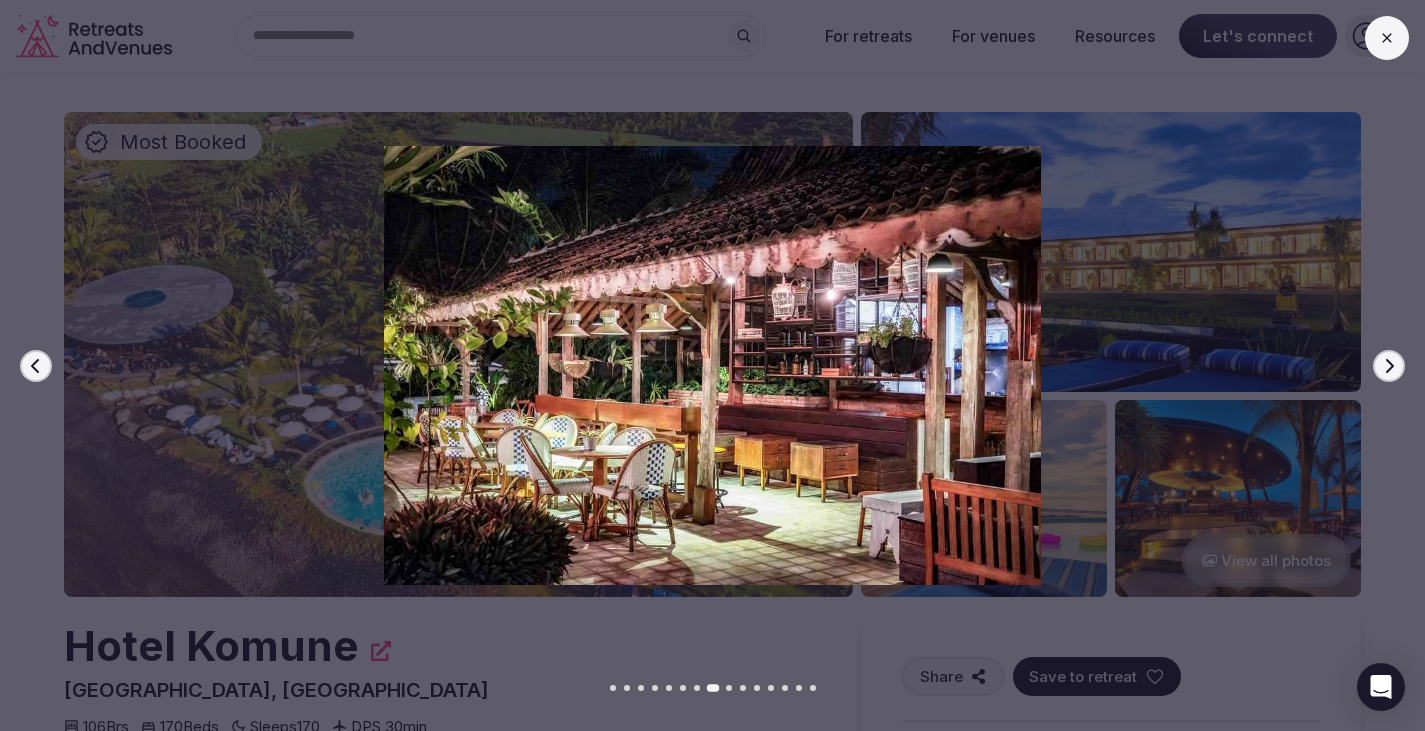 click 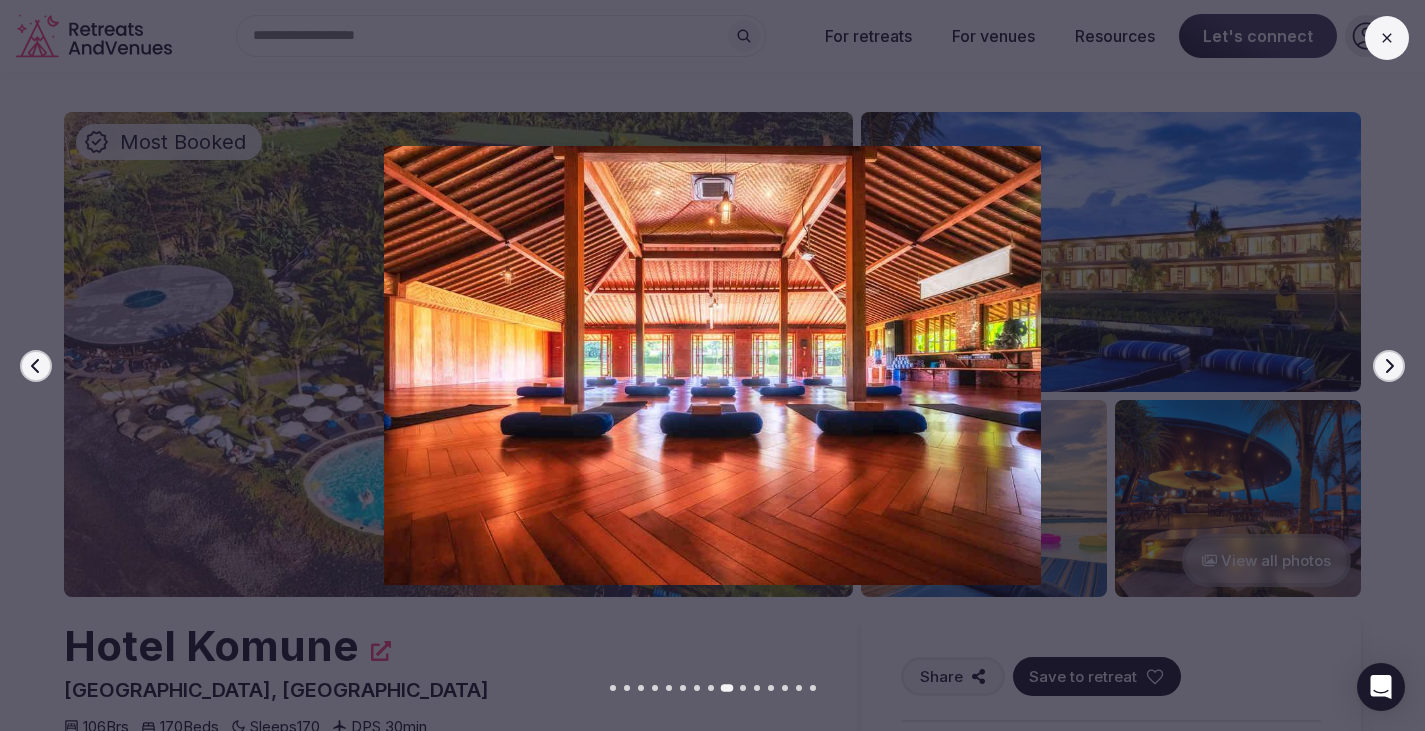 click 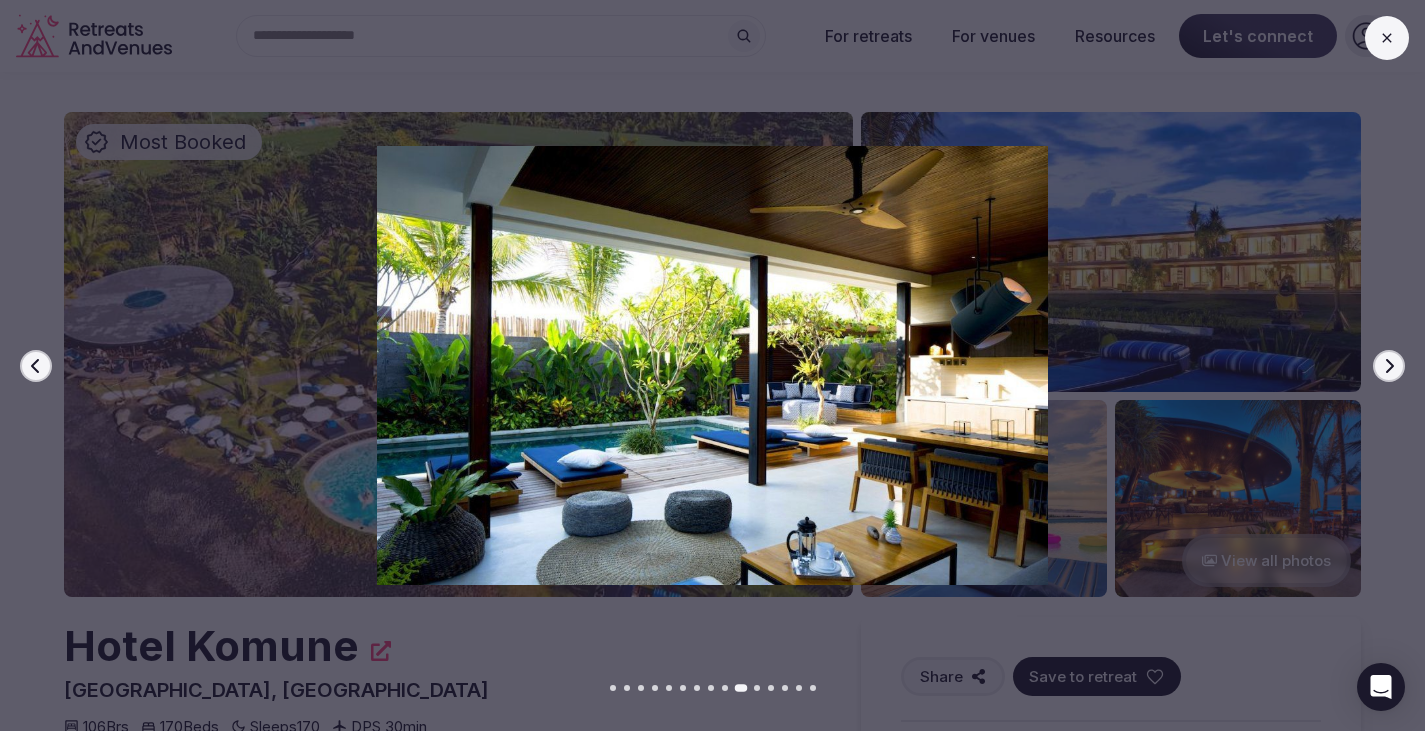 click 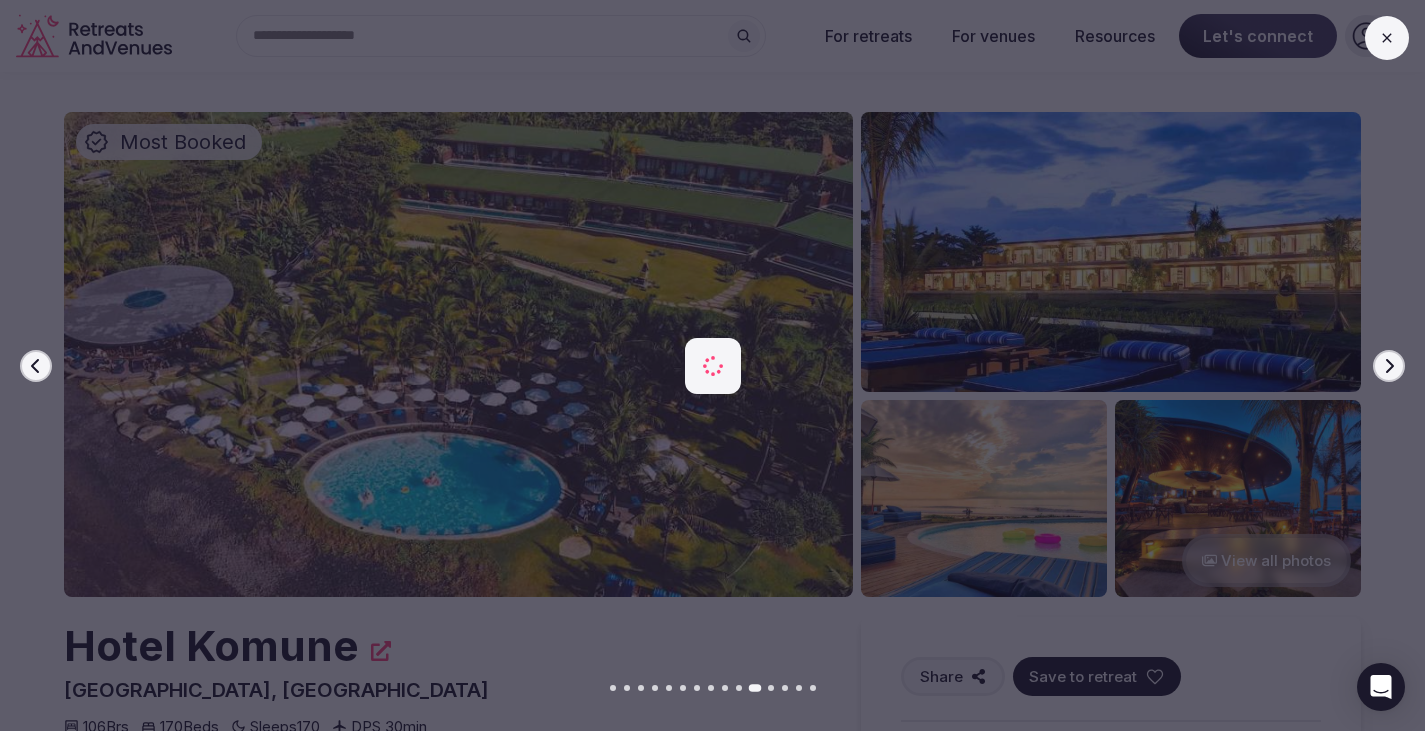 click 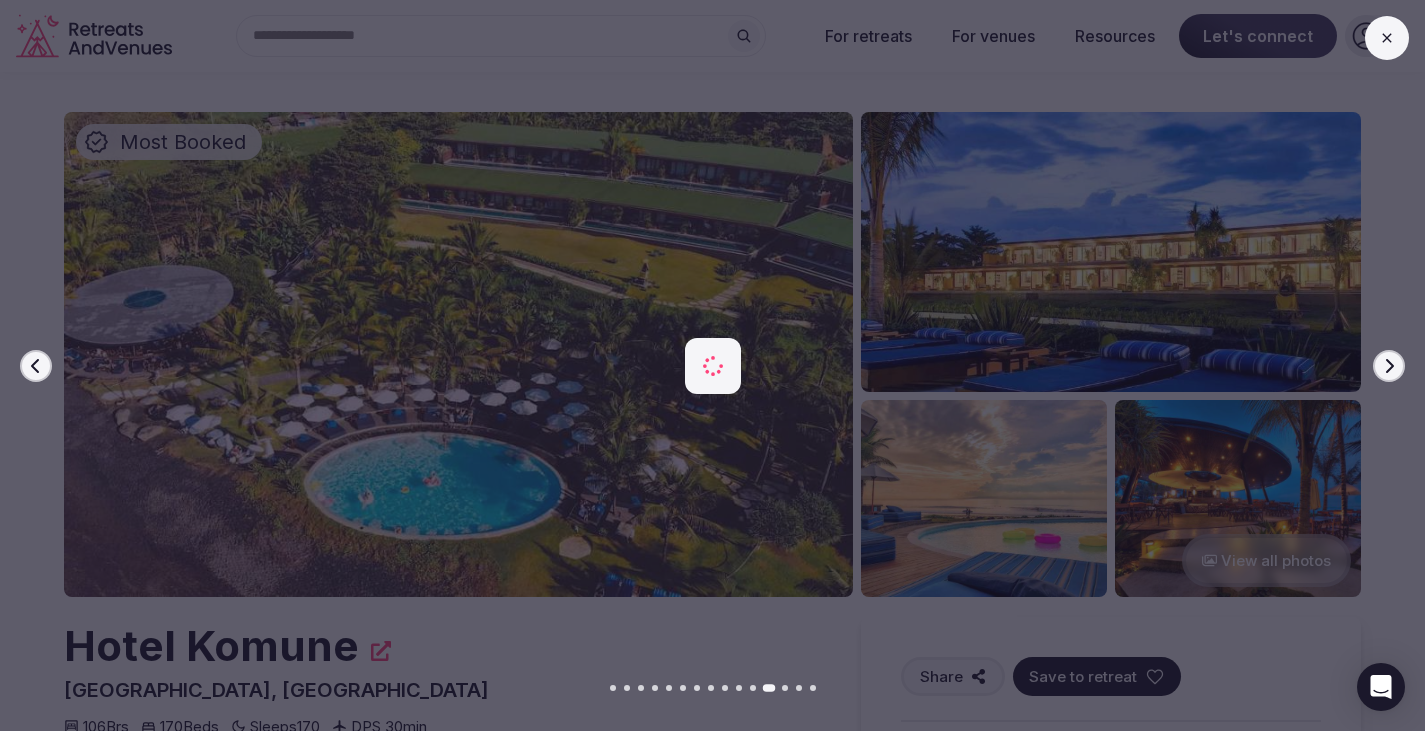 click 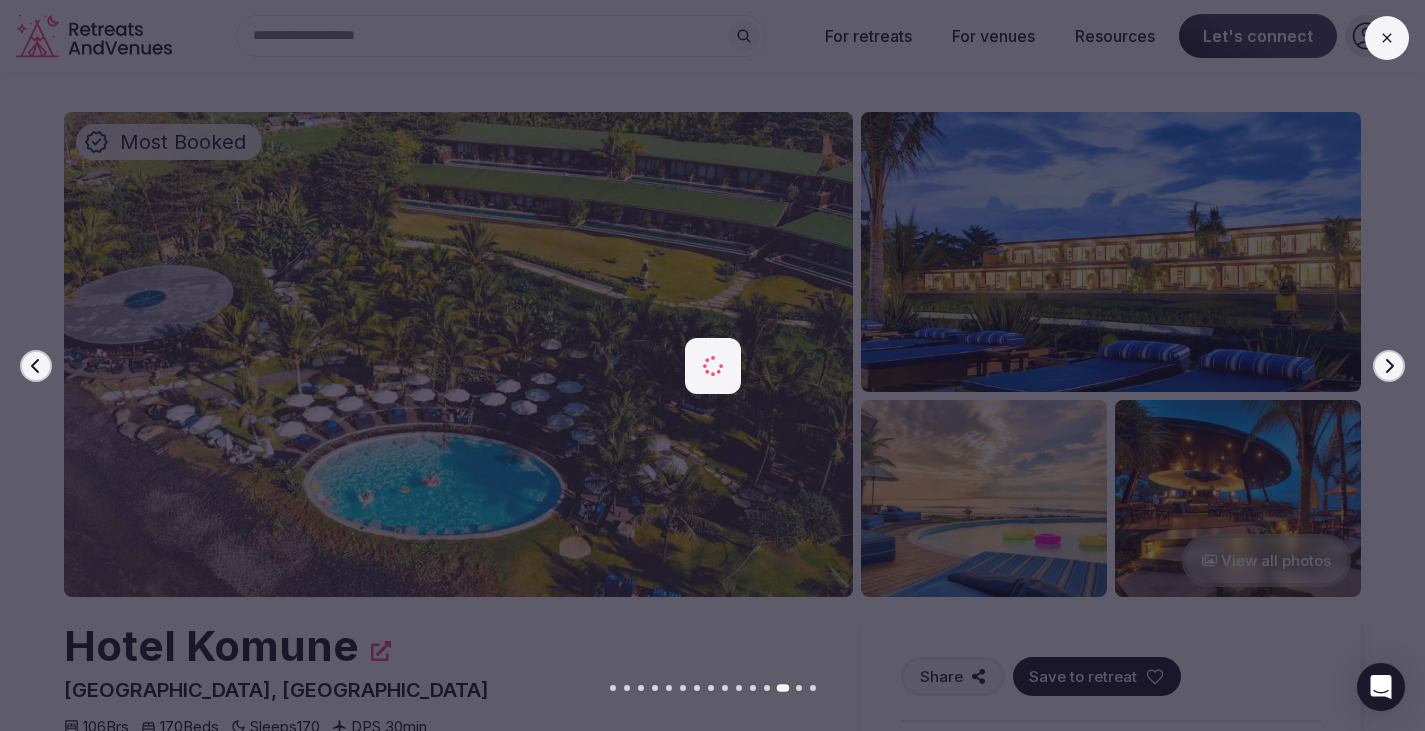 click 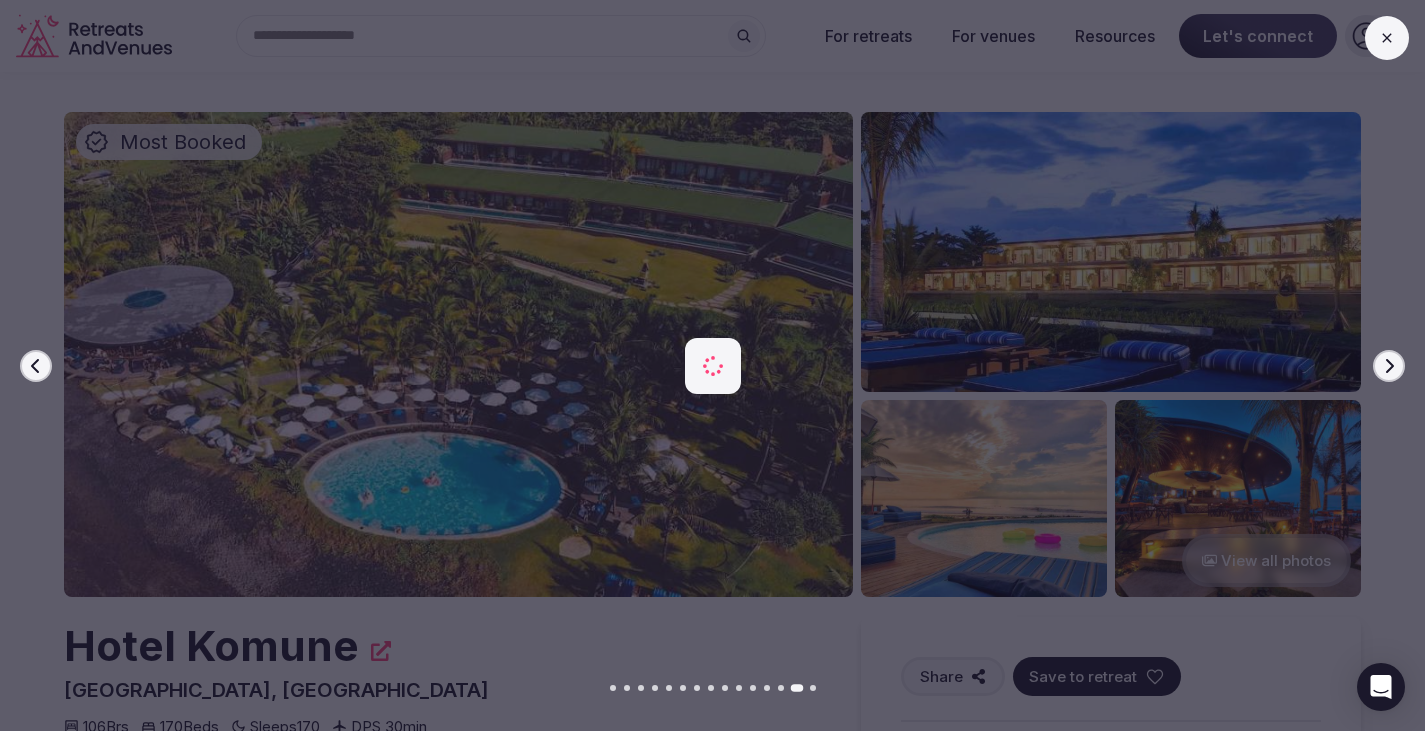 click 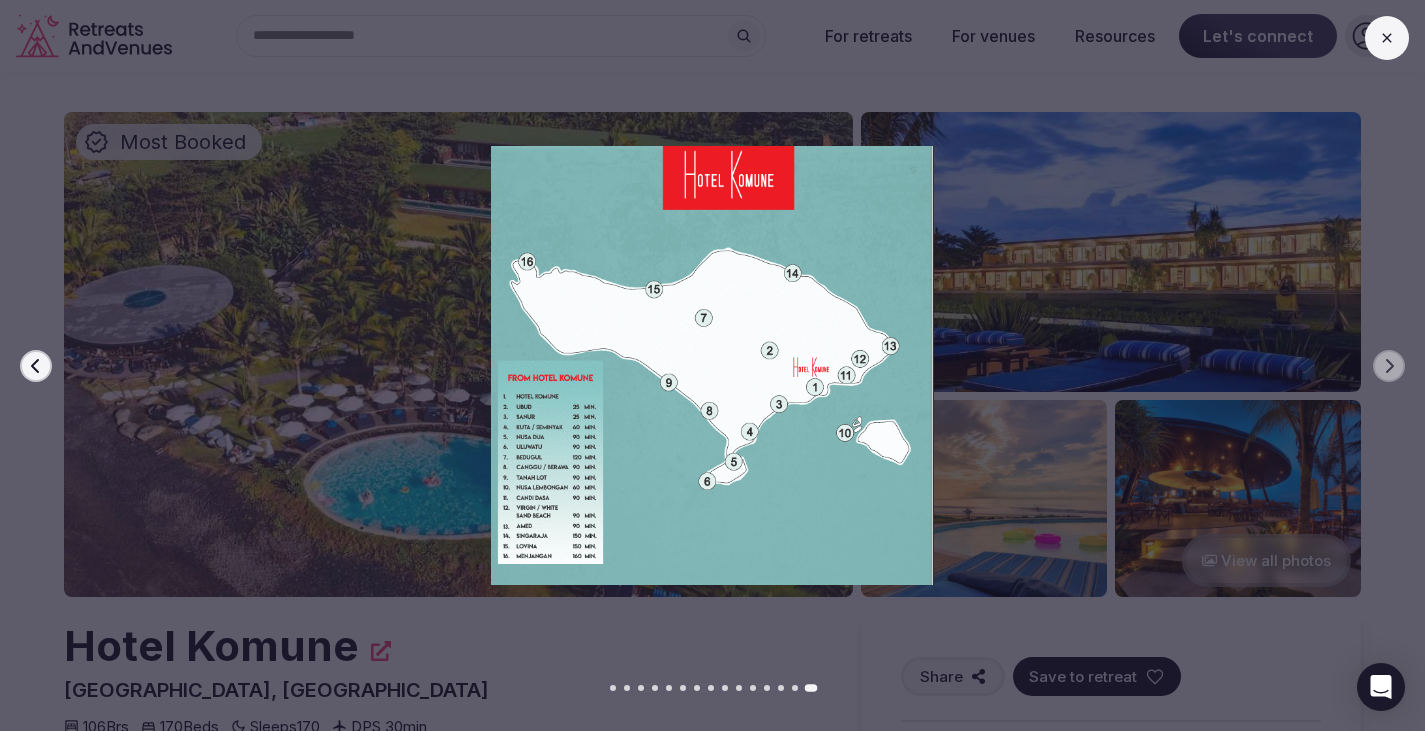 click on "Previous slide" at bounding box center (36, 366) 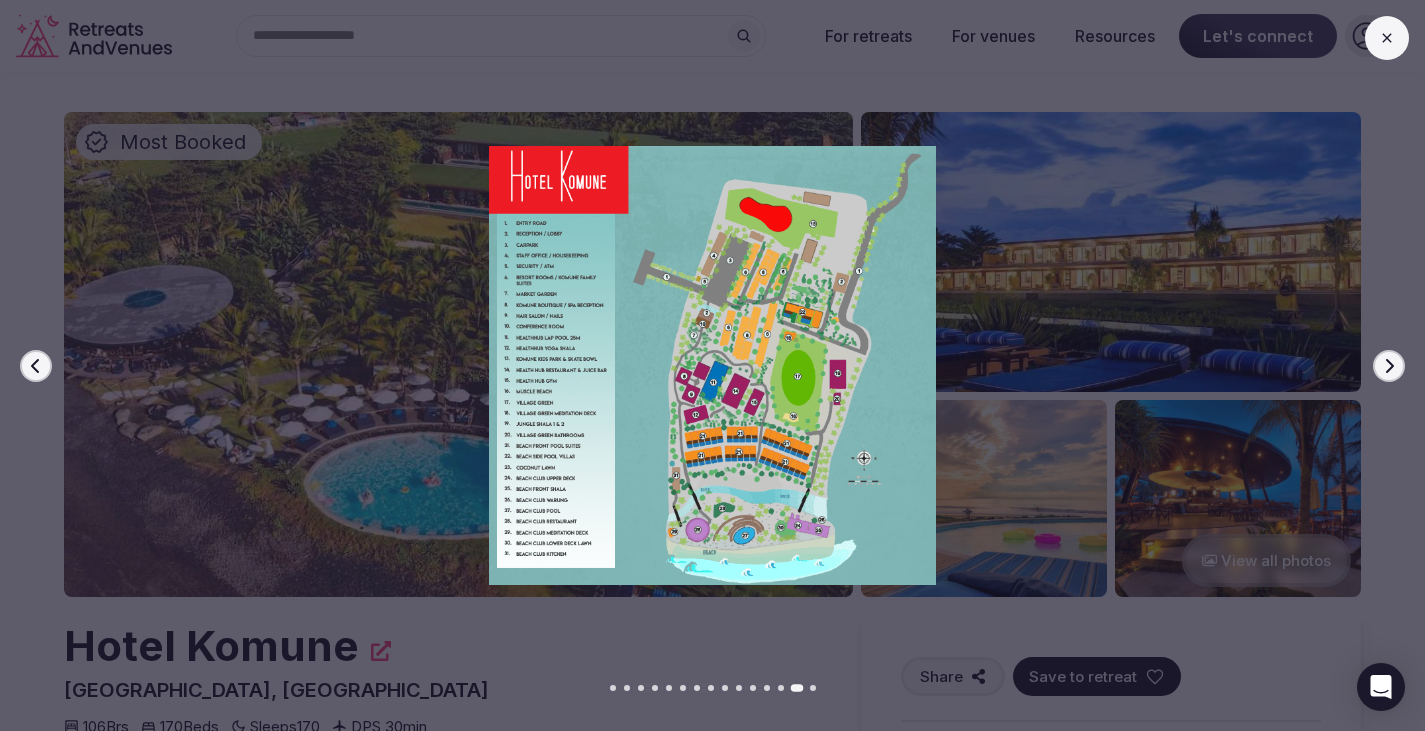 click at bounding box center [1387, 38] 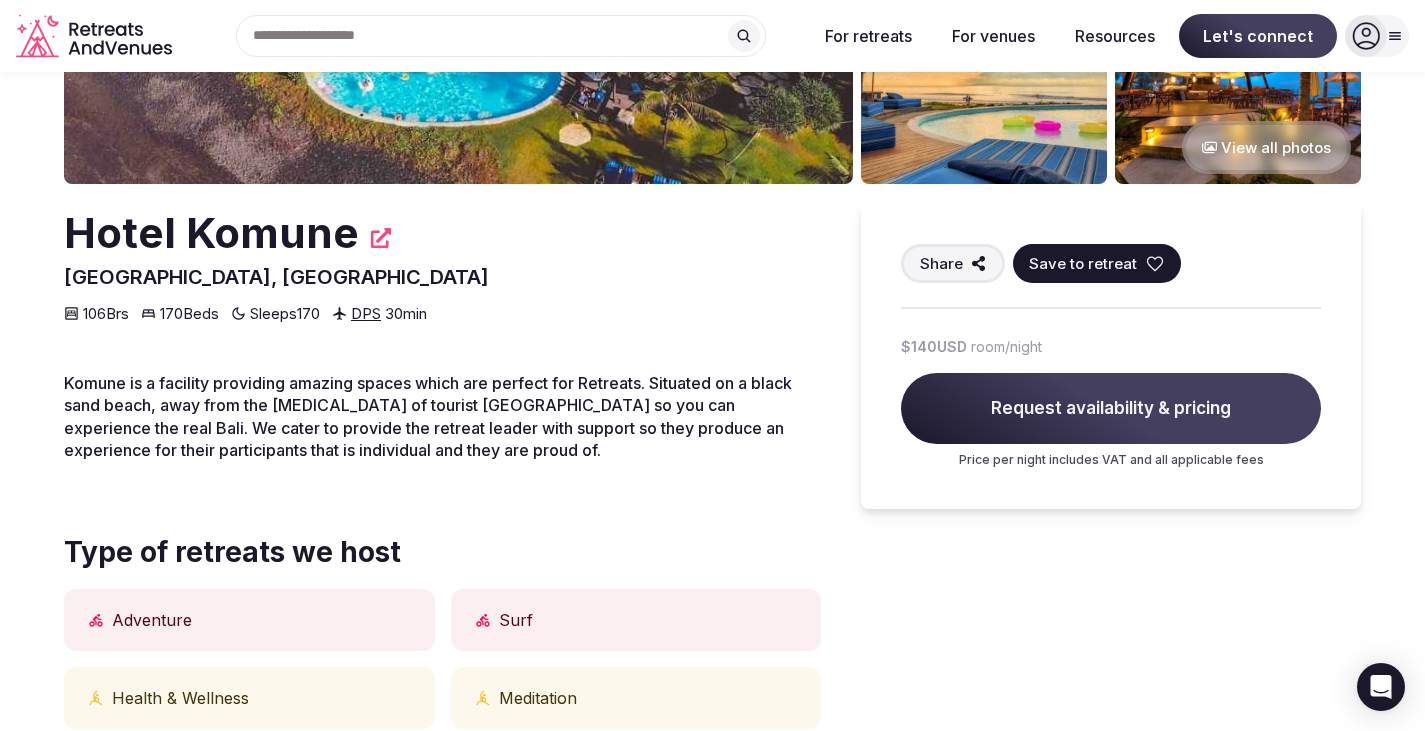 scroll, scrollTop: 0, scrollLeft: 0, axis: both 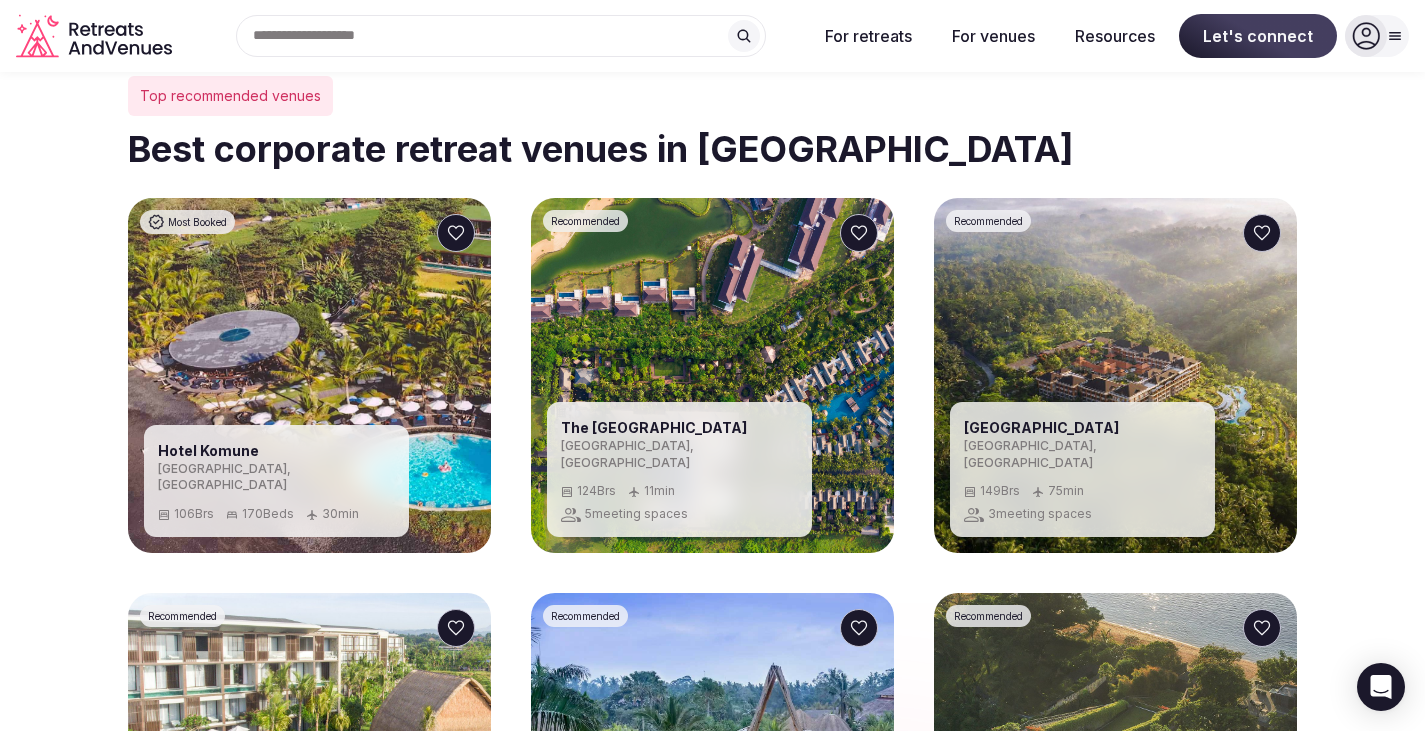 click on "The St. Regis Bali Resort" at bounding box center (679, 428) 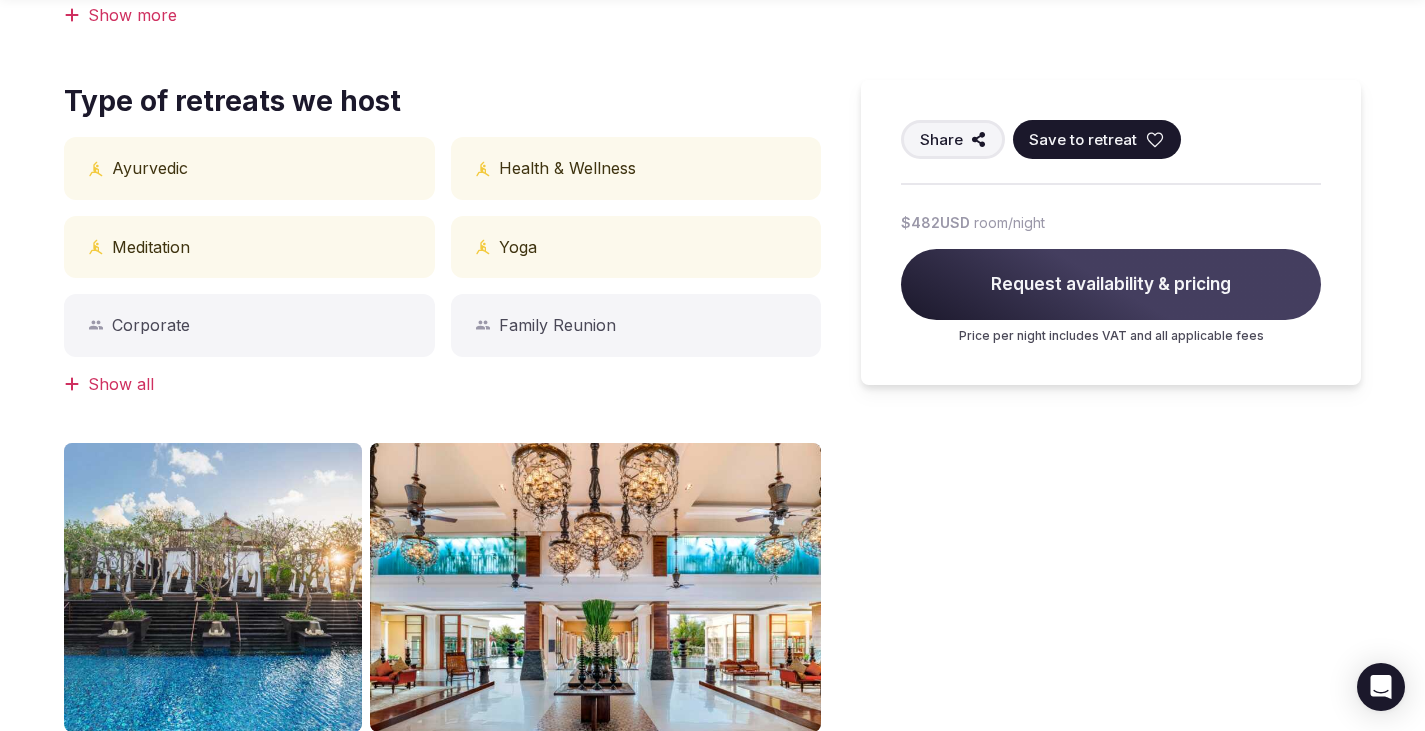scroll, scrollTop: 1000, scrollLeft: 0, axis: vertical 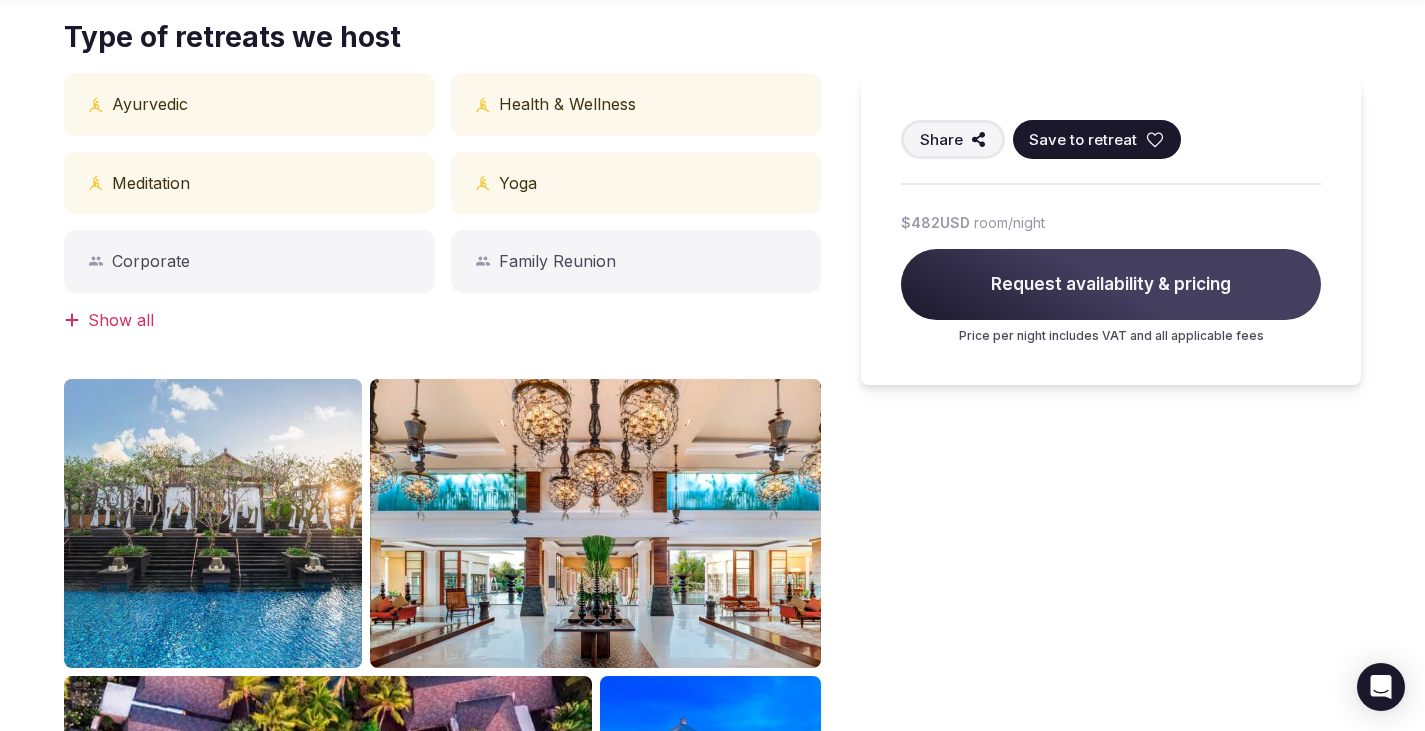 click on "Show all" at bounding box center [442, 320] 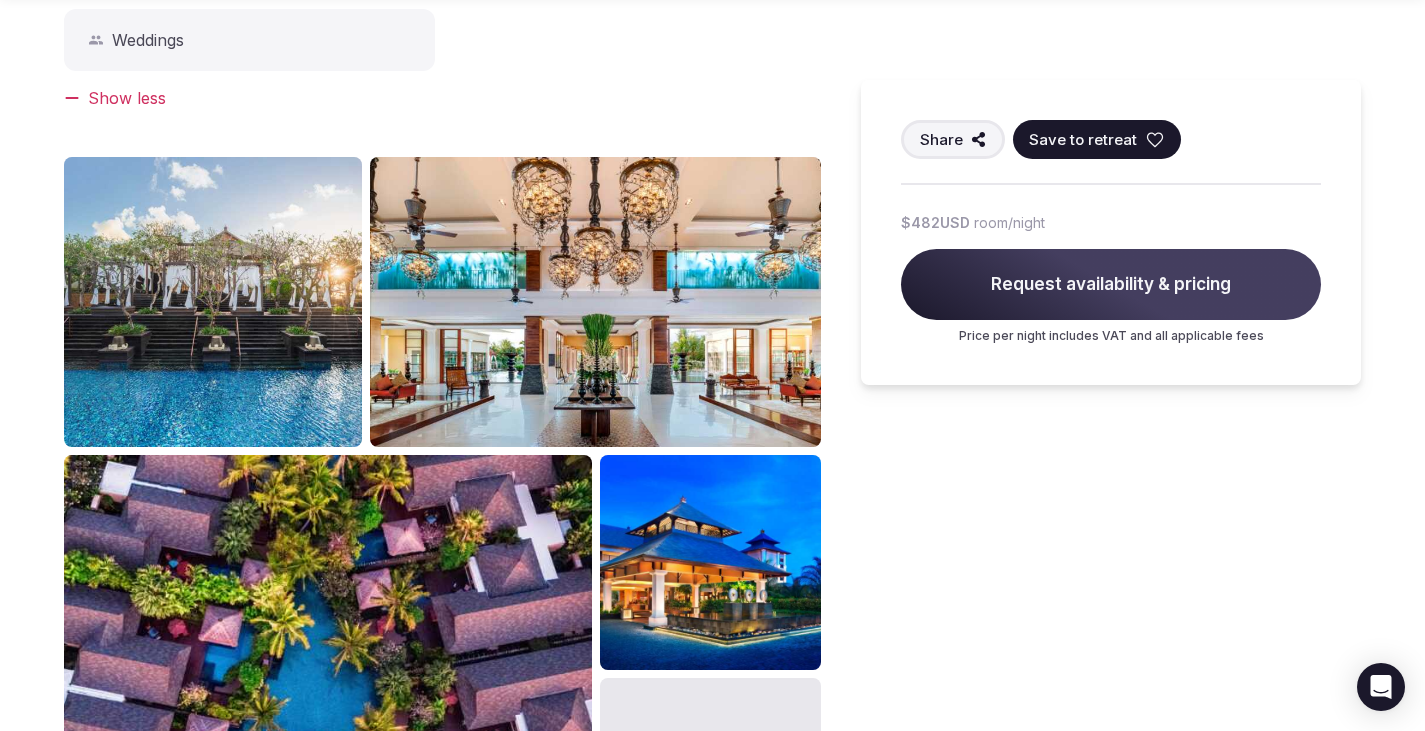 scroll, scrollTop: 1600, scrollLeft: 0, axis: vertical 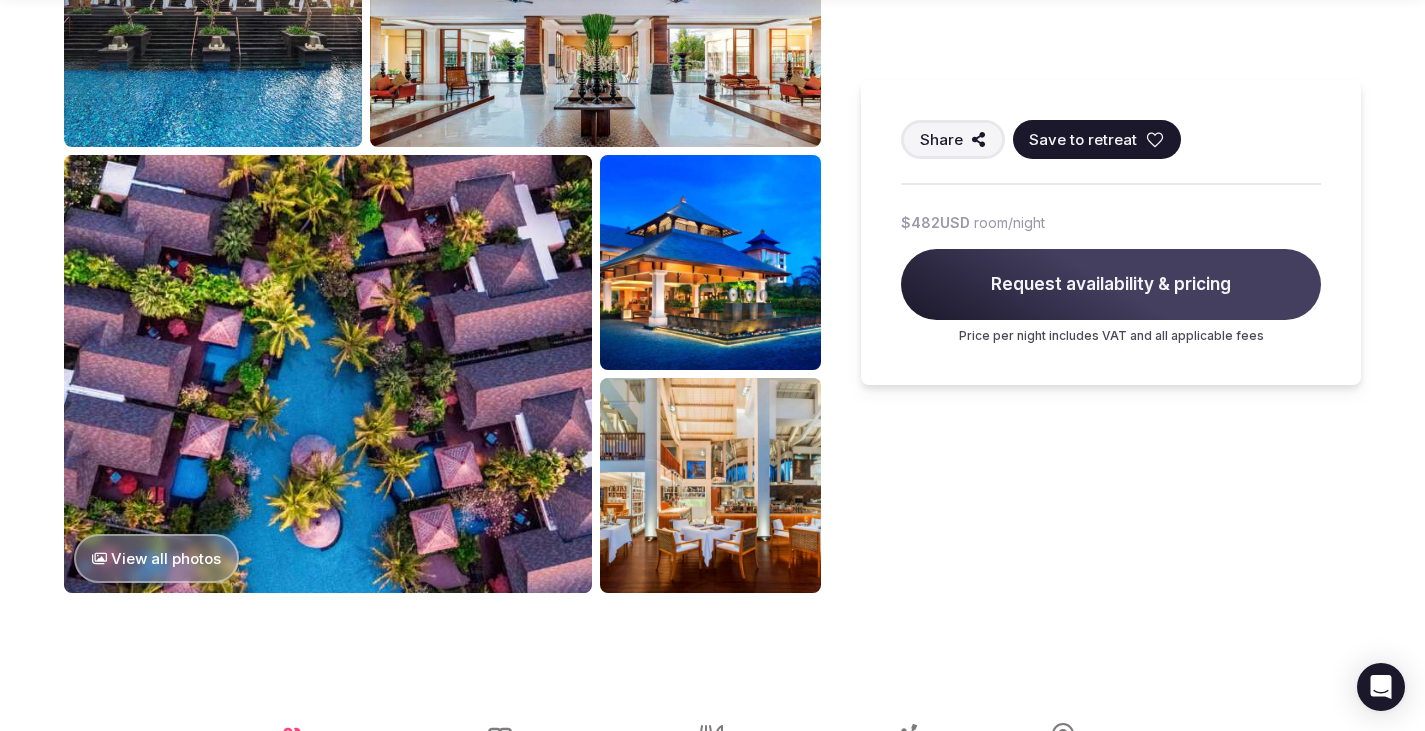 click on "View all photos" at bounding box center [156, 558] 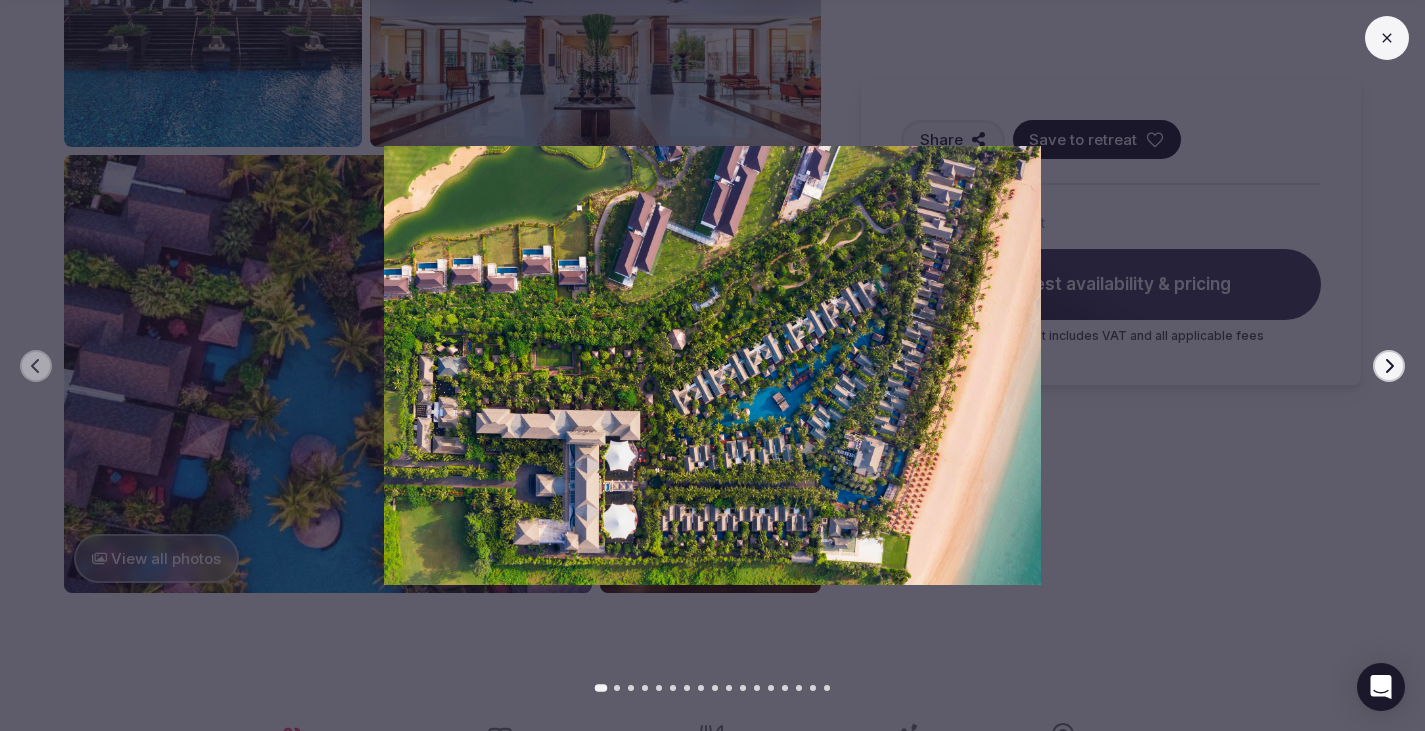 click 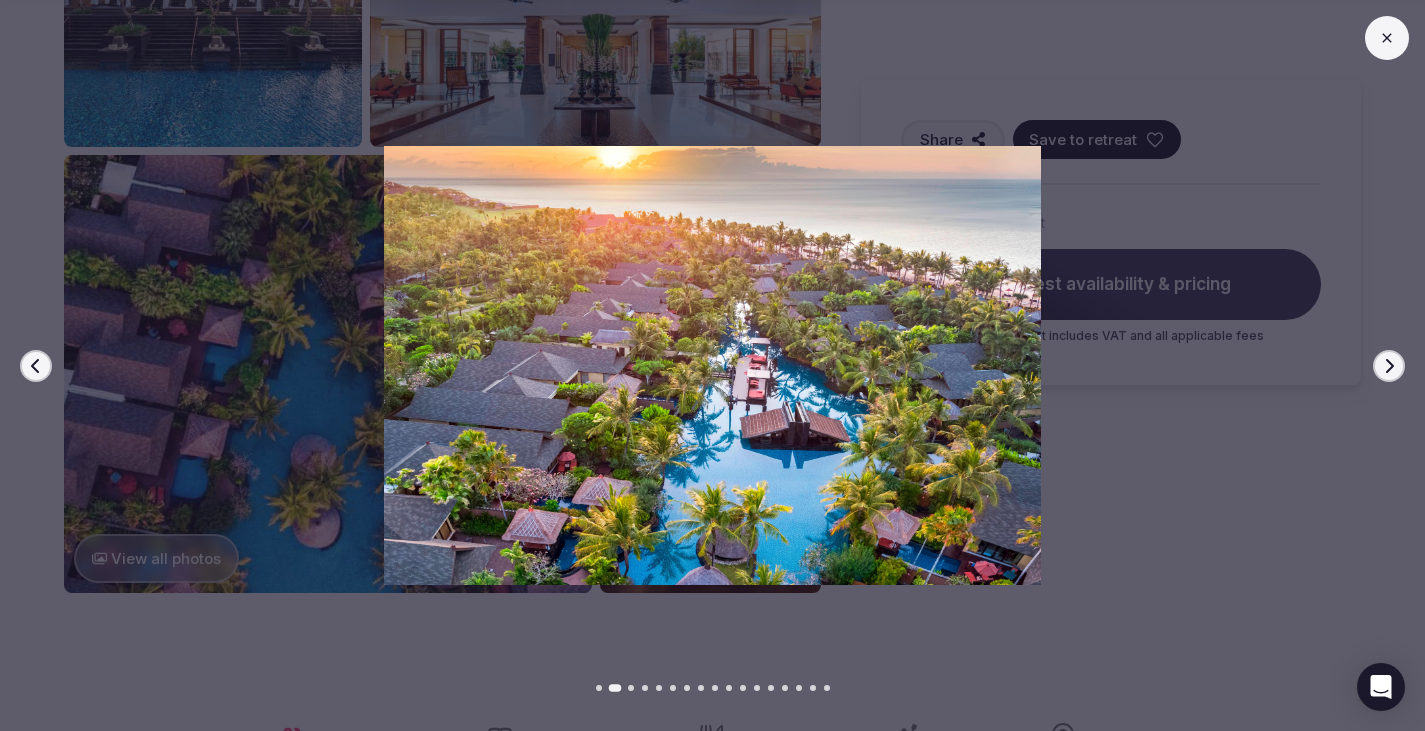 click 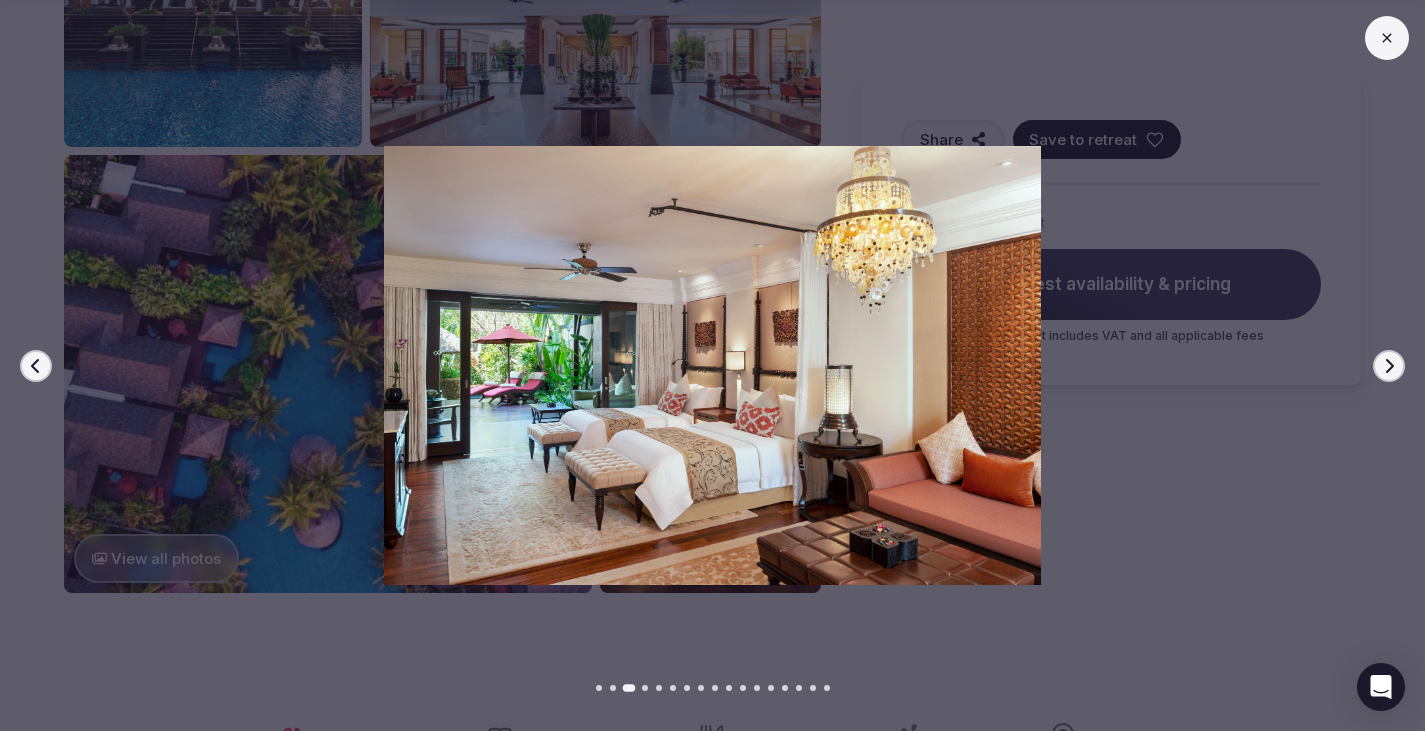 click 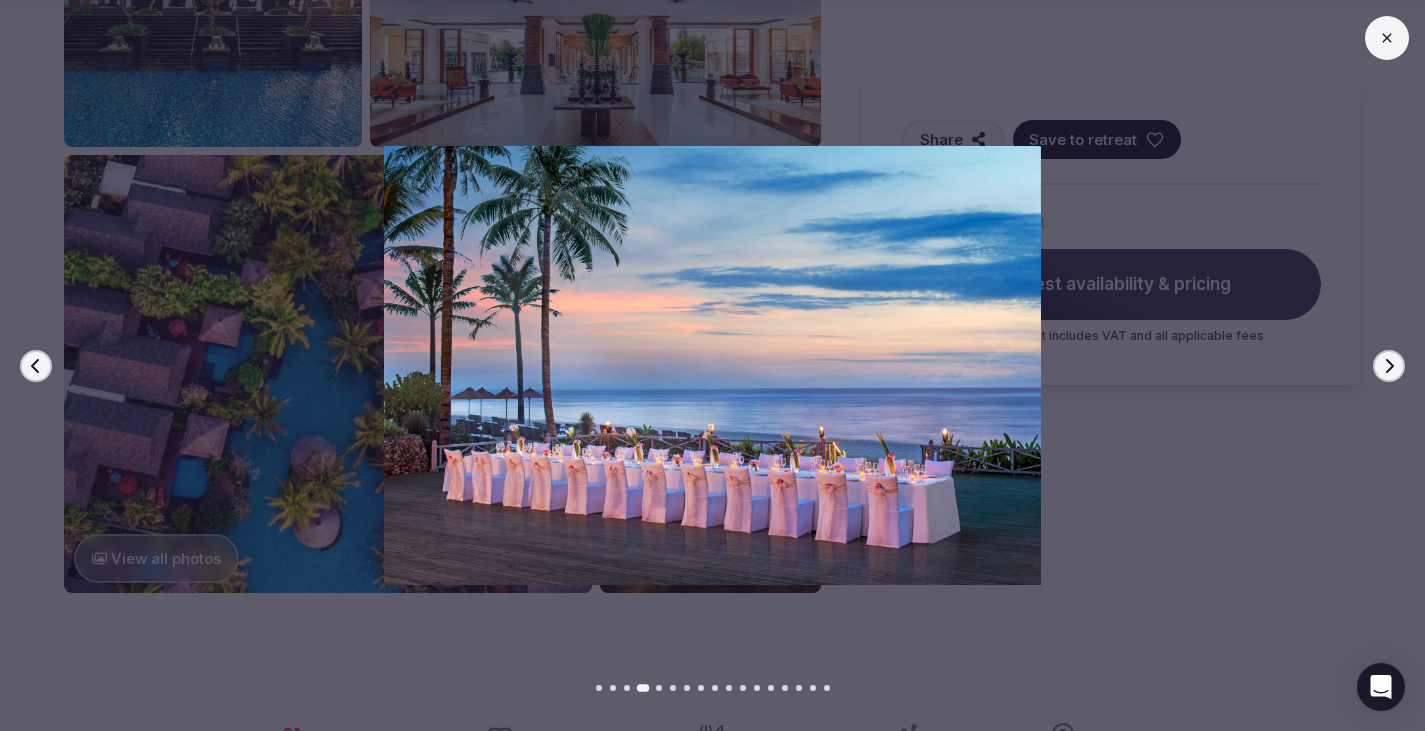 click 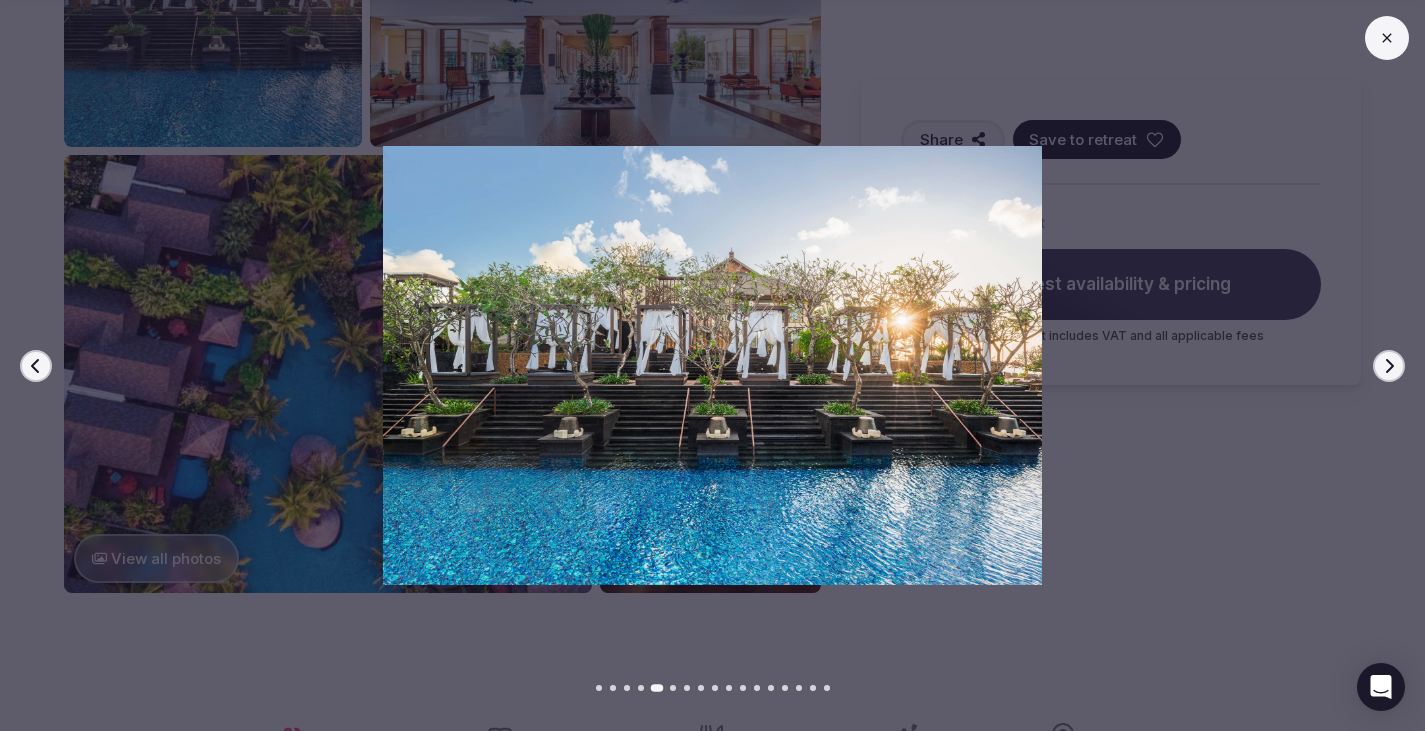 click 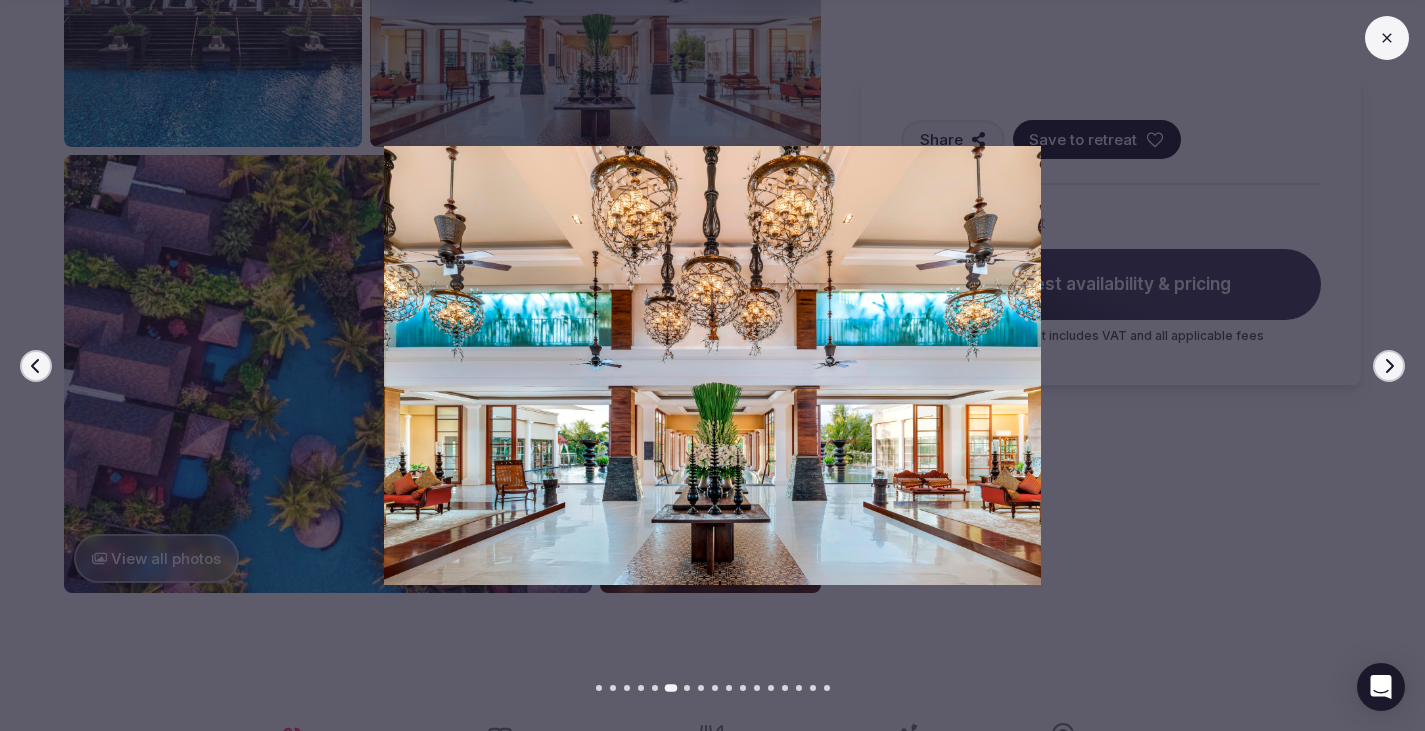 click 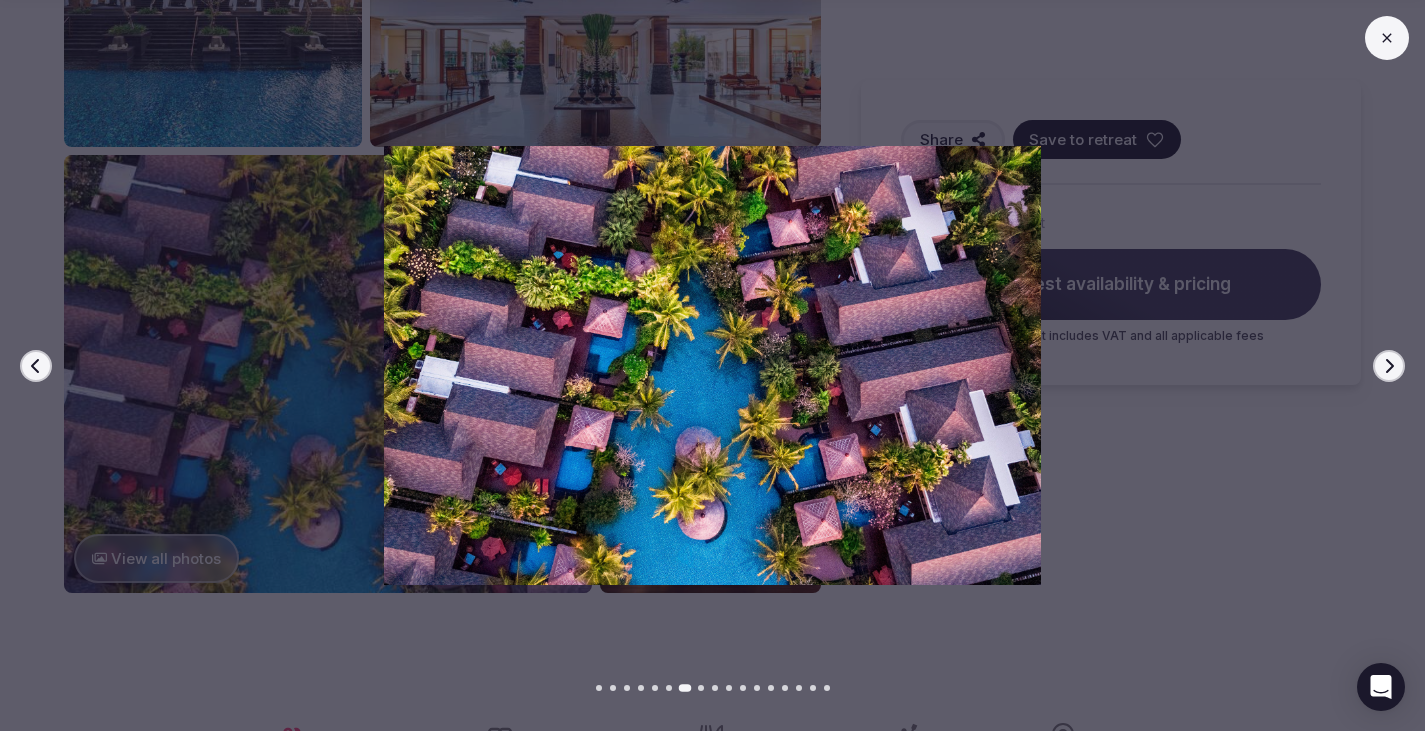 click 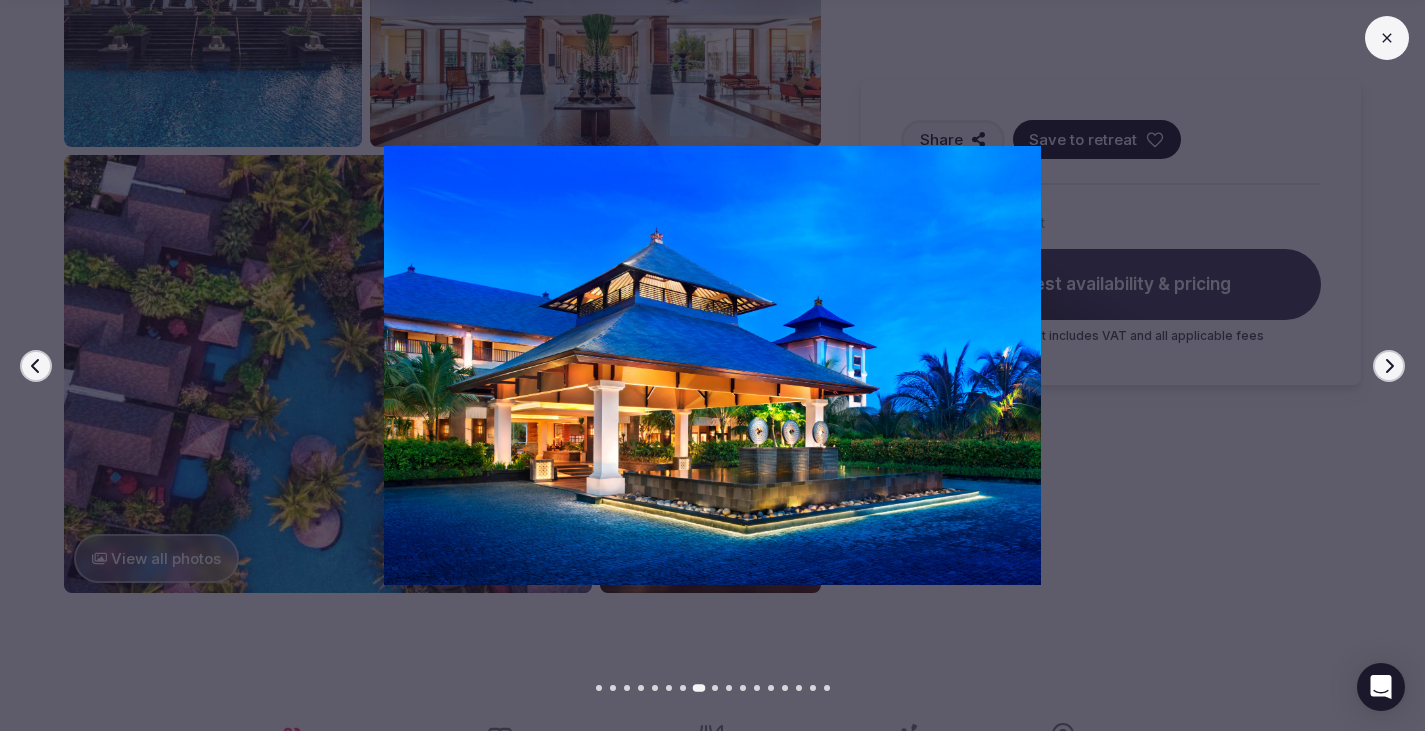 click 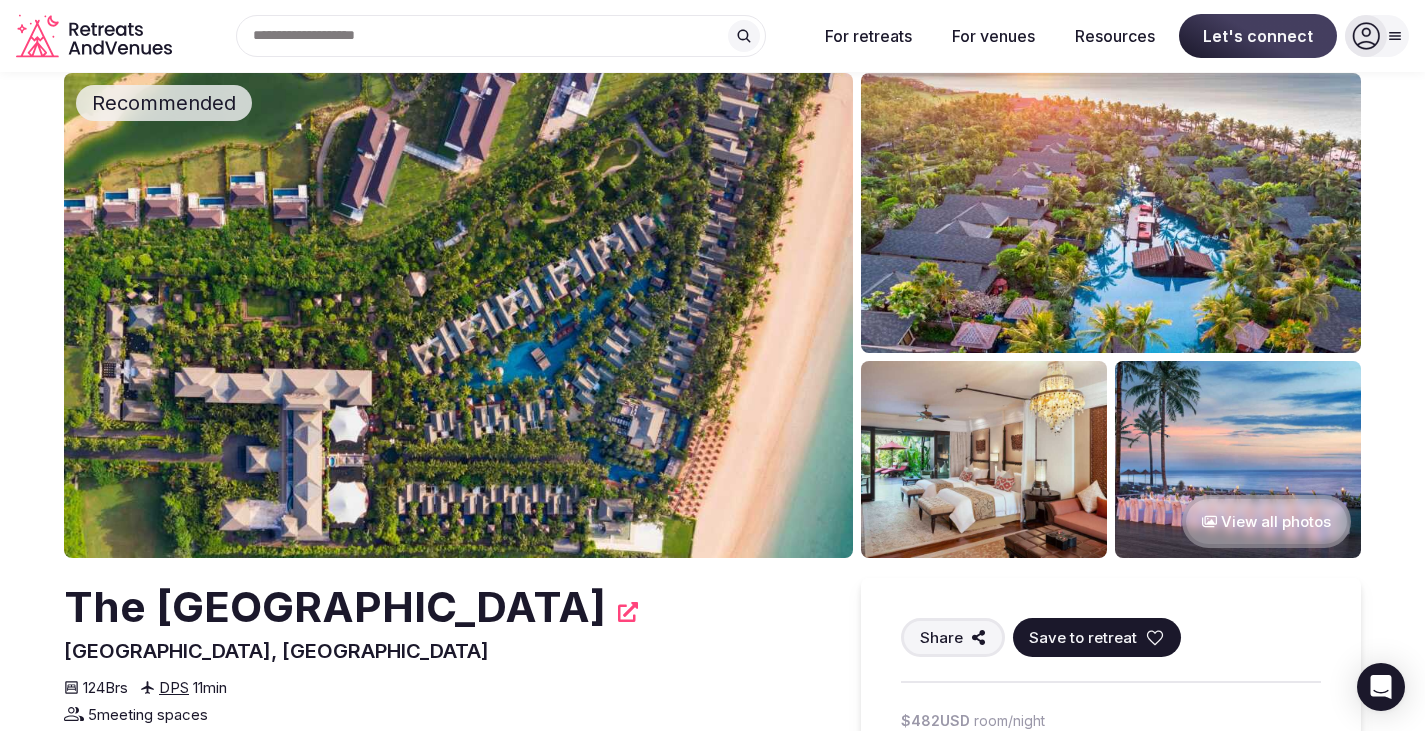 scroll, scrollTop: 0, scrollLeft: 0, axis: both 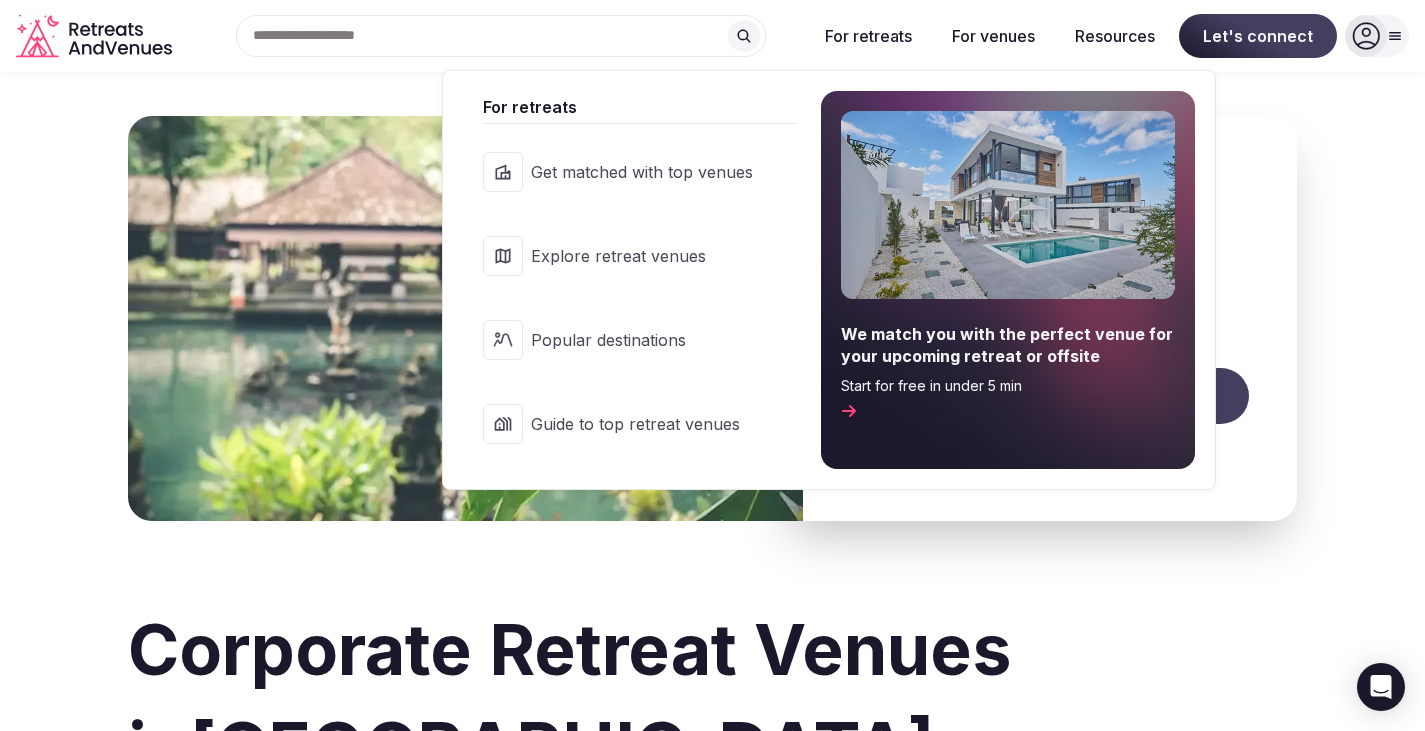 click on "Popular destinations" at bounding box center (642, 340) 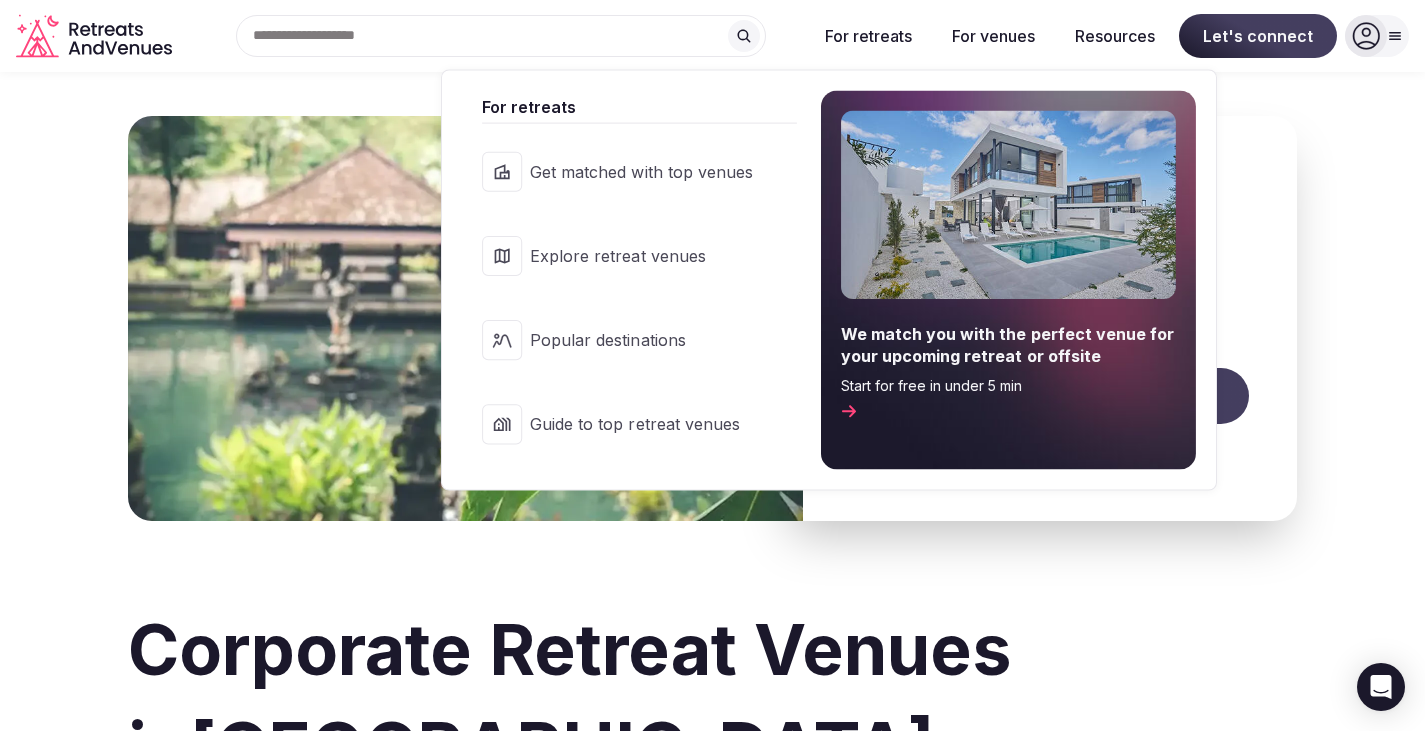 click on "Explore retreat venues" at bounding box center [641, 256] 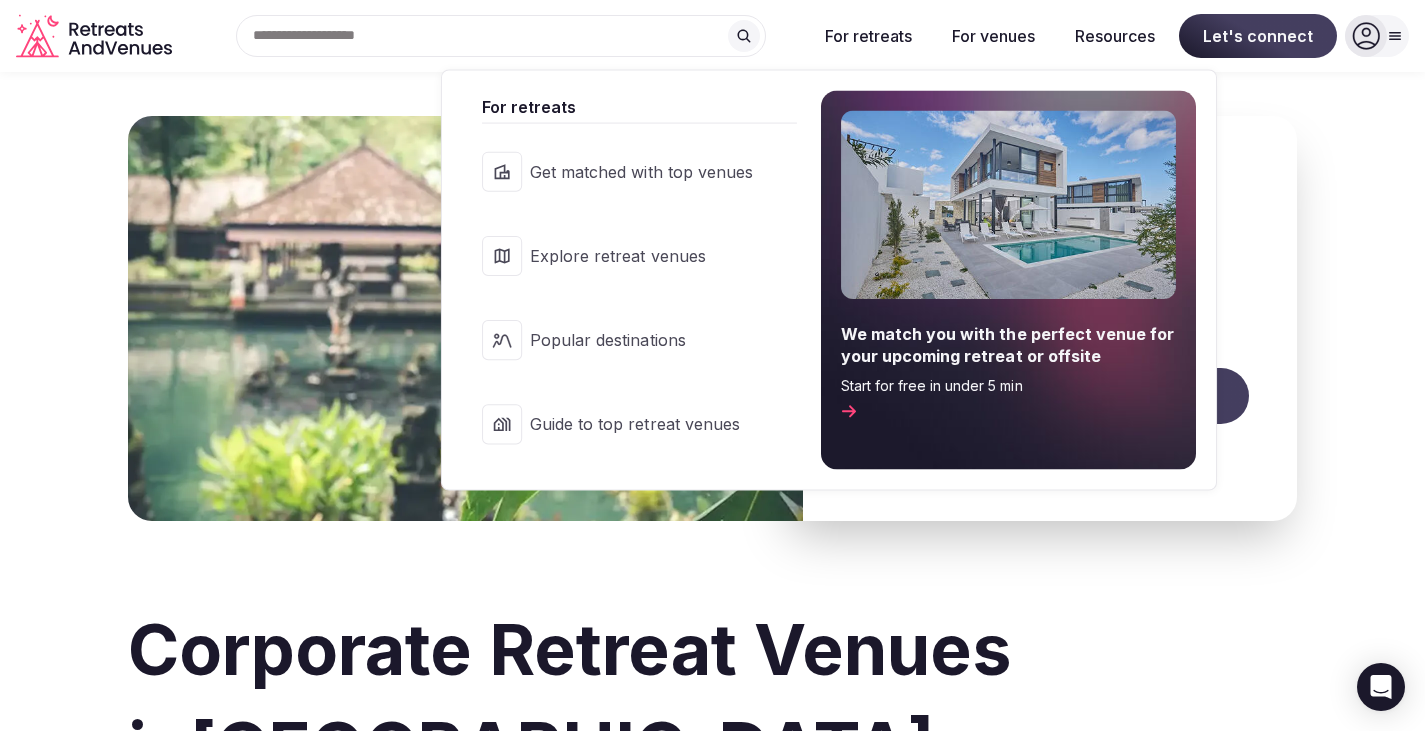 click on "Get matched with top venues" at bounding box center (641, 171) 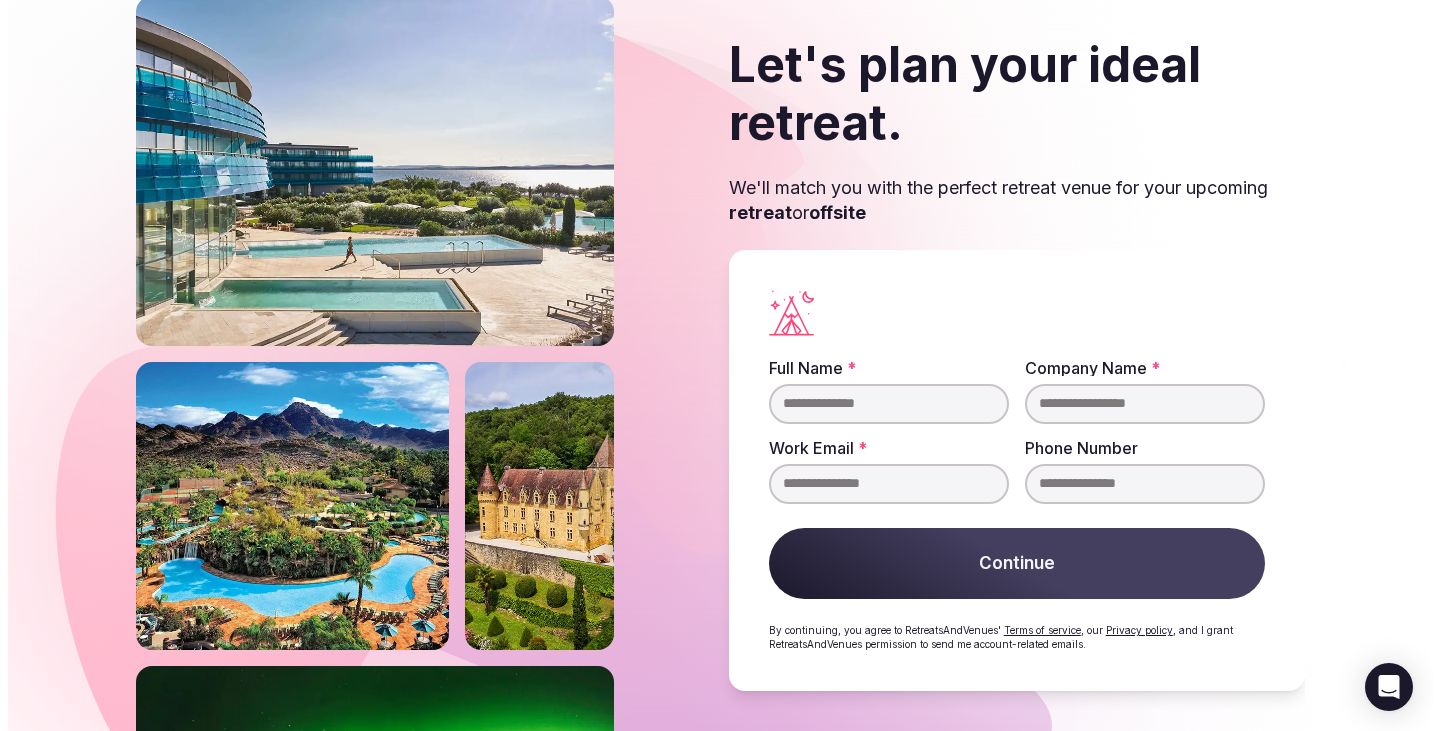 scroll, scrollTop: 0, scrollLeft: 0, axis: both 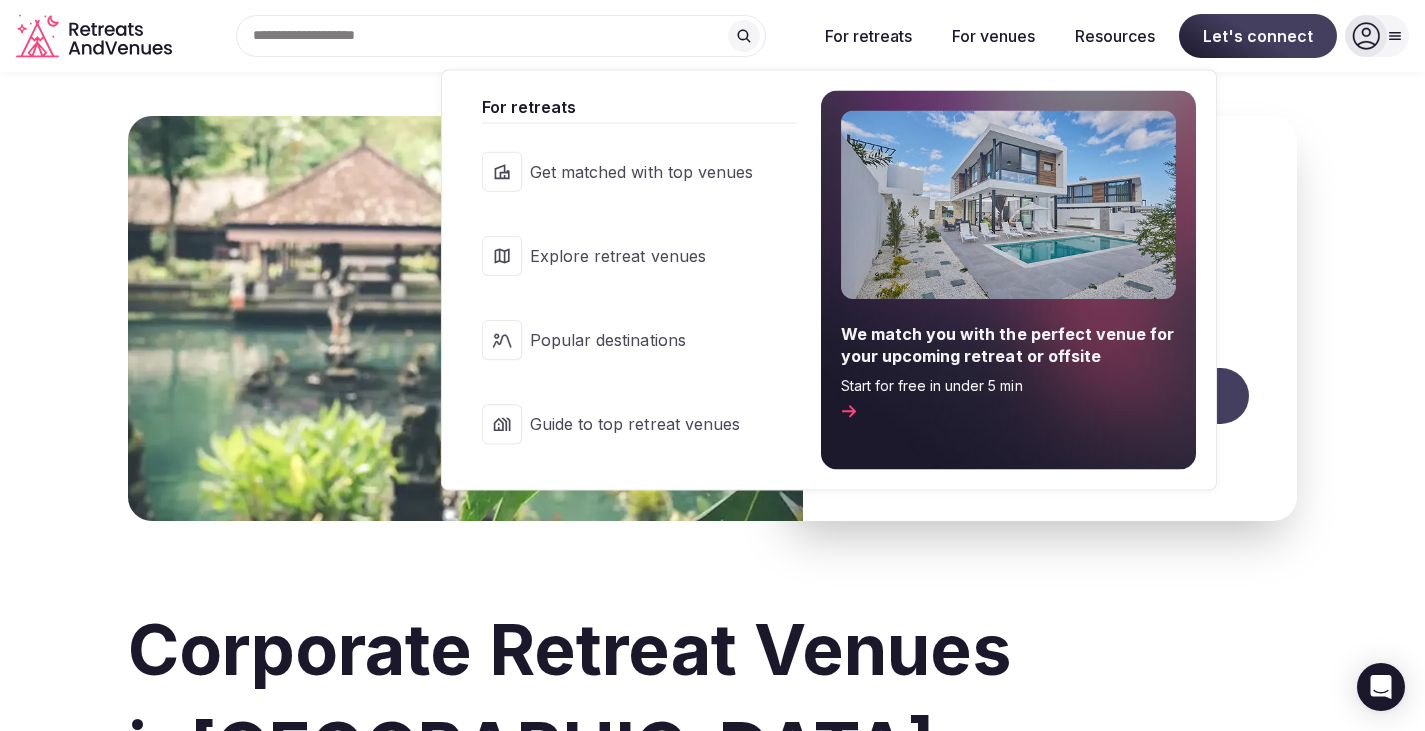 click on "Get matched with top venues" at bounding box center (641, 171) 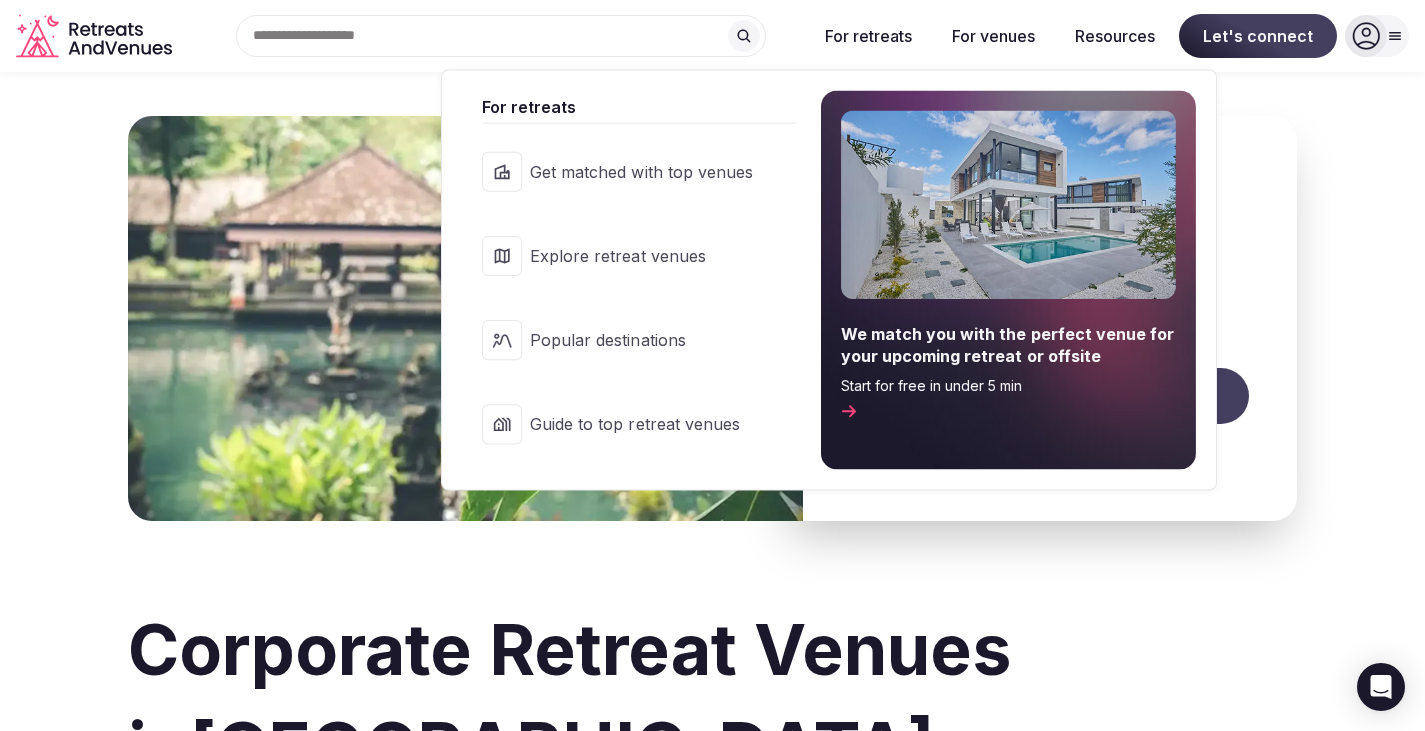 click on "Explore retreat venues" at bounding box center [641, 256] 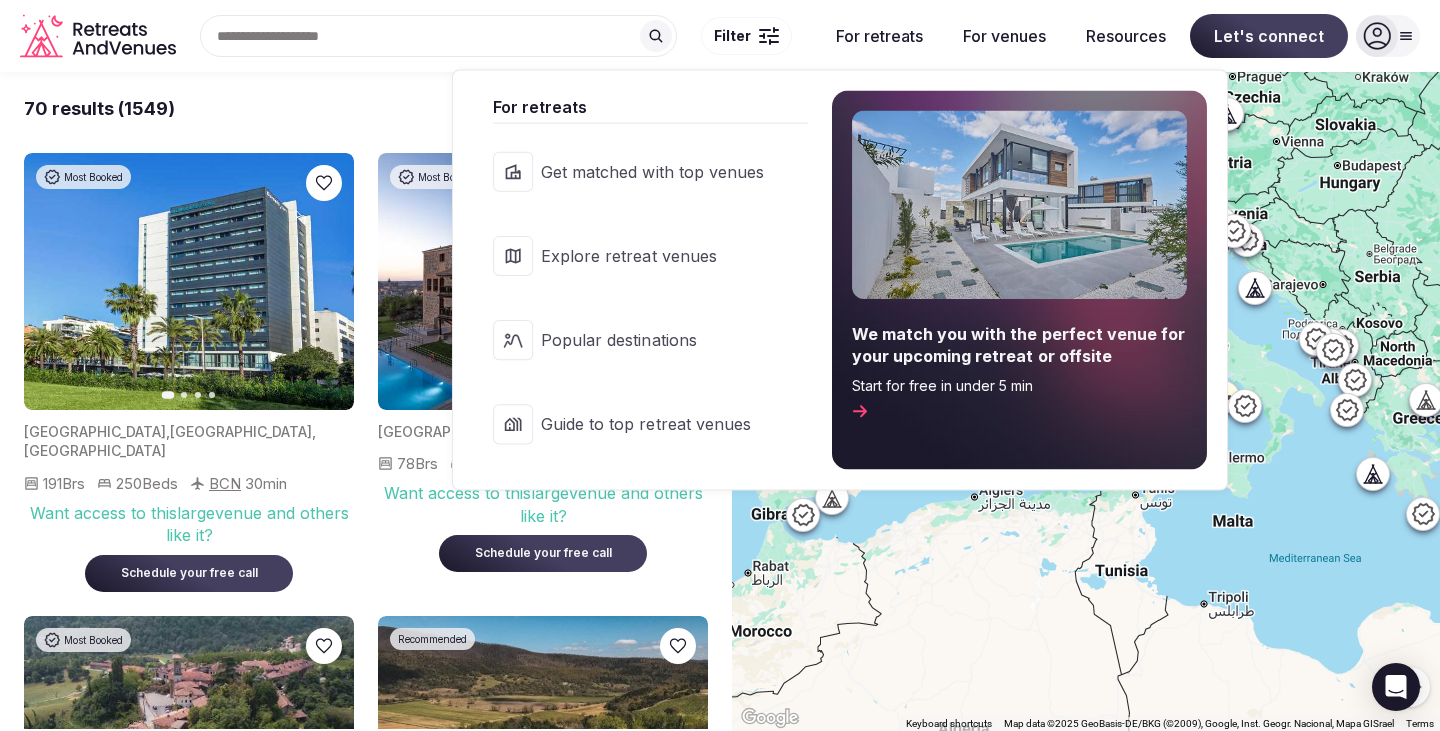 click on "Popular destinations" at bounding box center [652, 340] 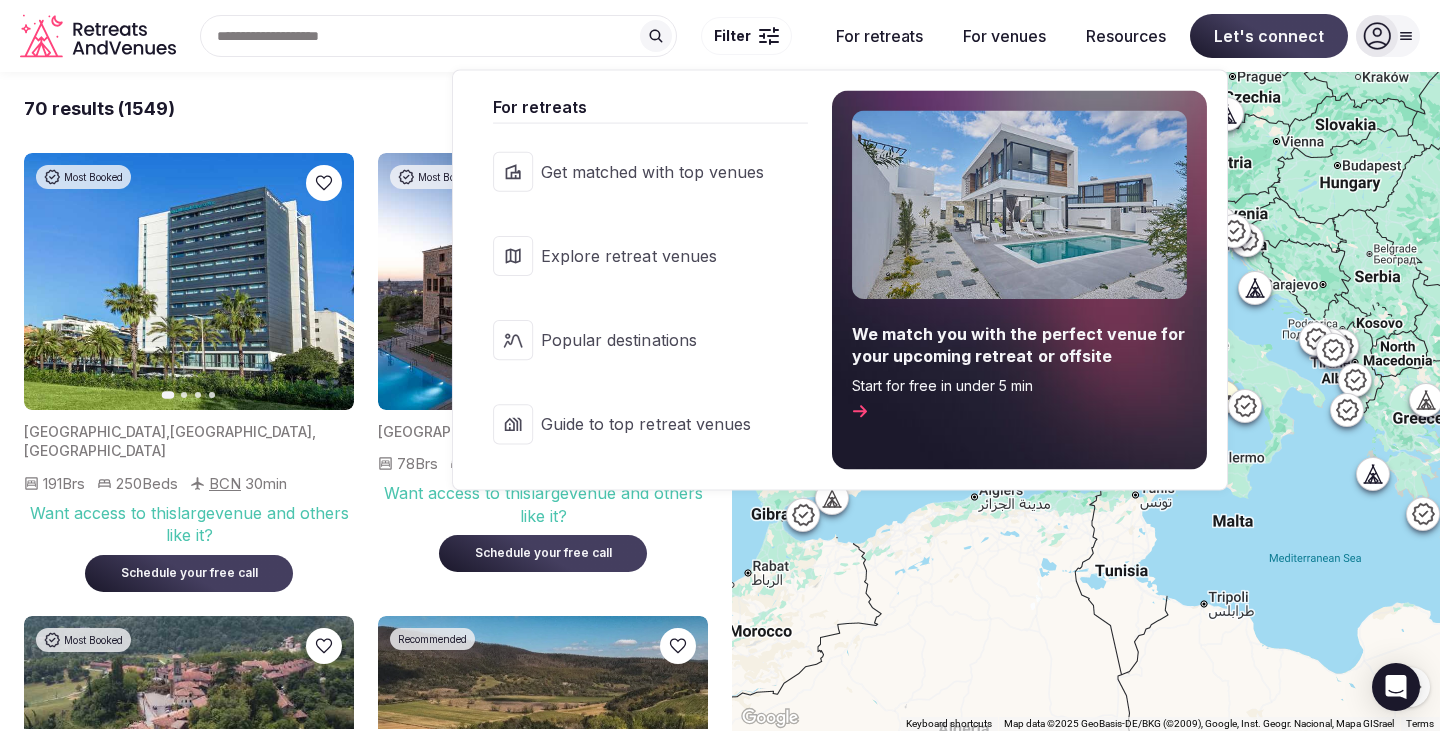 click 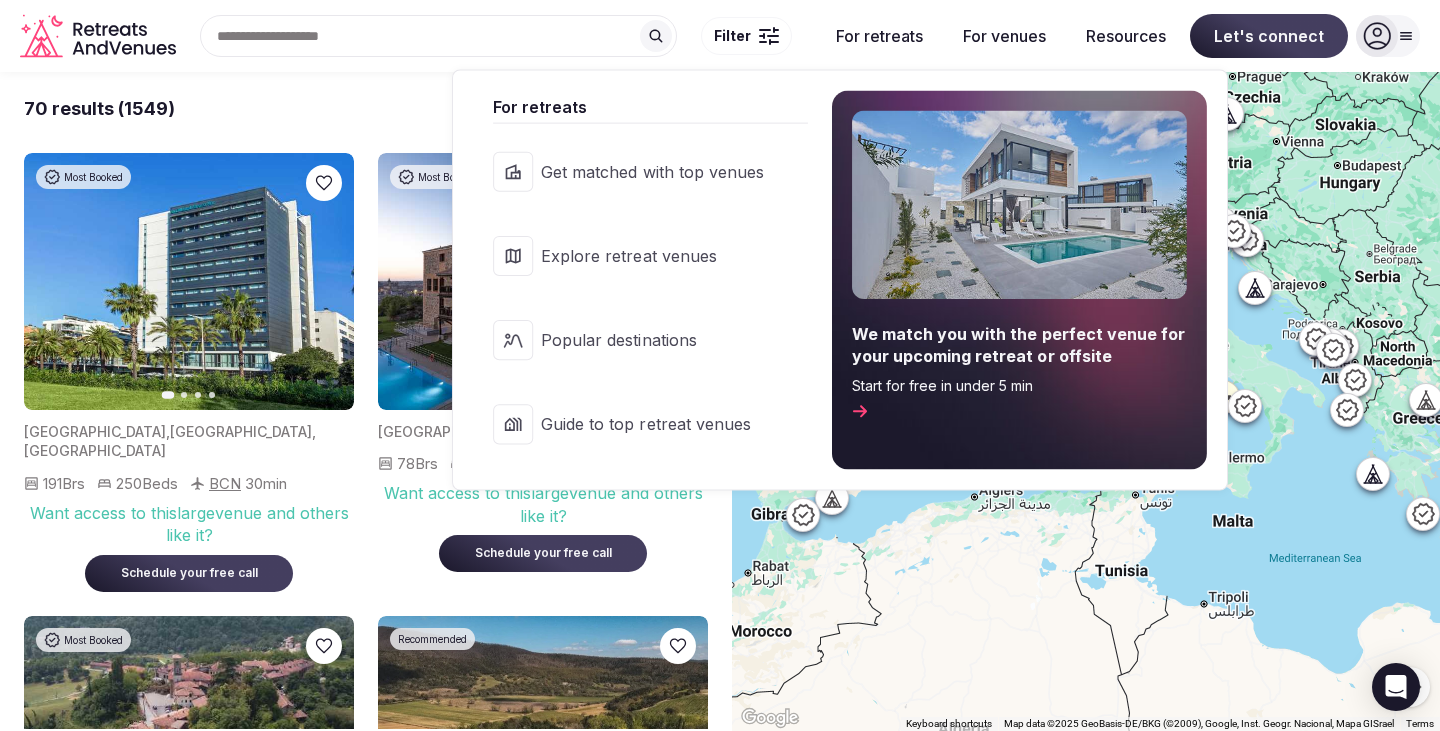 click on "Popular destinations" at bounding box center [652, 340] 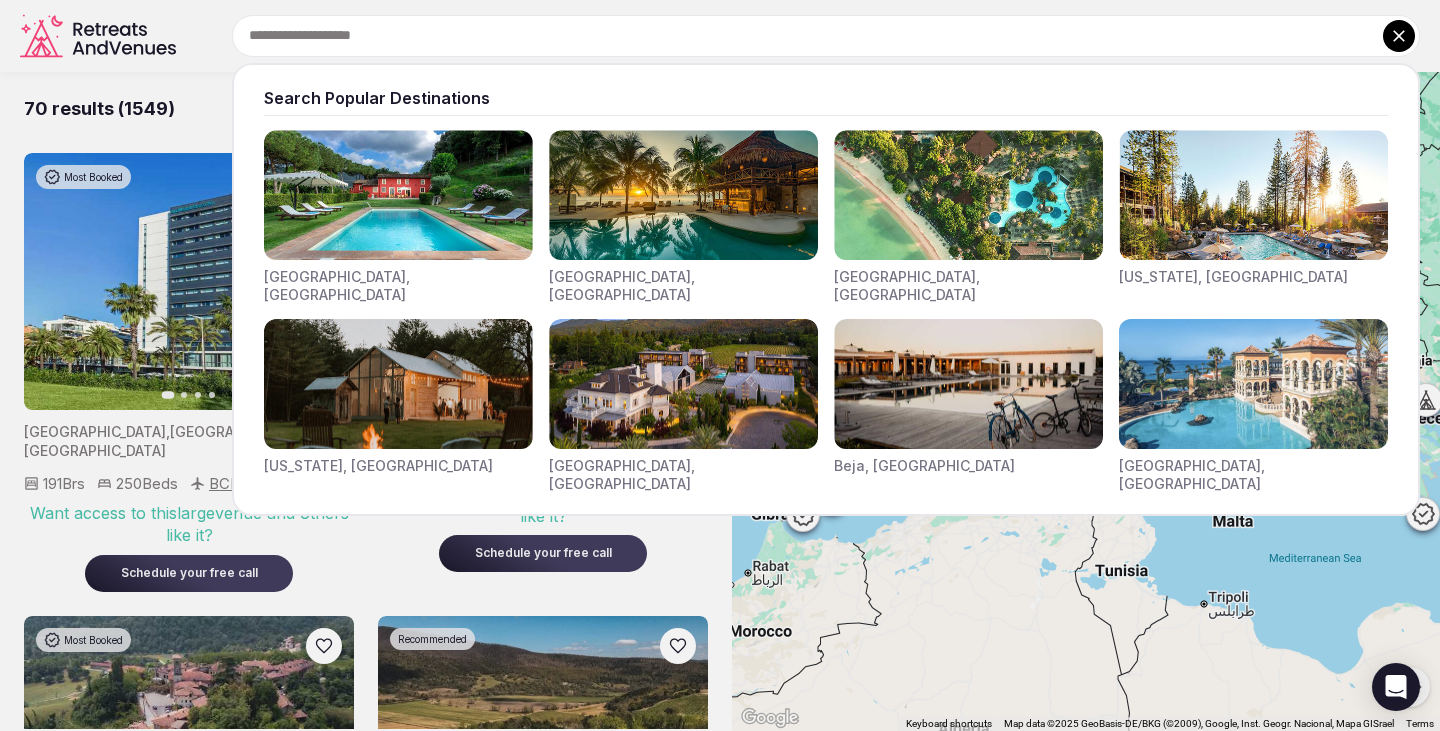 click at bounding box center (826, 36) 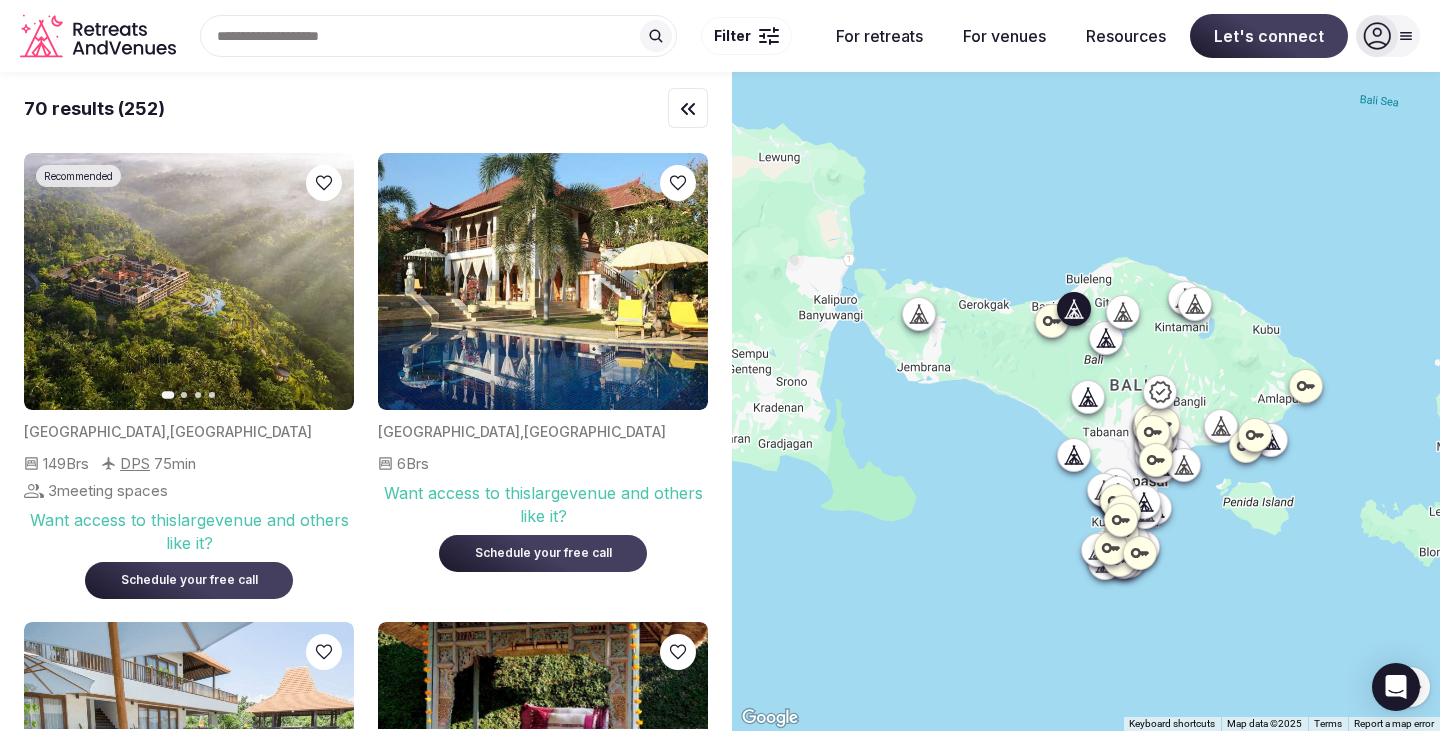 scroll, scrollTop: 0, scrollLeft: 0, axis: both 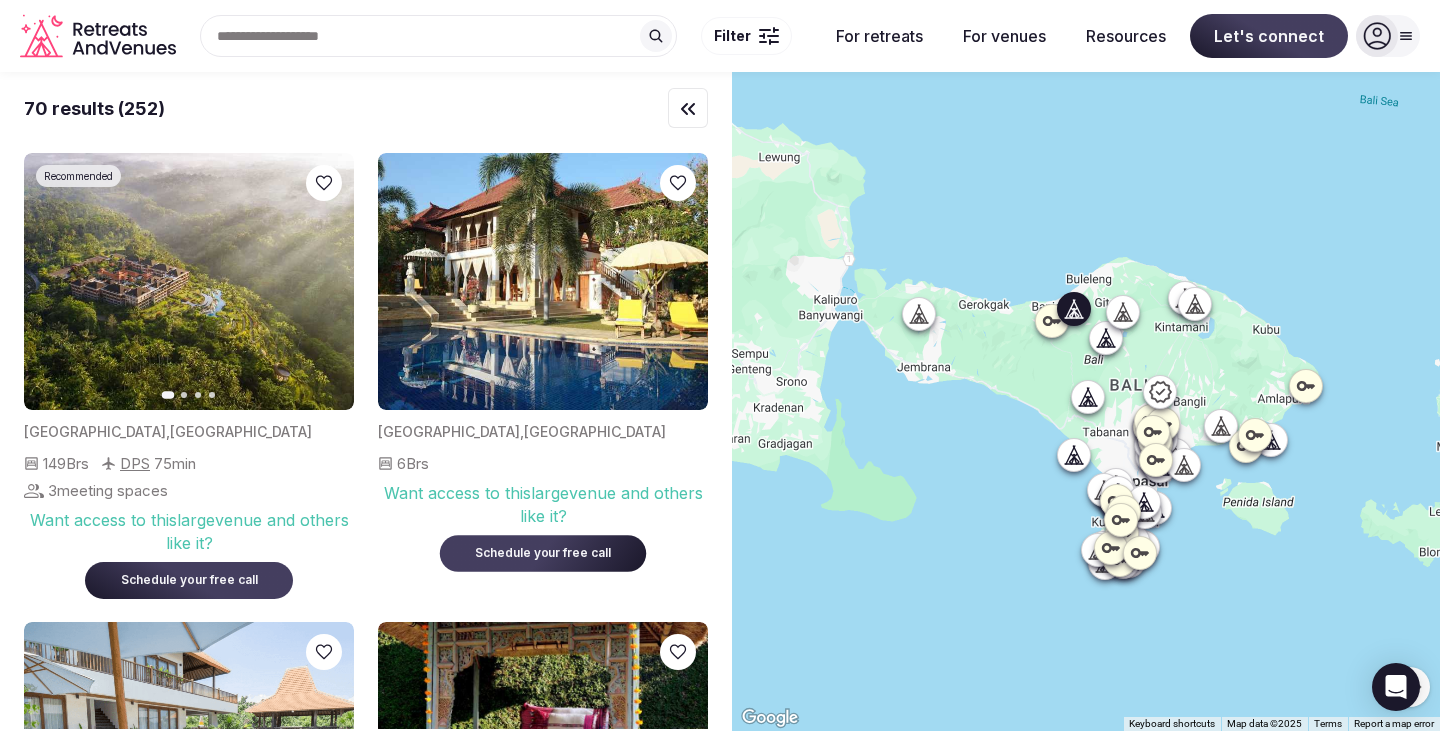 click on "Schedule your free call" at bounding box center [543, 553] 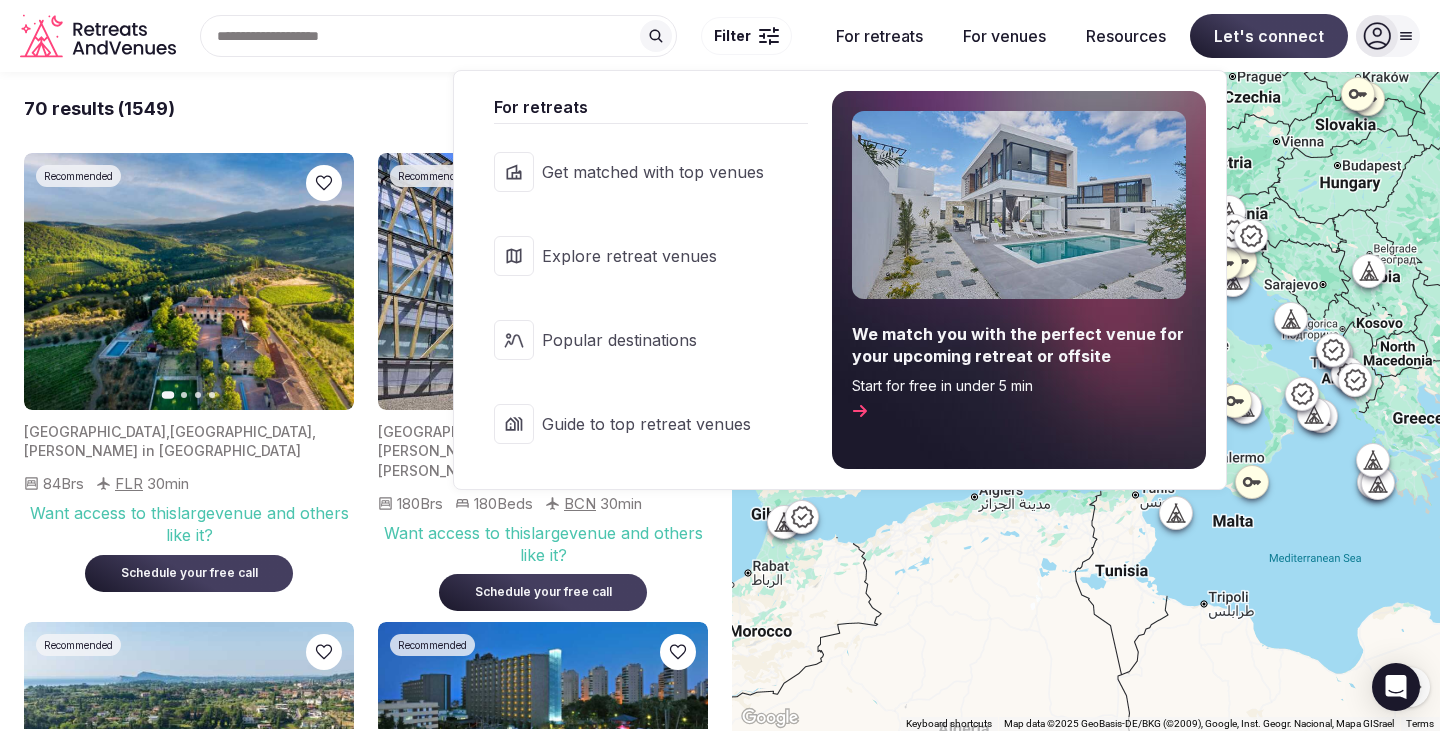 click on "Explore retreat venues" at bounding box center (653, 256) 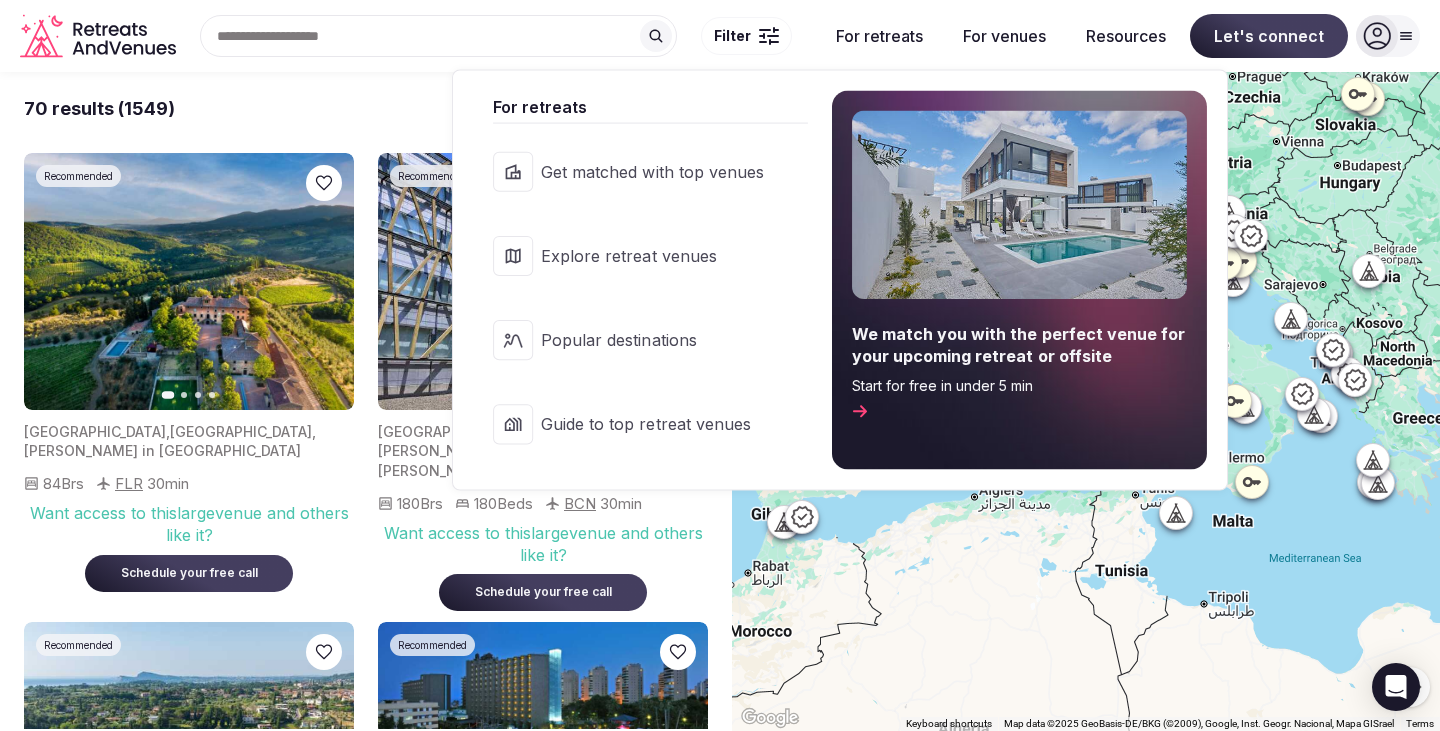 click on "Guide to top retreat venues" at bounding box center [652, 424] 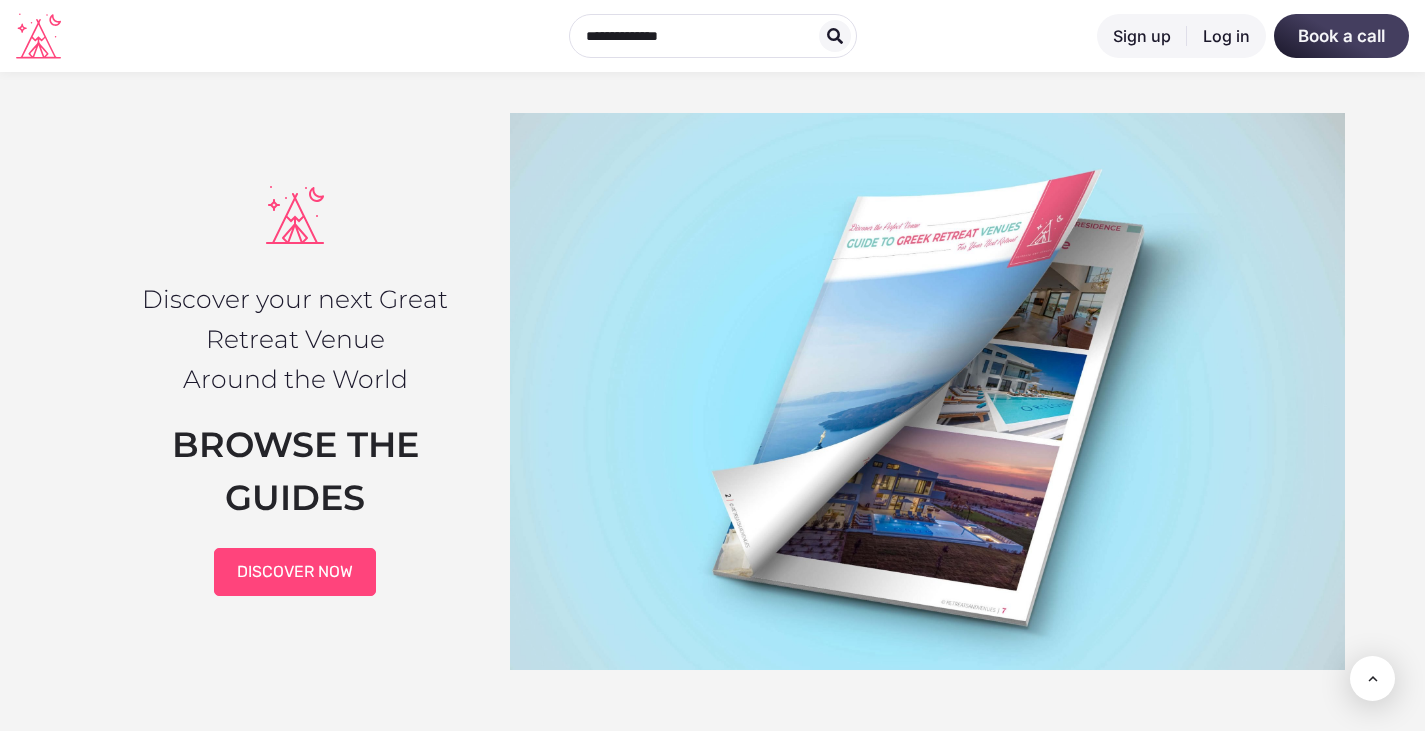scroll, scrollTop: 0, scrollLeft: 0, axis: both 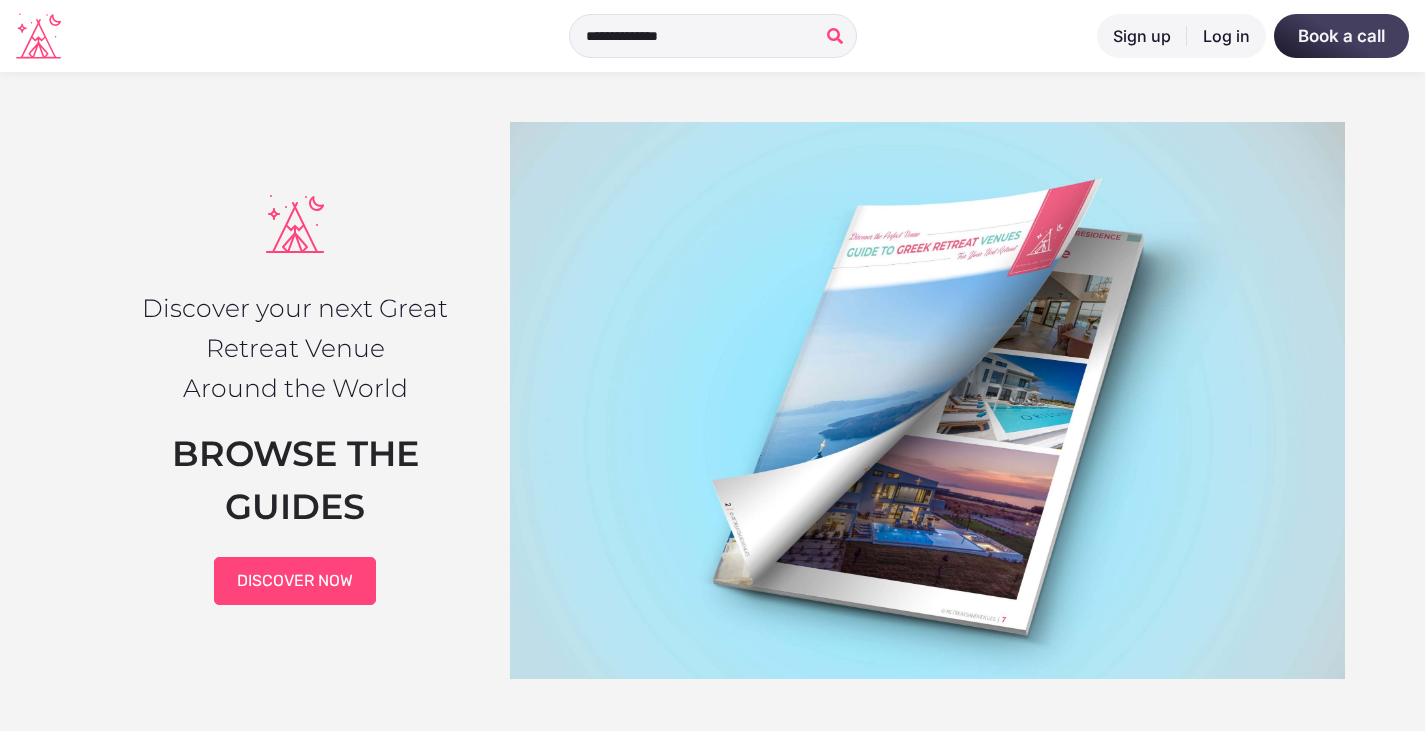 click at bounding box center (835, 36) 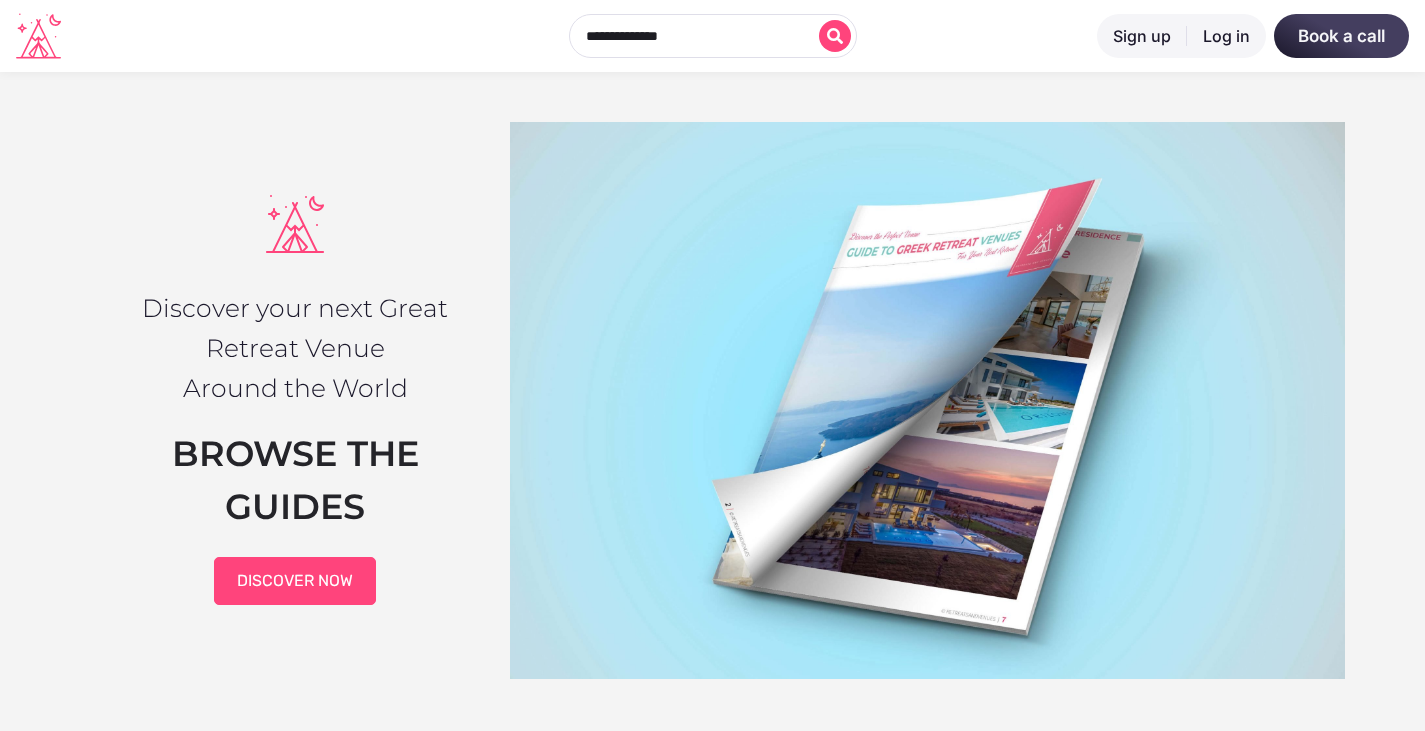 click at bounding box center [713, 36] 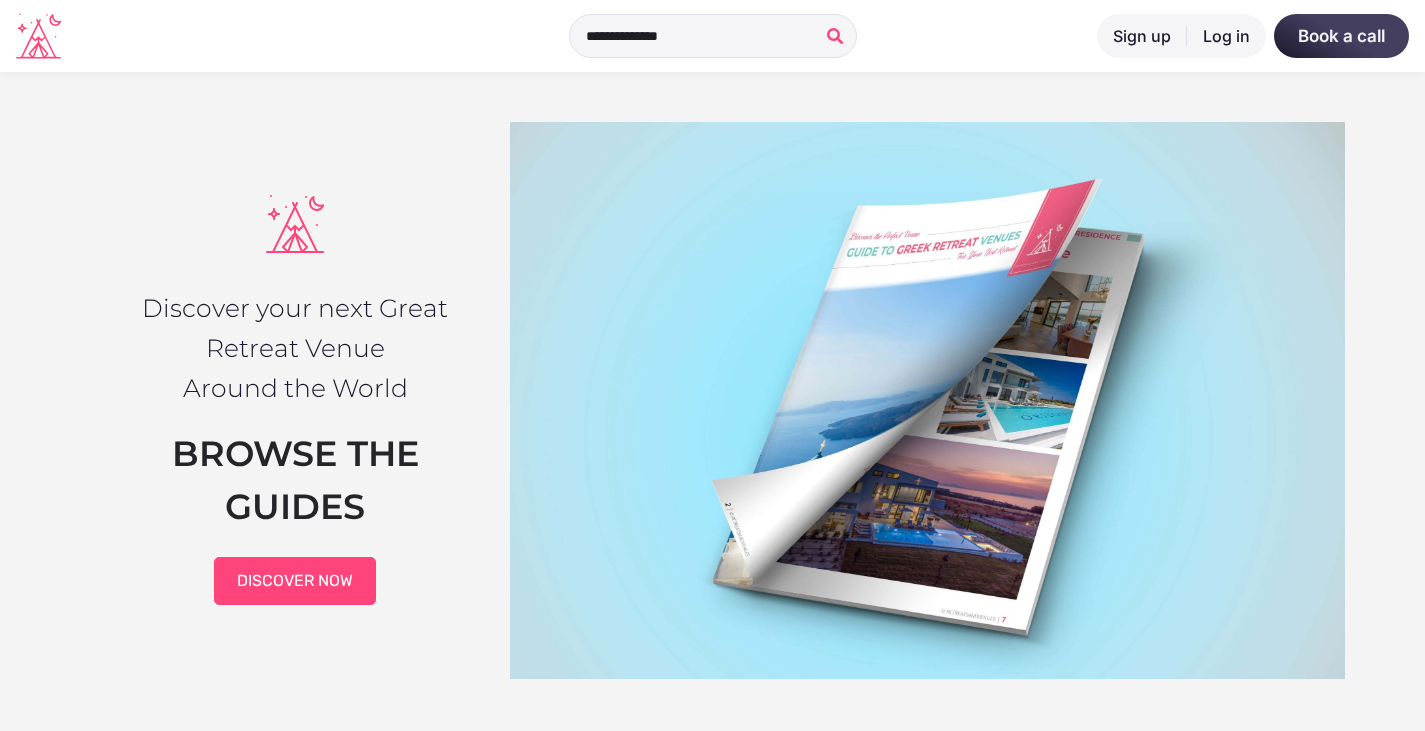 click at bounding box center [835, 36] 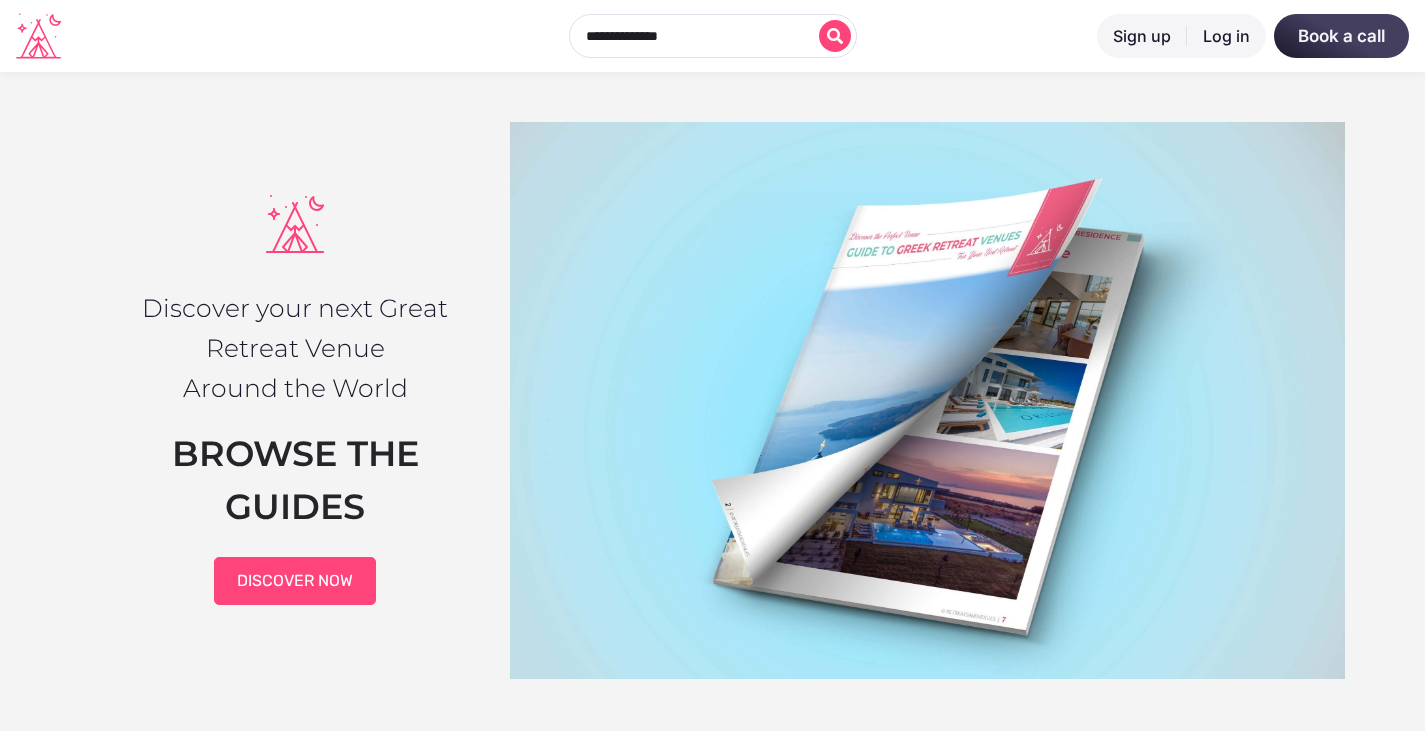 click at bounding box center (713, 36) 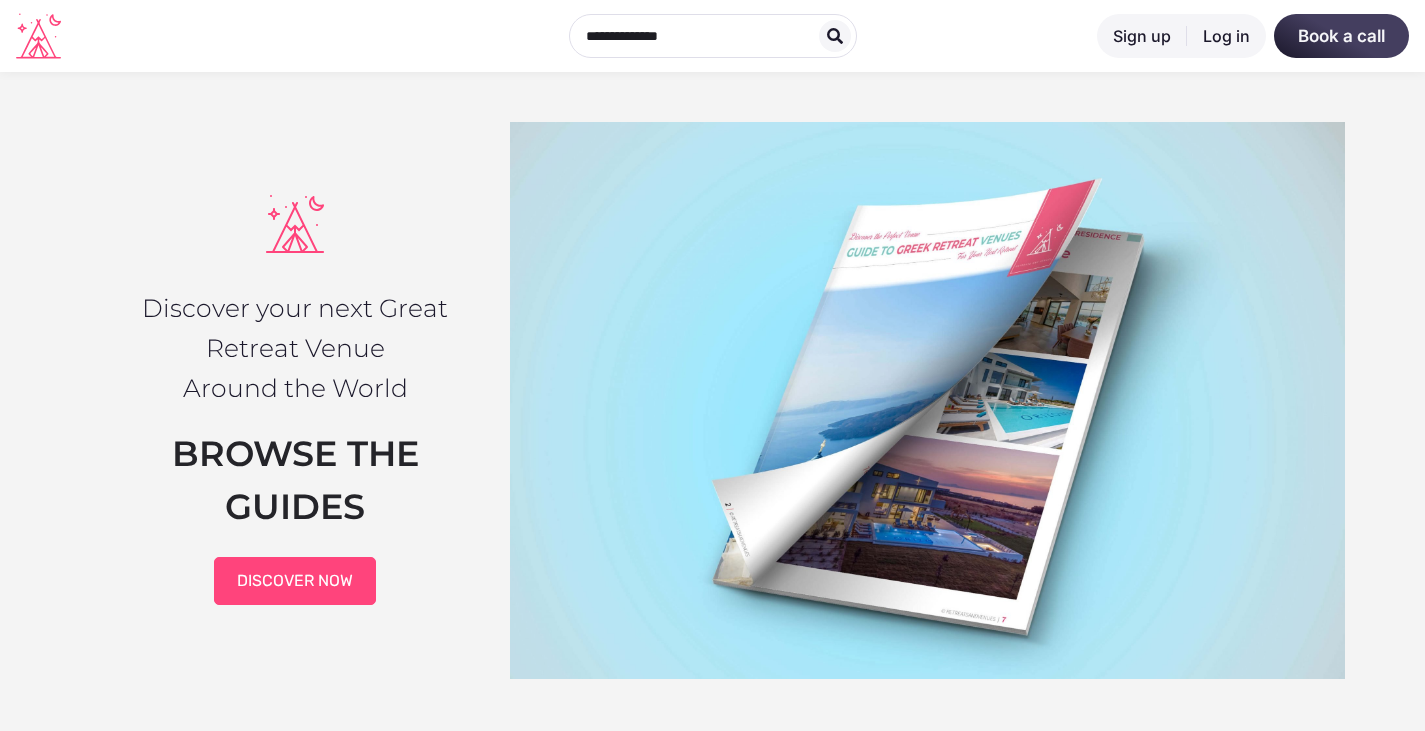 click 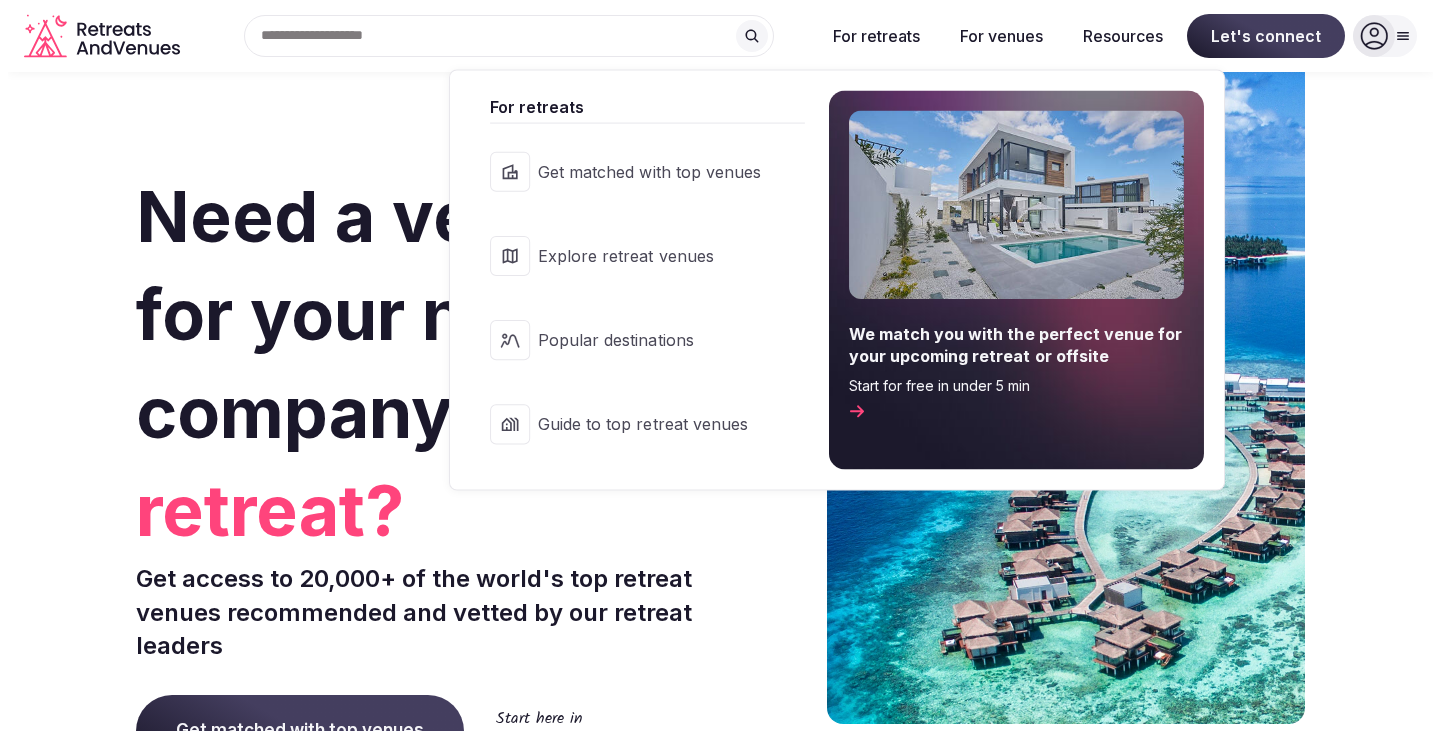 scroll, scrollTop: 0, scrollLeft: 0, axis: both 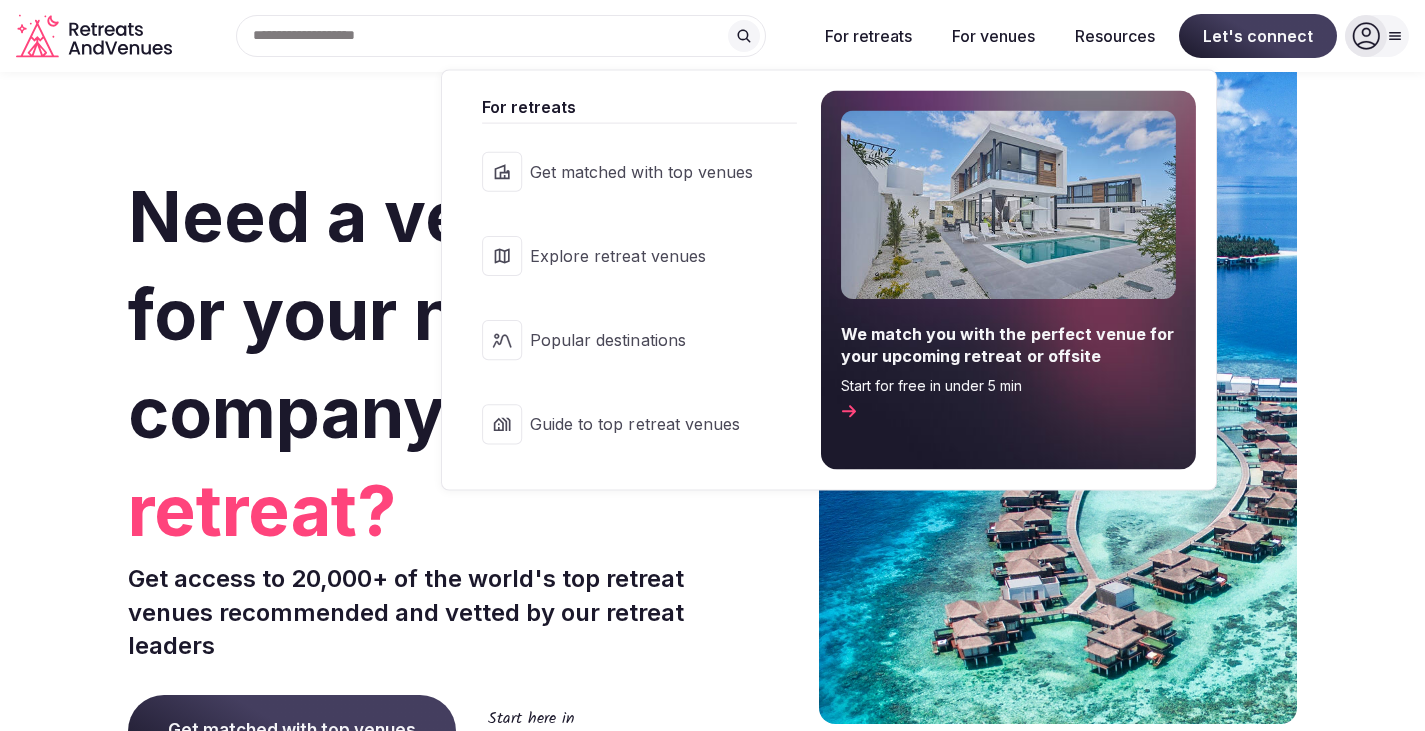click on "Get matched with top venues" at bounding box center [641, 171] 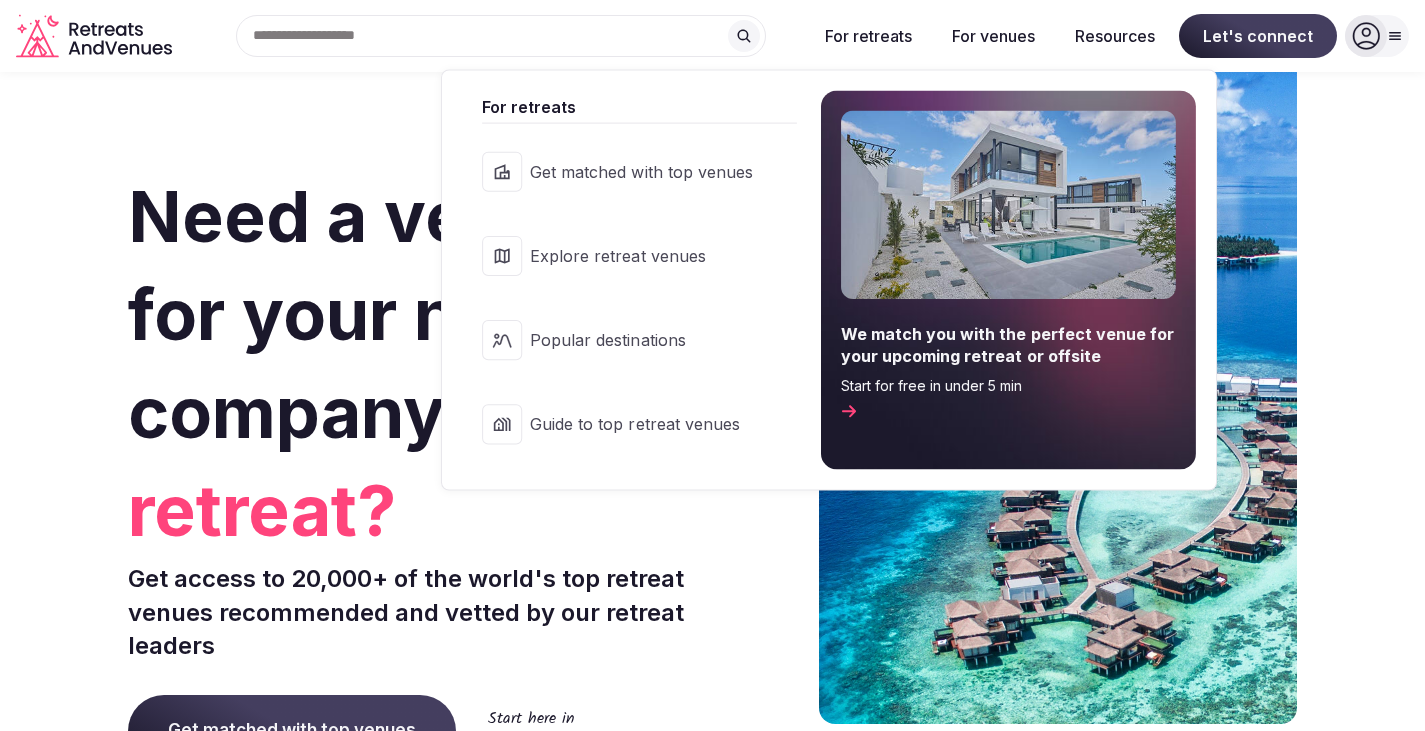 click on "Explore retreat venues" at bounding box center [641, 256] 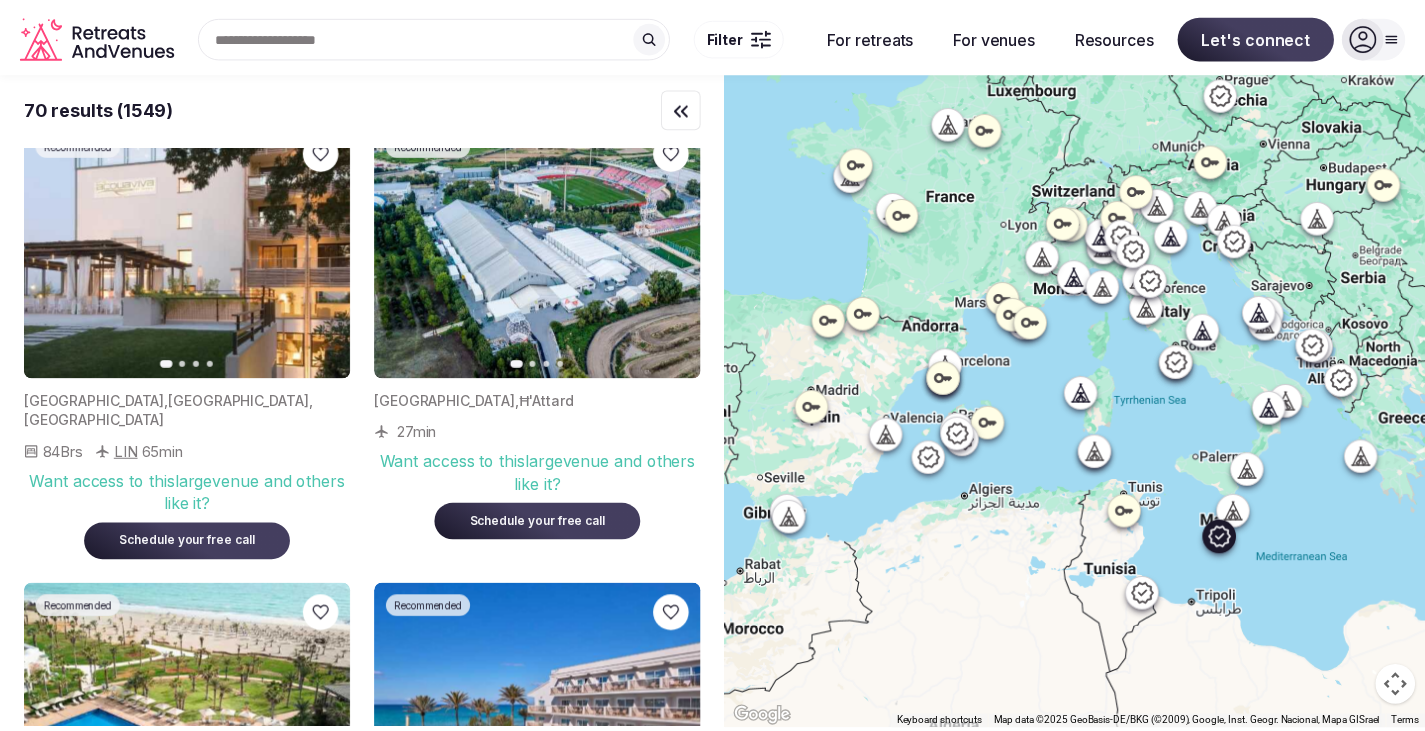 scroll, scrollTop: 0, scrollLeft: 0, axis: both 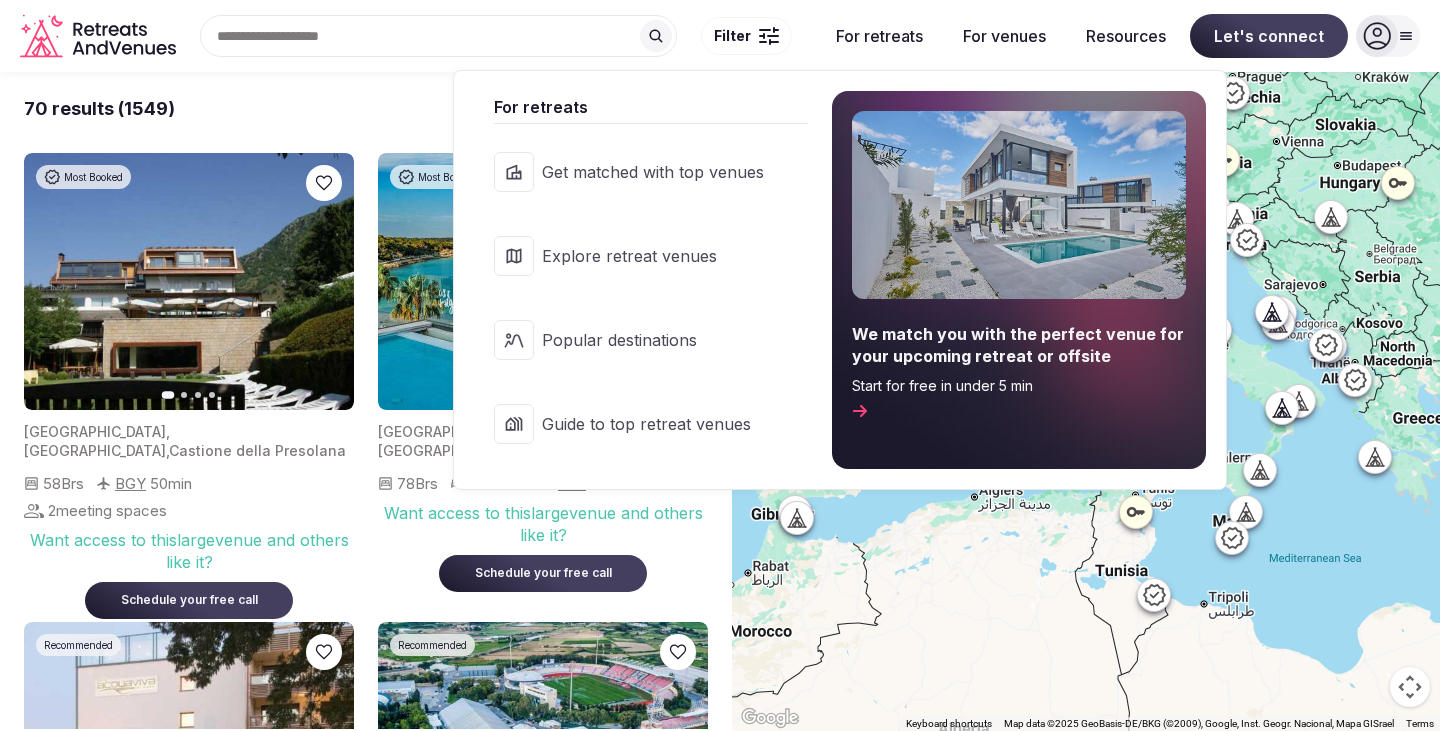 click on "Popular destinations" at bounding box center [653, 340] 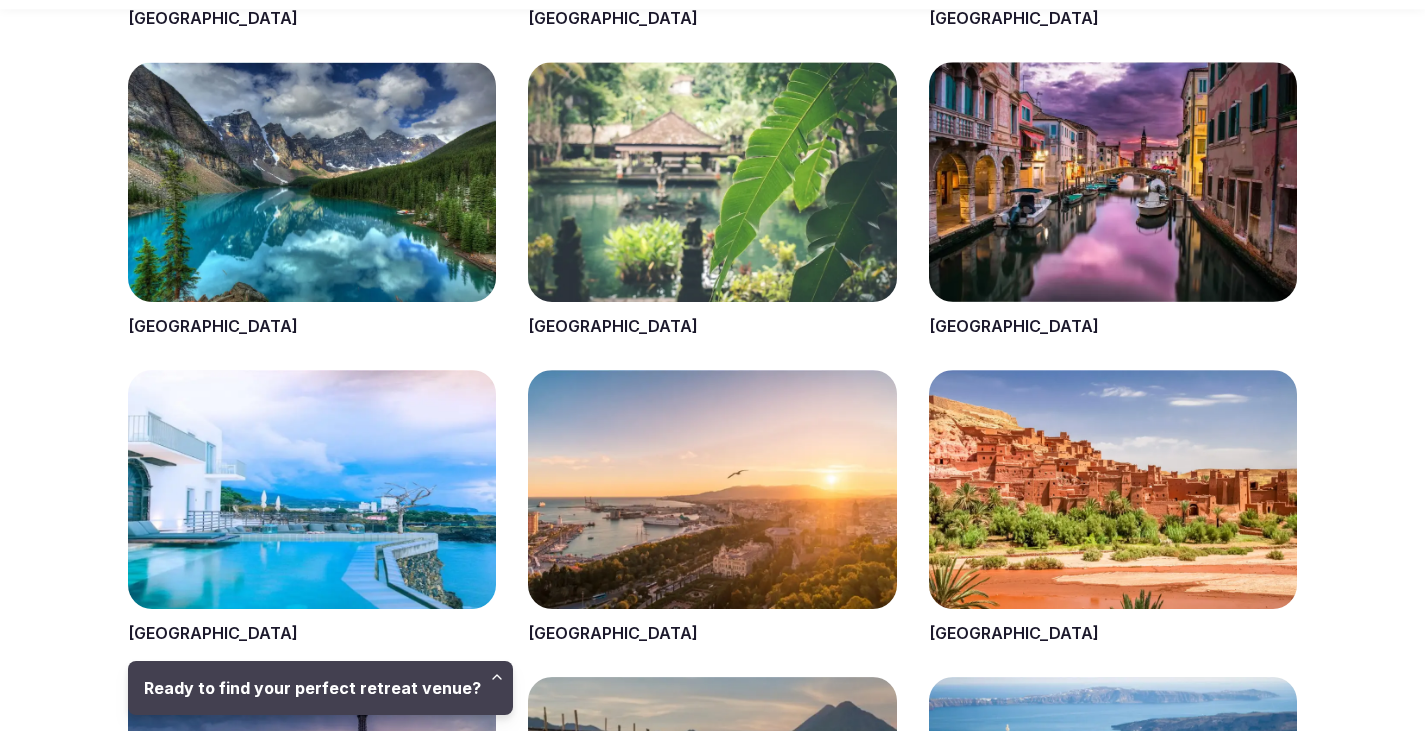 scroll, scrollTop: 1400, scrollLeft: 0, axis: vertical 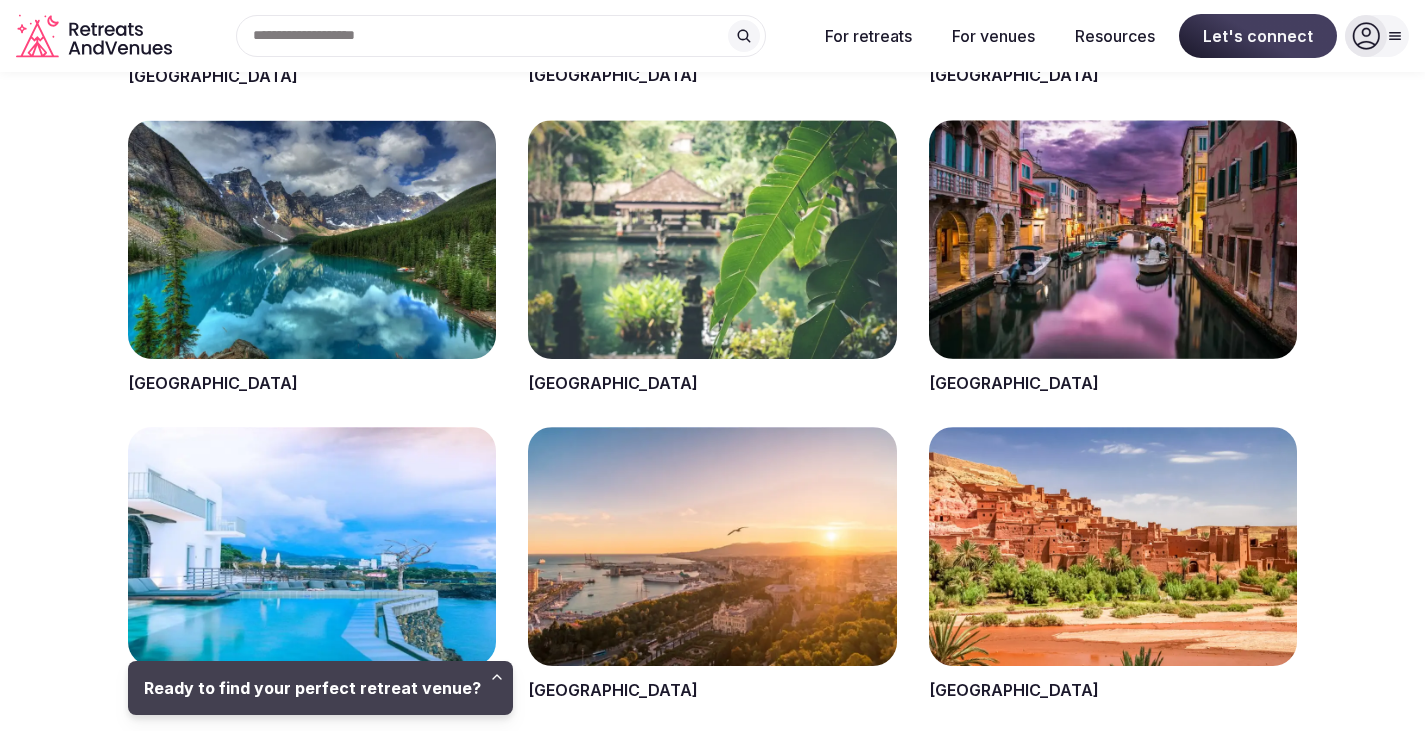 click at bounding box center (712, 257) 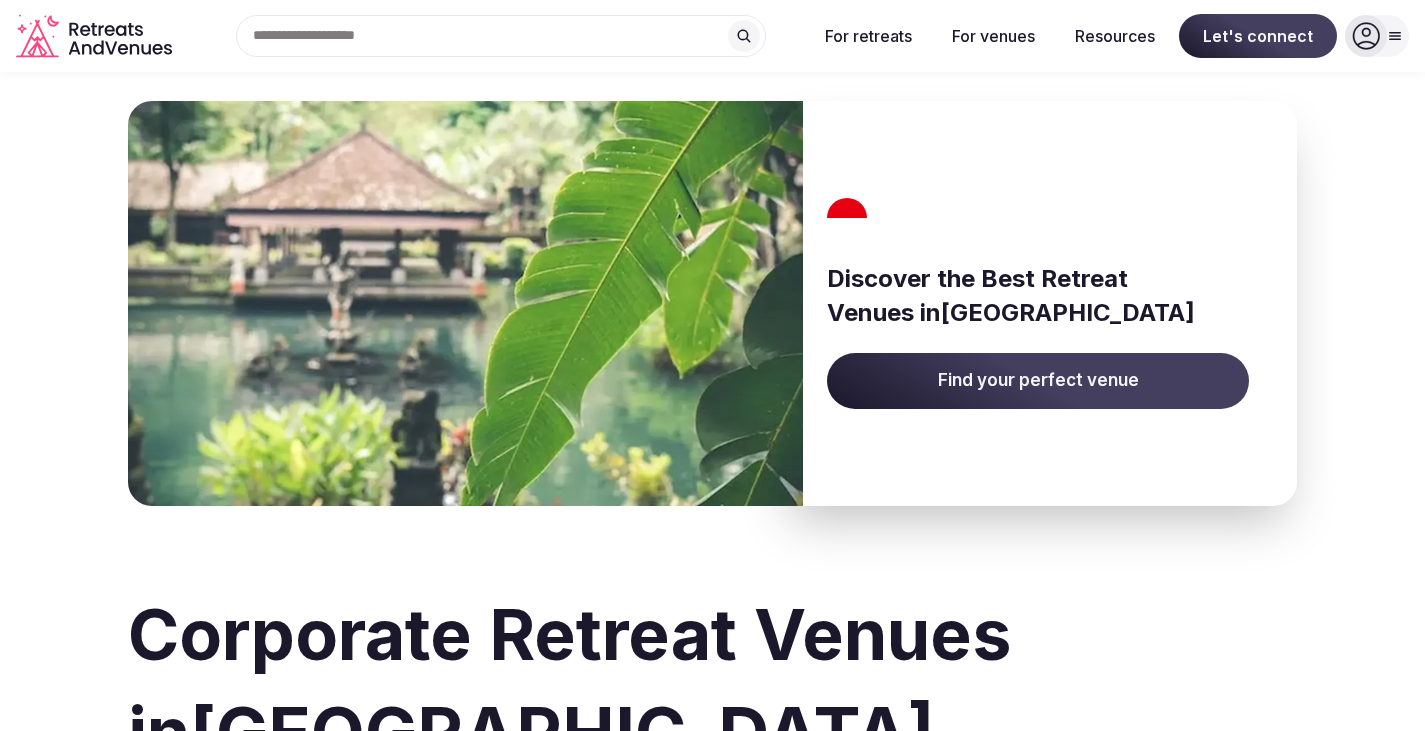 scroll, scrollTop: 0, scrollLeft: 0, axis: both 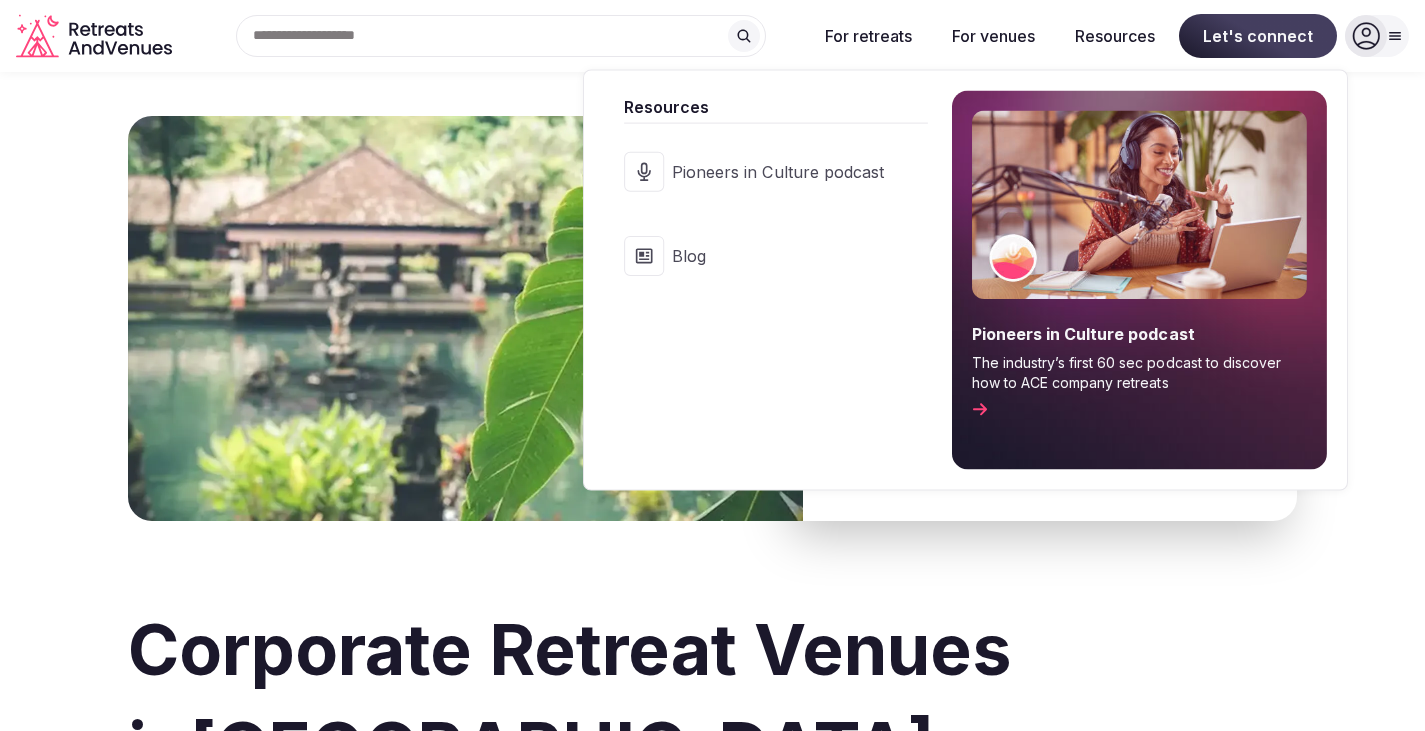 click on "Pioneers in Culture podcast" at bounding box center [778, 171] 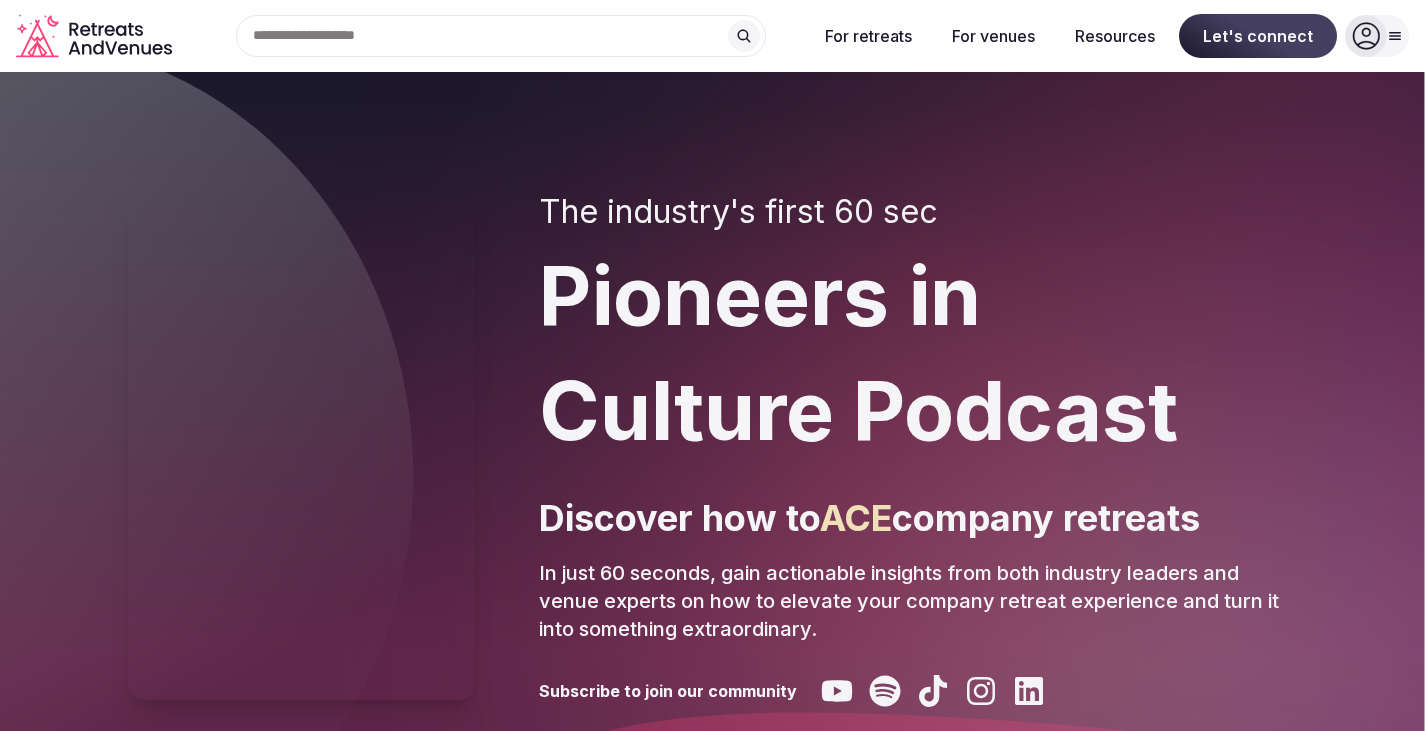 scroll, scrollTop: 0, scrollLeft: 0, axis: both 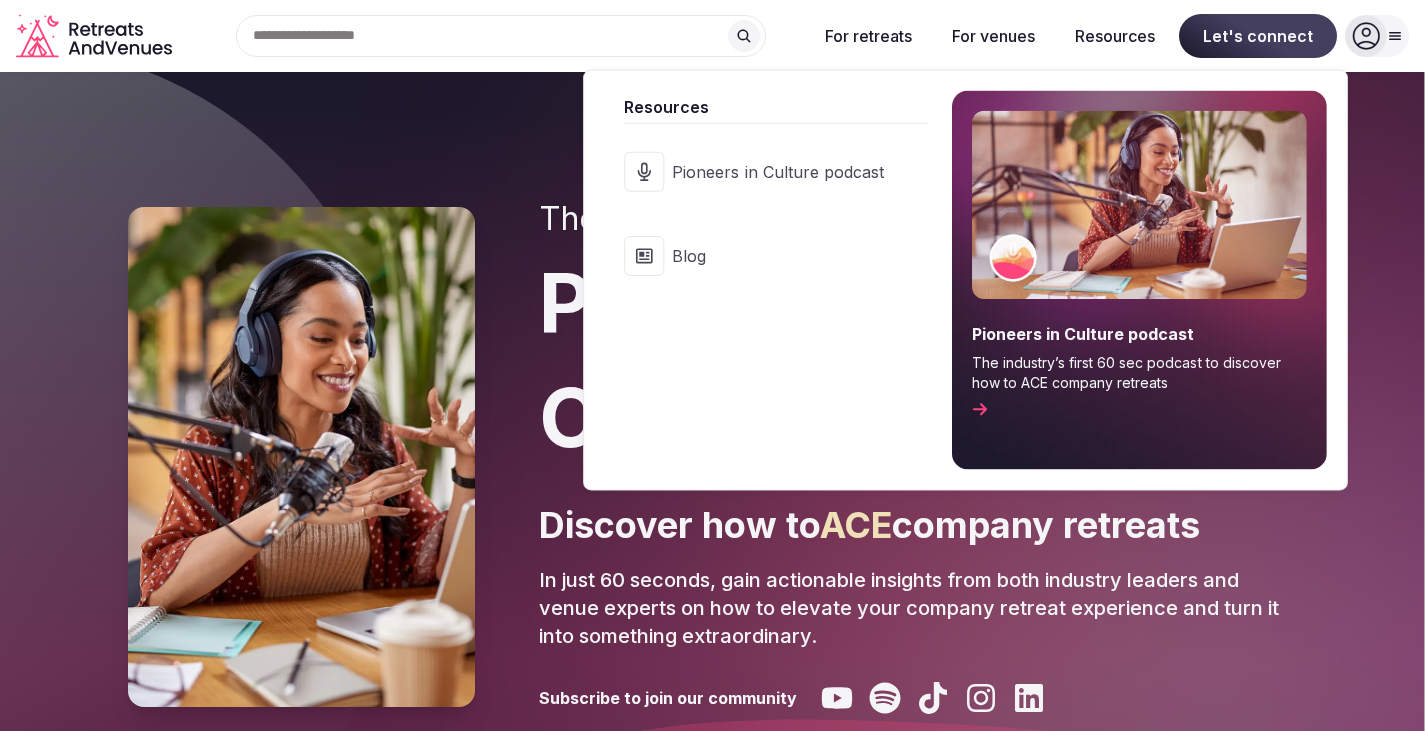 click on "Blog" at bounding box center (777, 256) 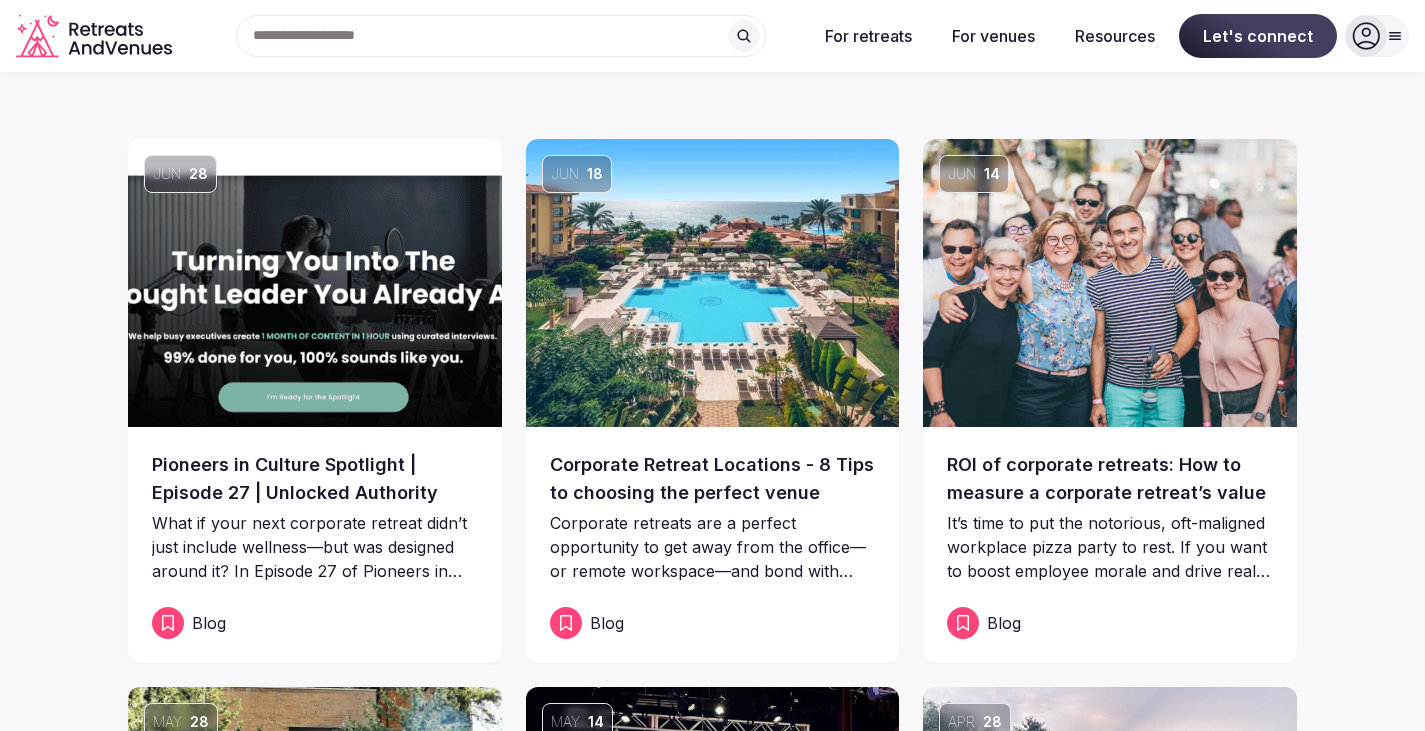 scroll, scrollTop: 0, scrollLeft: 0, axis: both 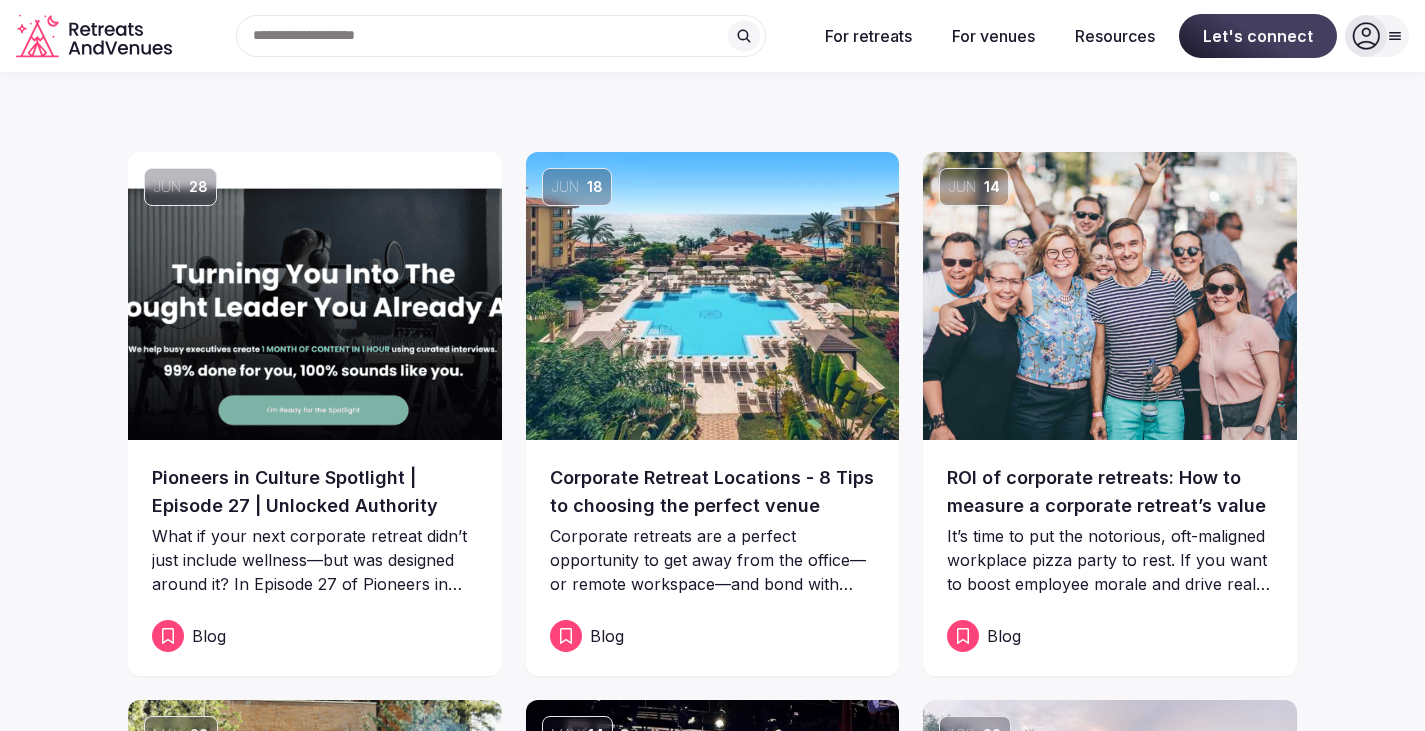 click at bounding box center [1366, 36] 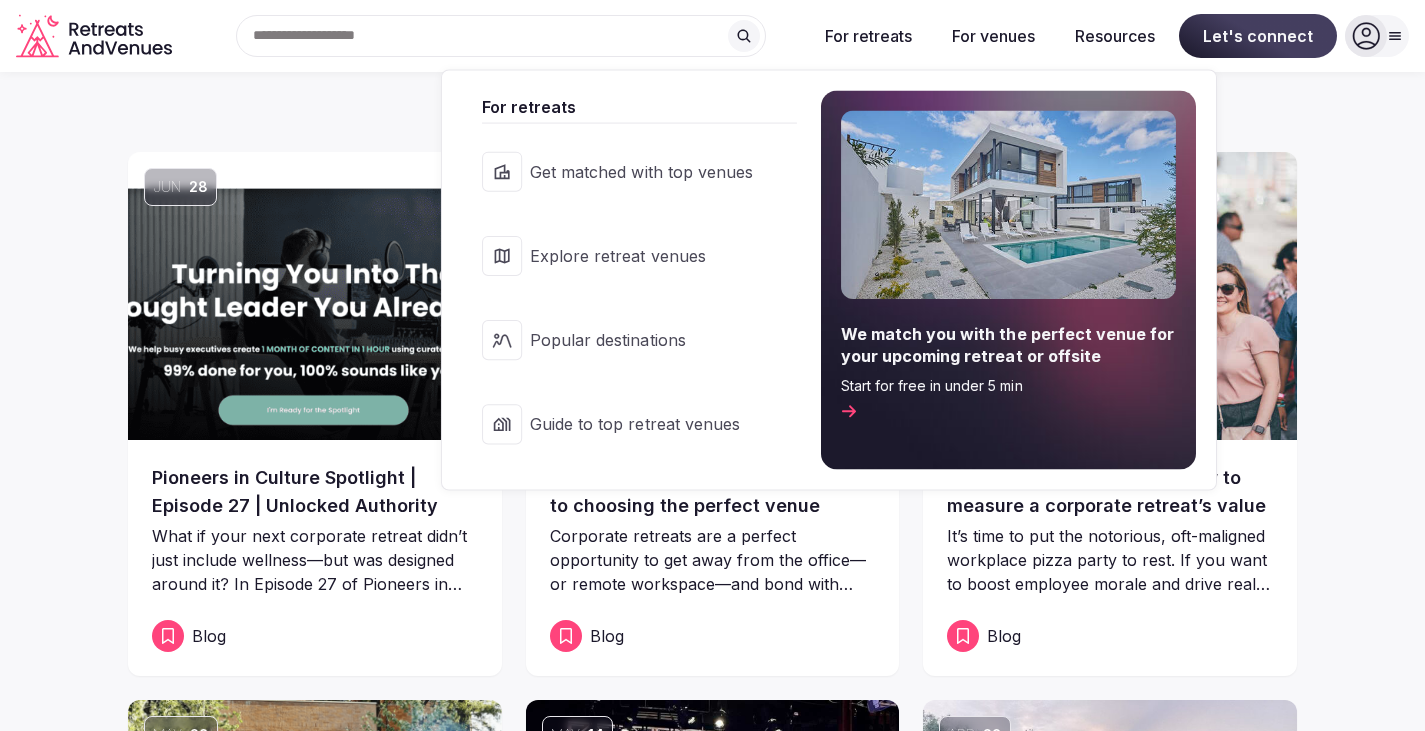 click on "Popular destinations" at bounding box center (641, 340) 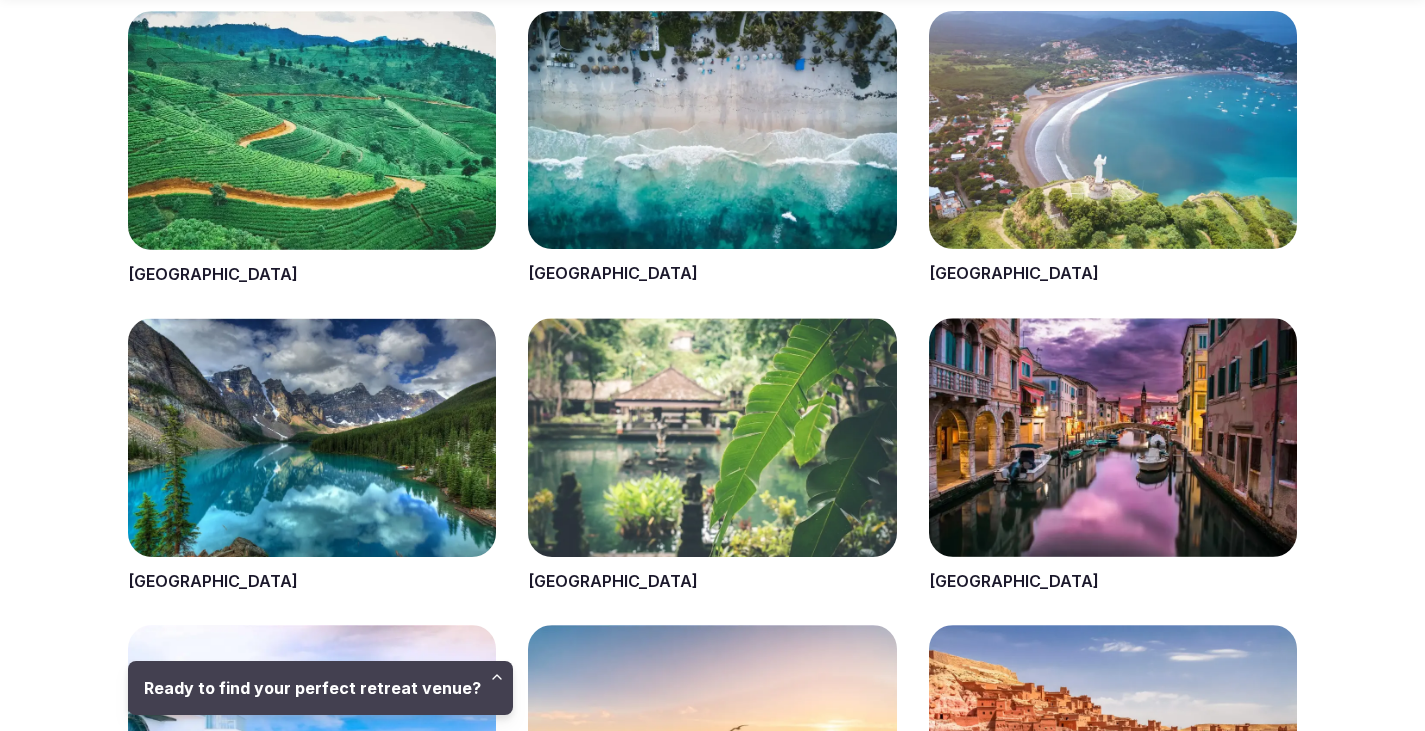 scroll, scrollTop: 1300, scrollLeft: 0, axis: vertical 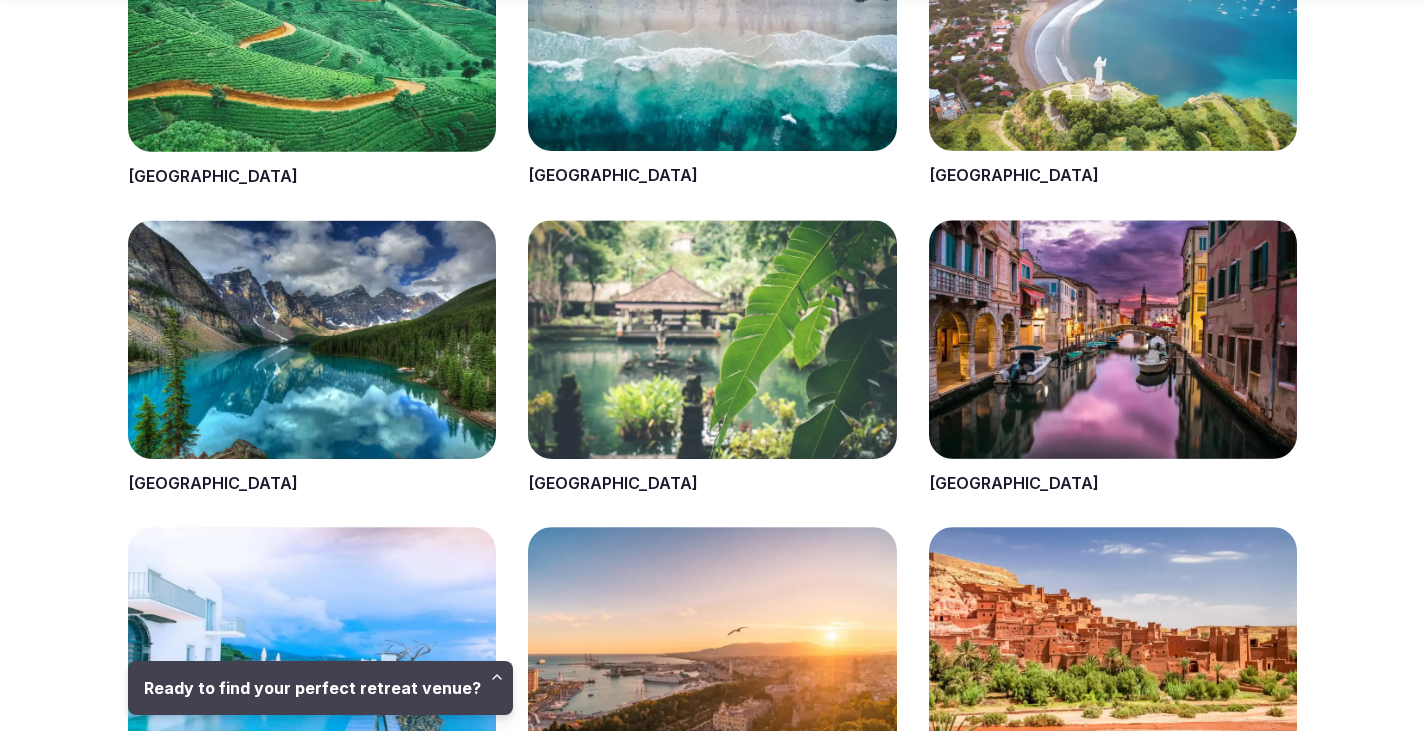 click at bounding box center (712, 357) 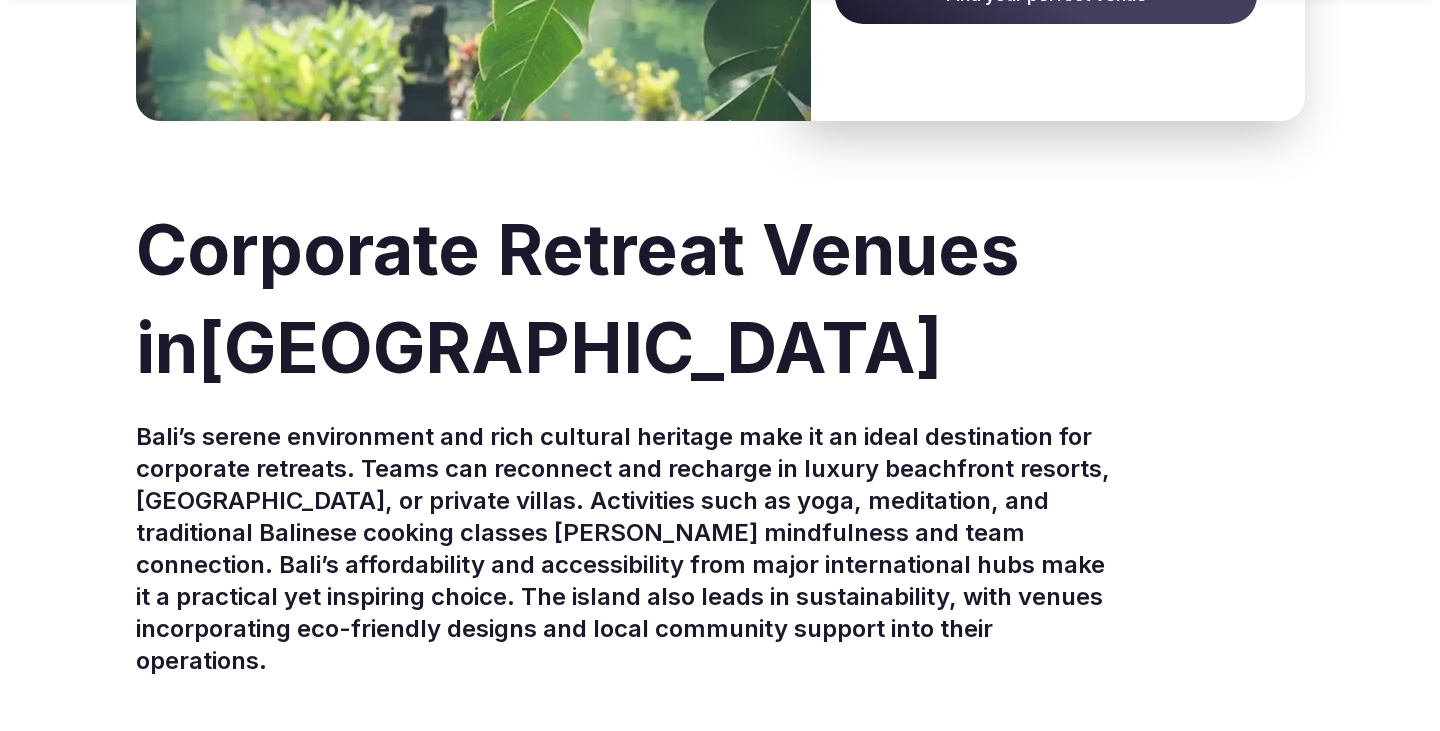 scroll, scrollTop: 0, scrollLeft: 0, axis: both 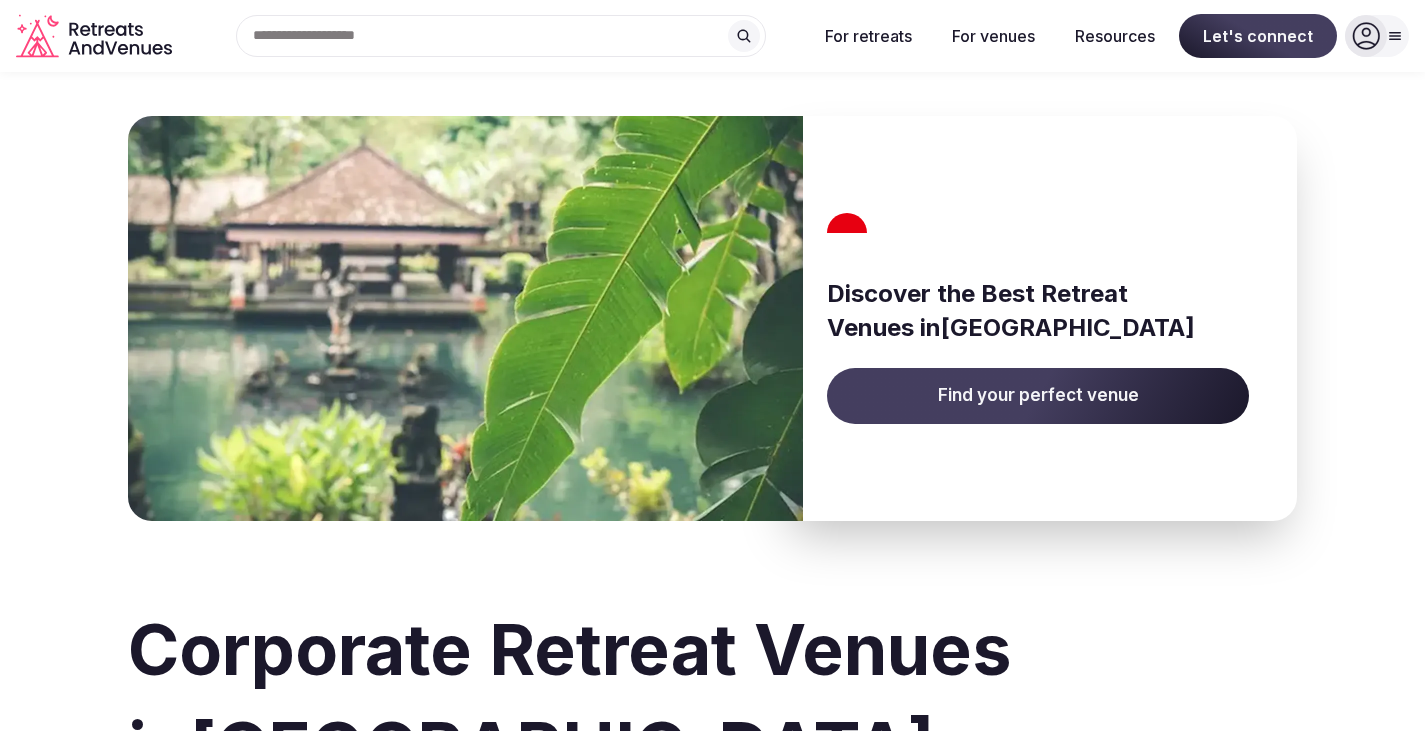 click on "Find your perfect venue" at bounding box center [1038, 396] 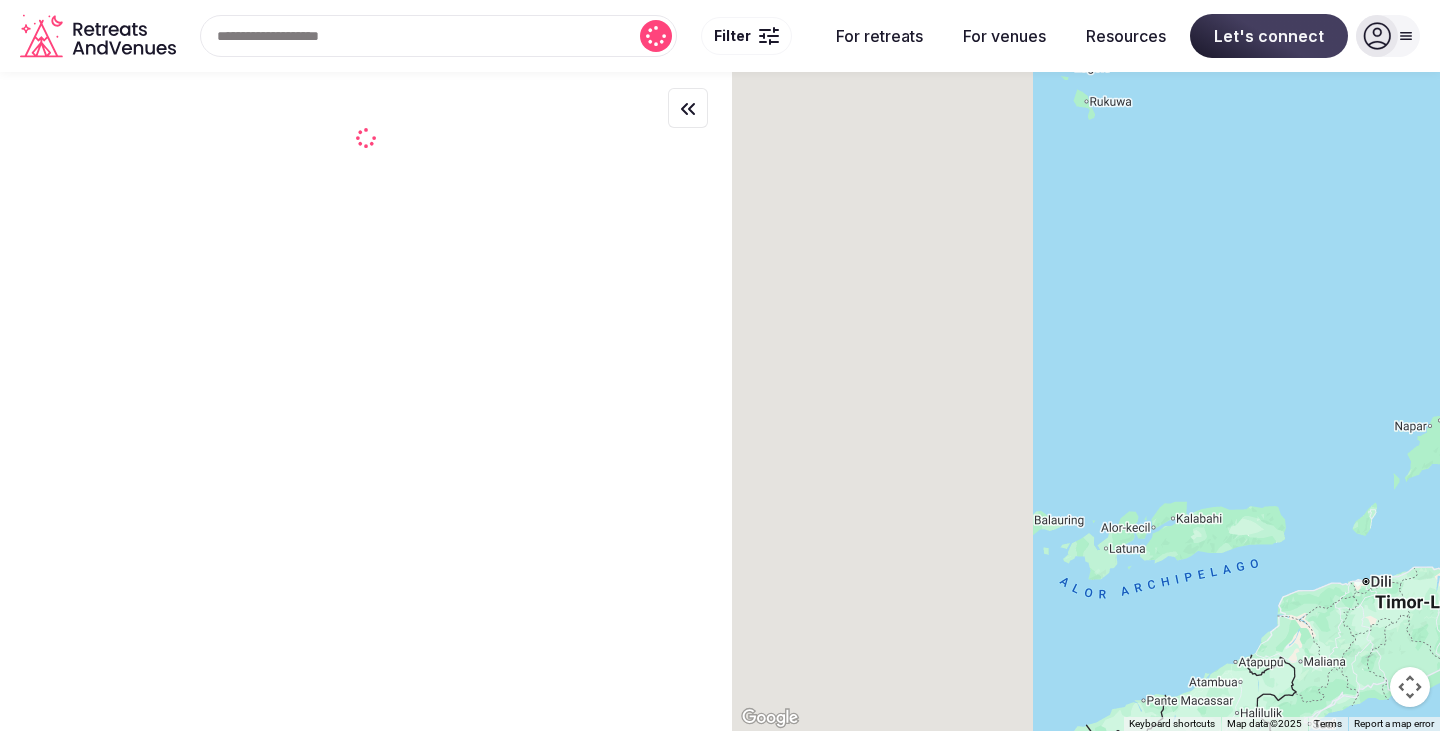 drag, startPoint x: 850, startPoint y: 397, endPoint x: 1395, endPoint y: 490, distance: 552.8779 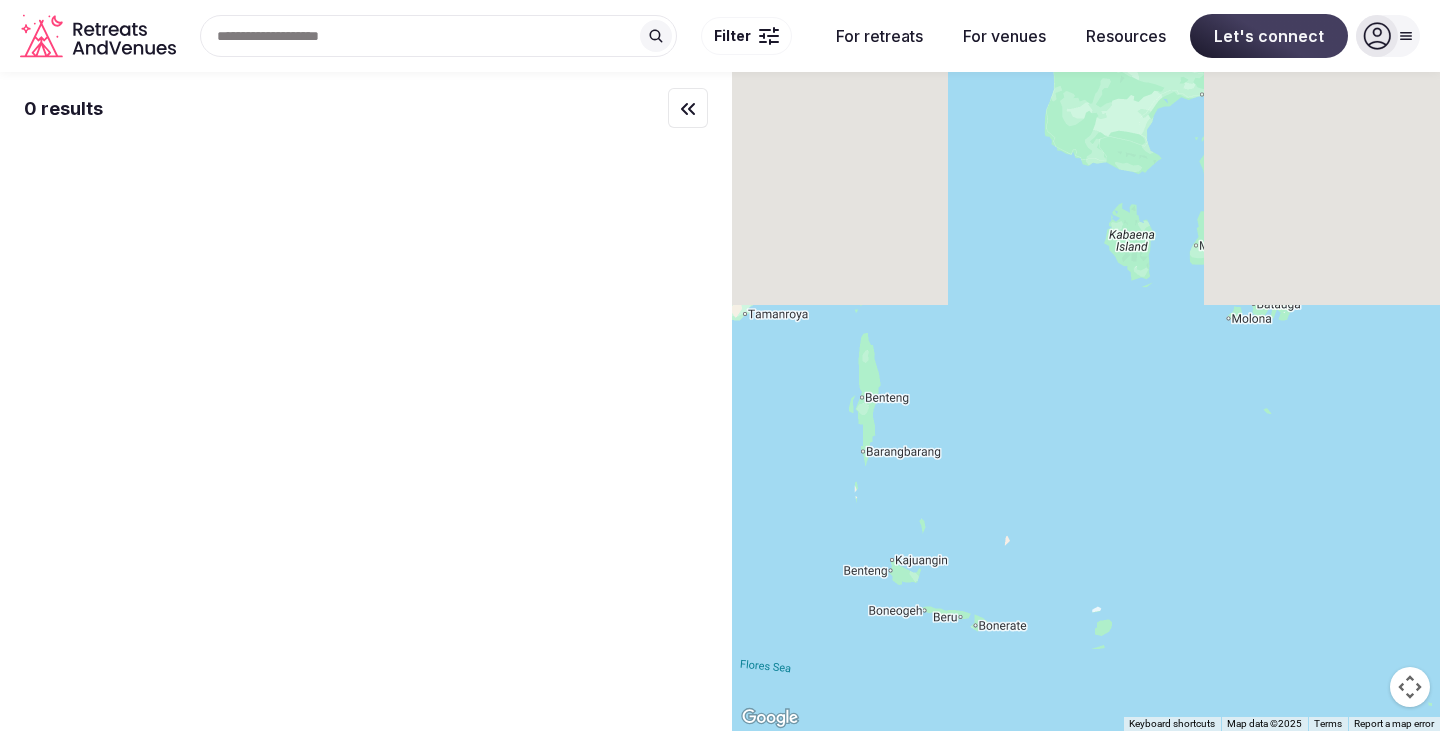 drag, startPoint x: 960, startPoint y: 342, endPoint x: 1377, endPoint y: 615, distance: 498.4155 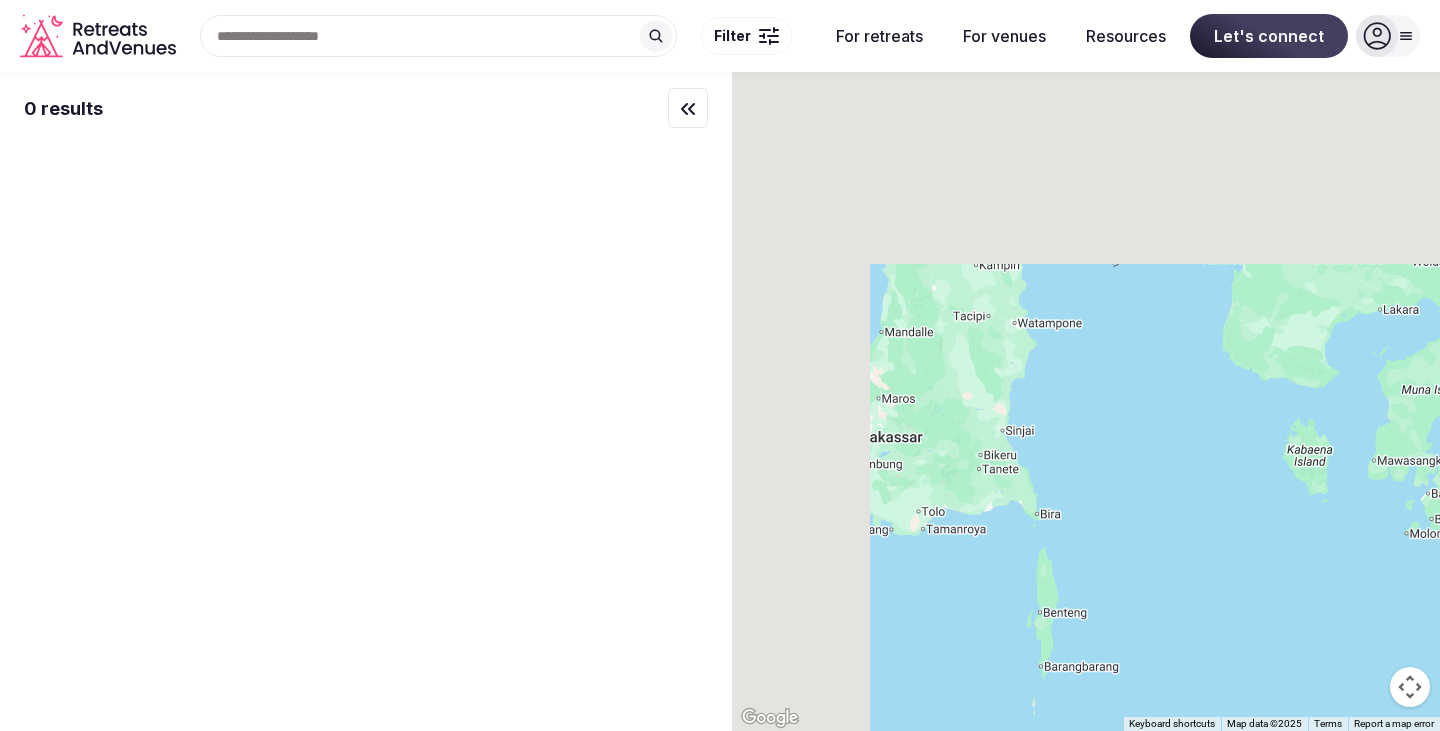 drag, startPoint x: 839, startPoint y: 354, endPoint x: 1193, endPoint y: 754, distance: 534.1498 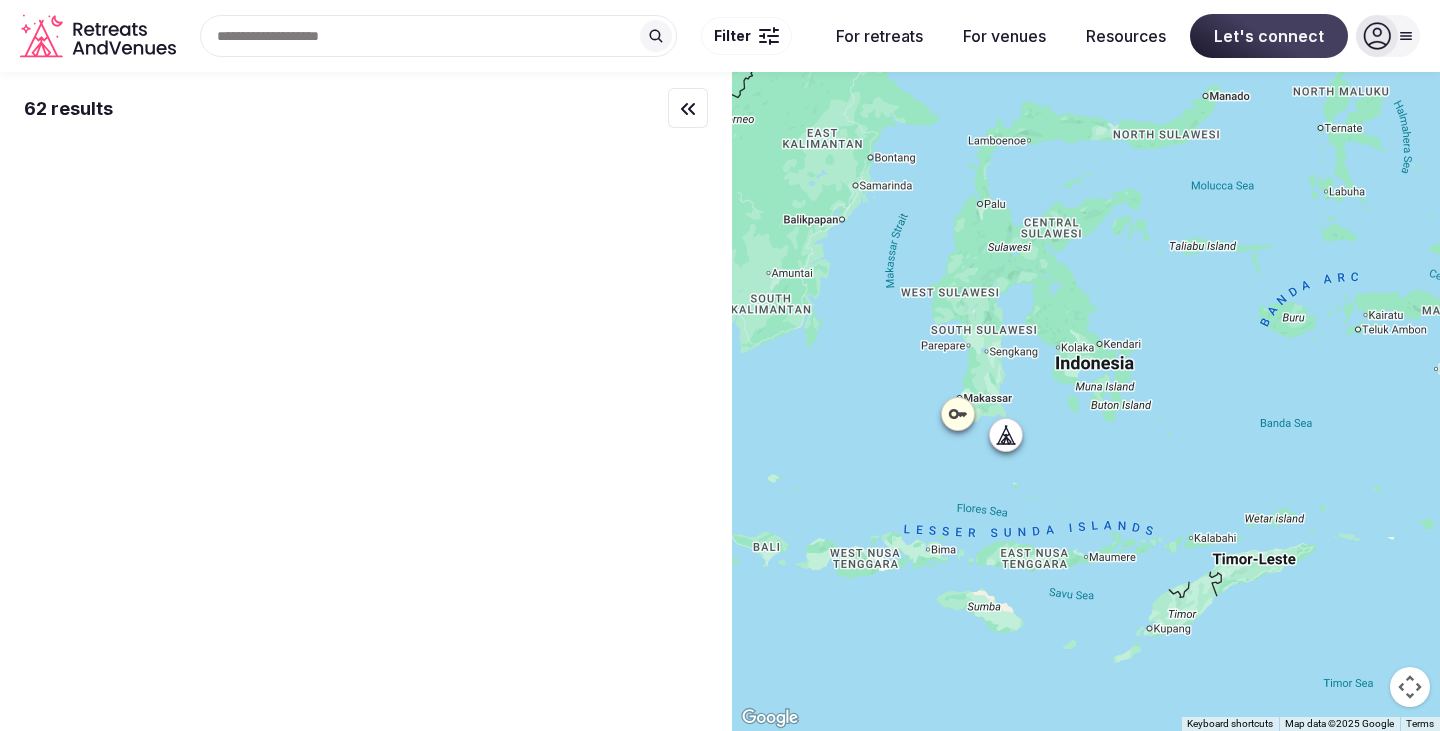 drag, startPoint x: 1213, startPoint y: 518, endPoint x: 1066, endPoint y: 348, distance: 224.74208 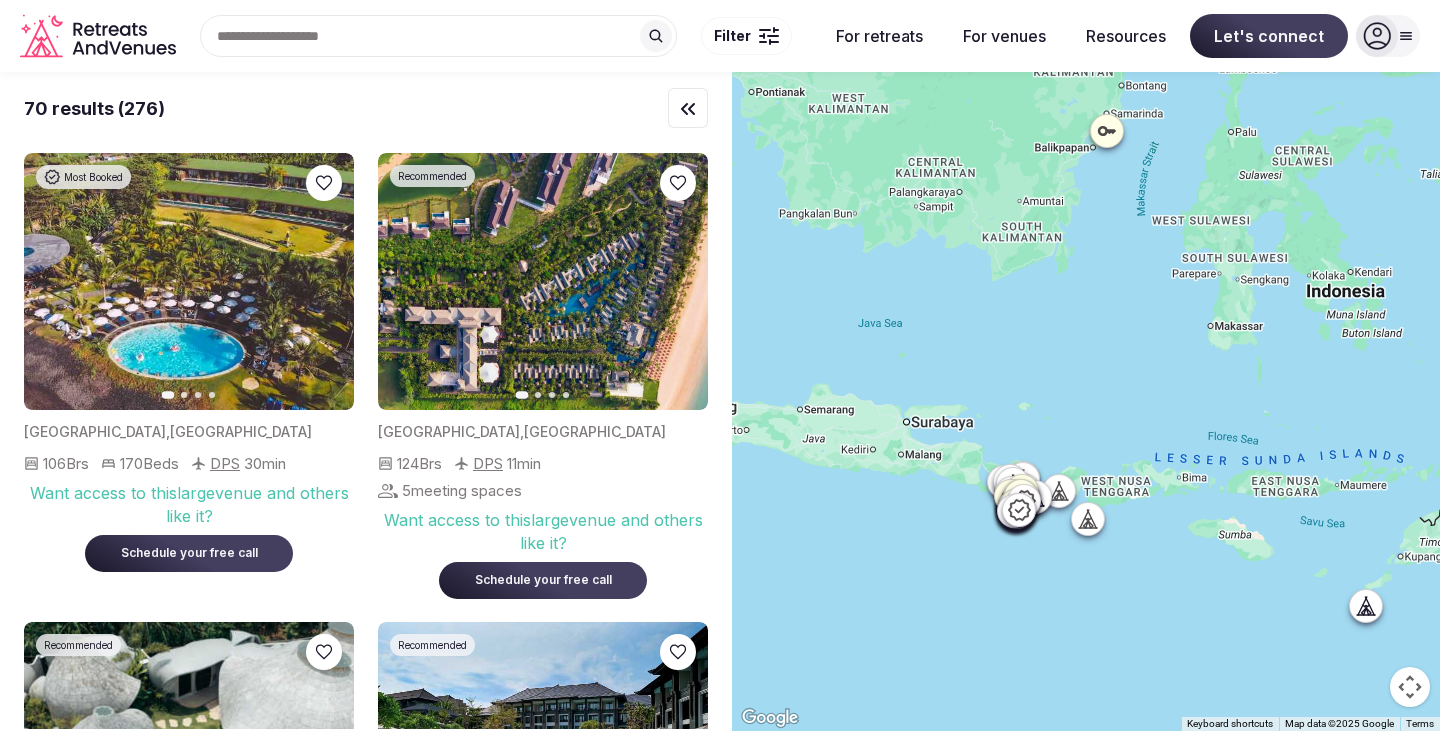 drag, startPoint x: 923, startPoint y: 594, endPoint x: 1176, endPoint y: 525, distance: 262.24036 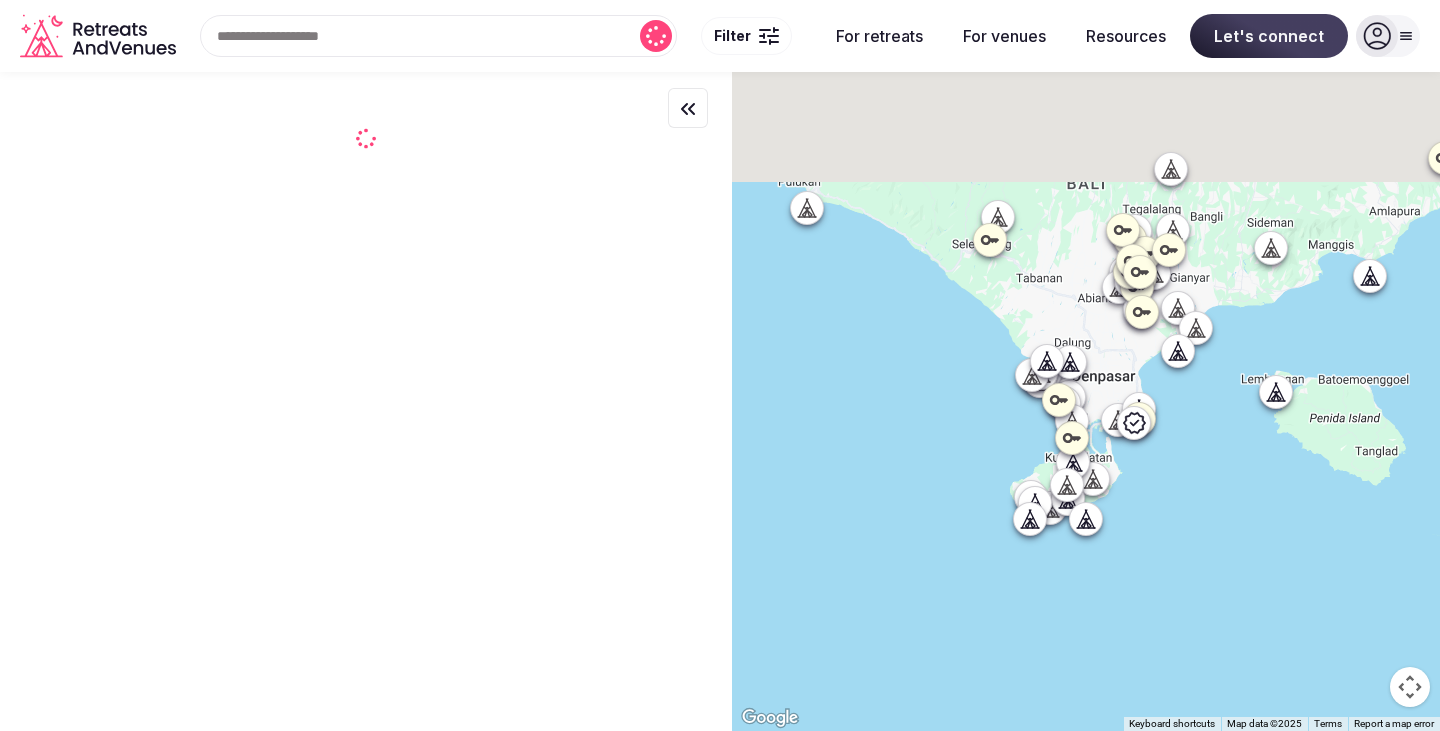 drag, startPoint x: 969, startPoint y: 244, endPoint x: 1263, endPoint y: 778, distance: 609.58344 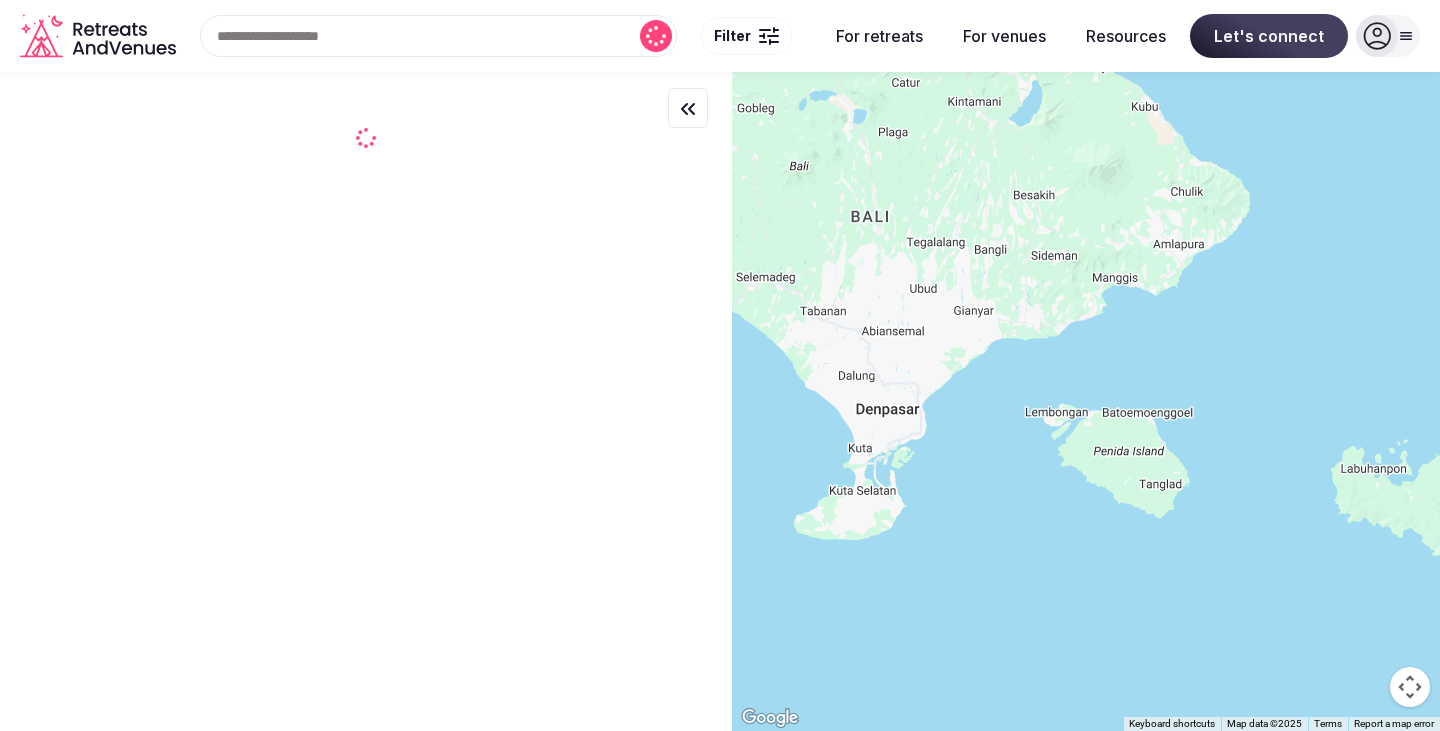drag, startPoint x: 1315, startPoint y: 627, endPoint x: 1073, endPoint y: 567, distance: 249.32709 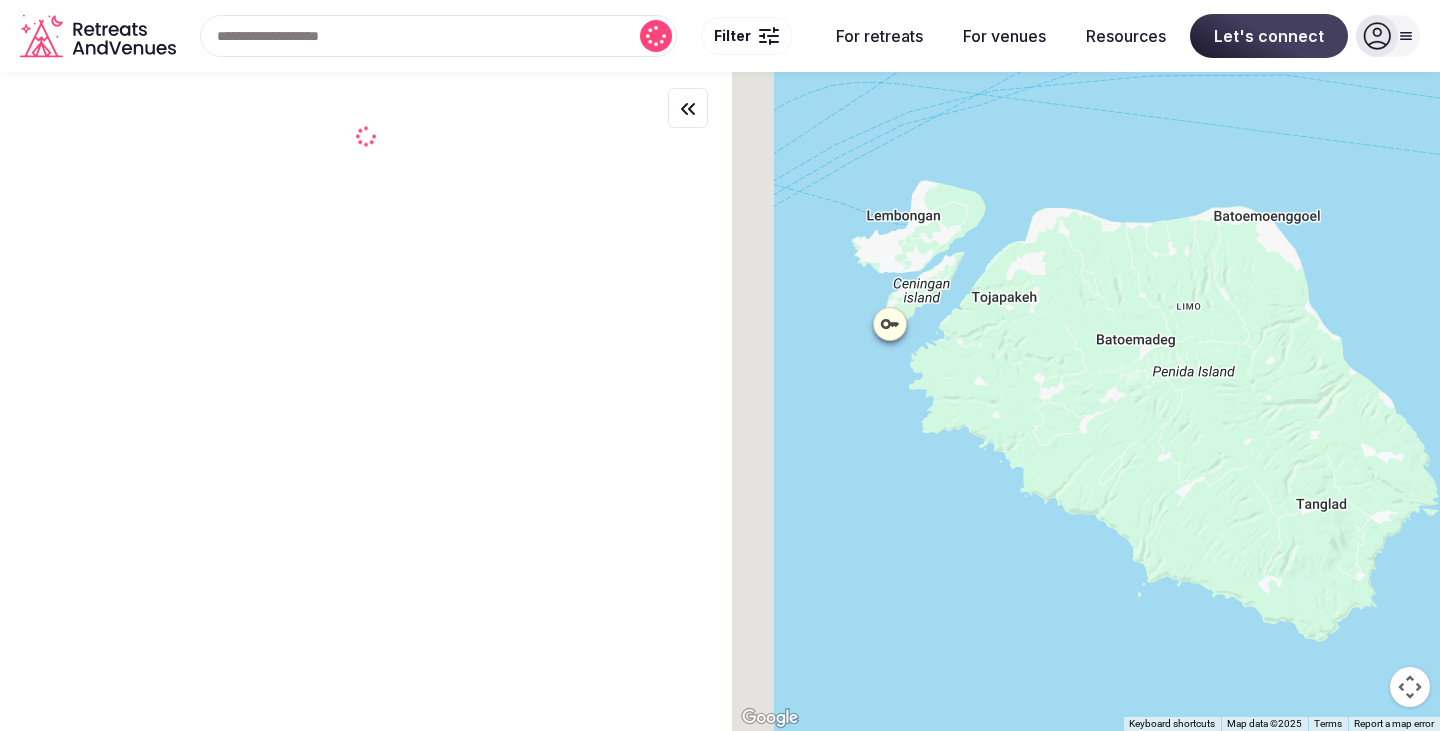 drag, startPoint x: 921, startPoint y: 340, endPoint x: 1095, endPoint y: 714, distance: 412.49484 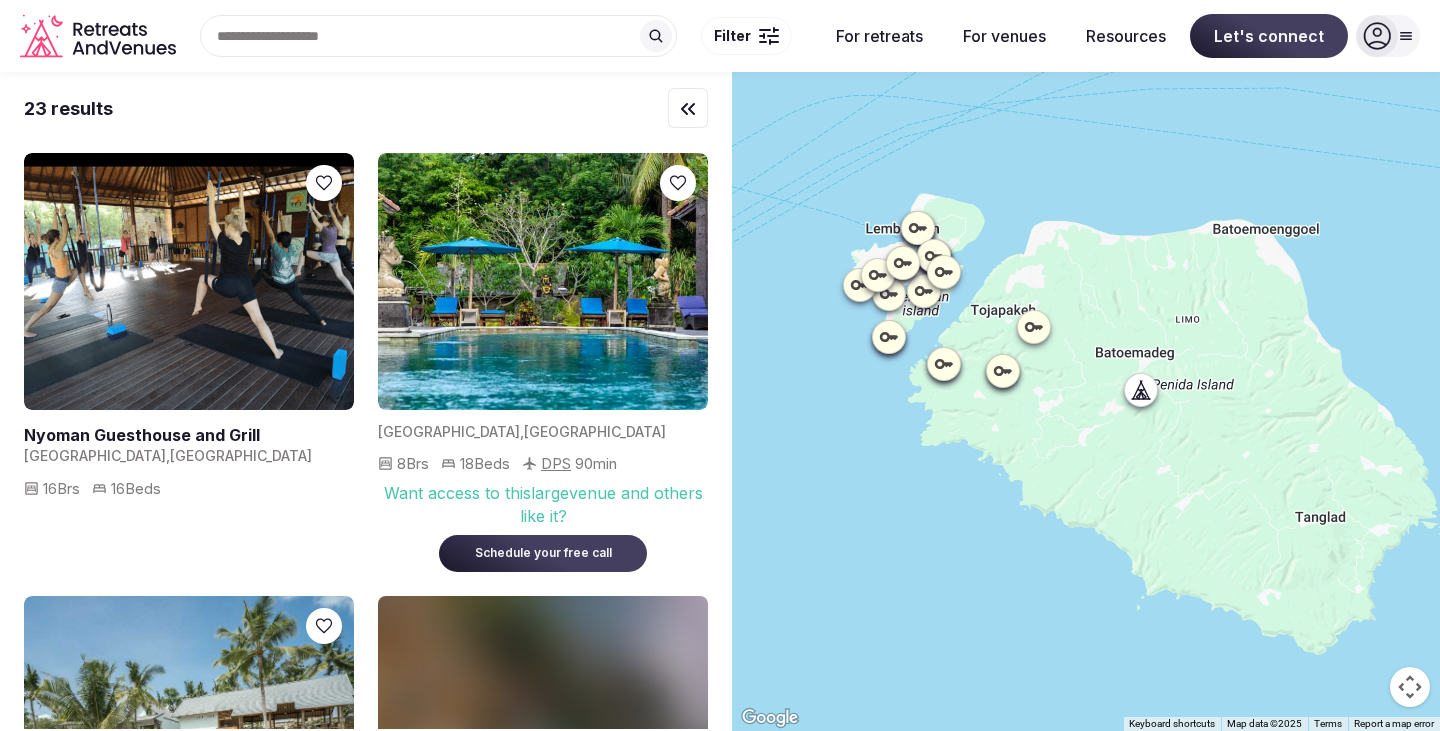 drag, startPoint x: 966, startPoint y: 661, endPoint x: 967, endPoint y: 641, distance: 20.024984 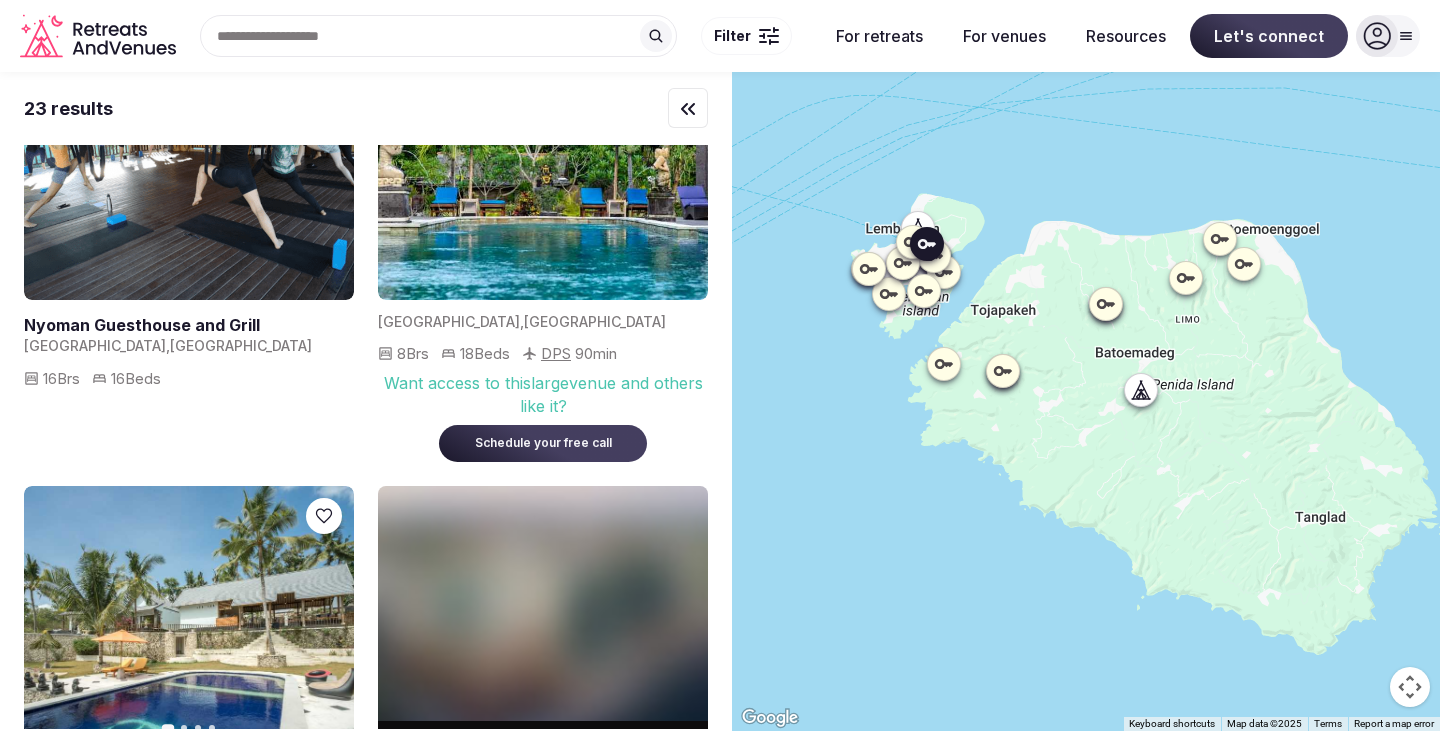 scroll, scrollTop: 0, scrollLeft: 0, axis: both 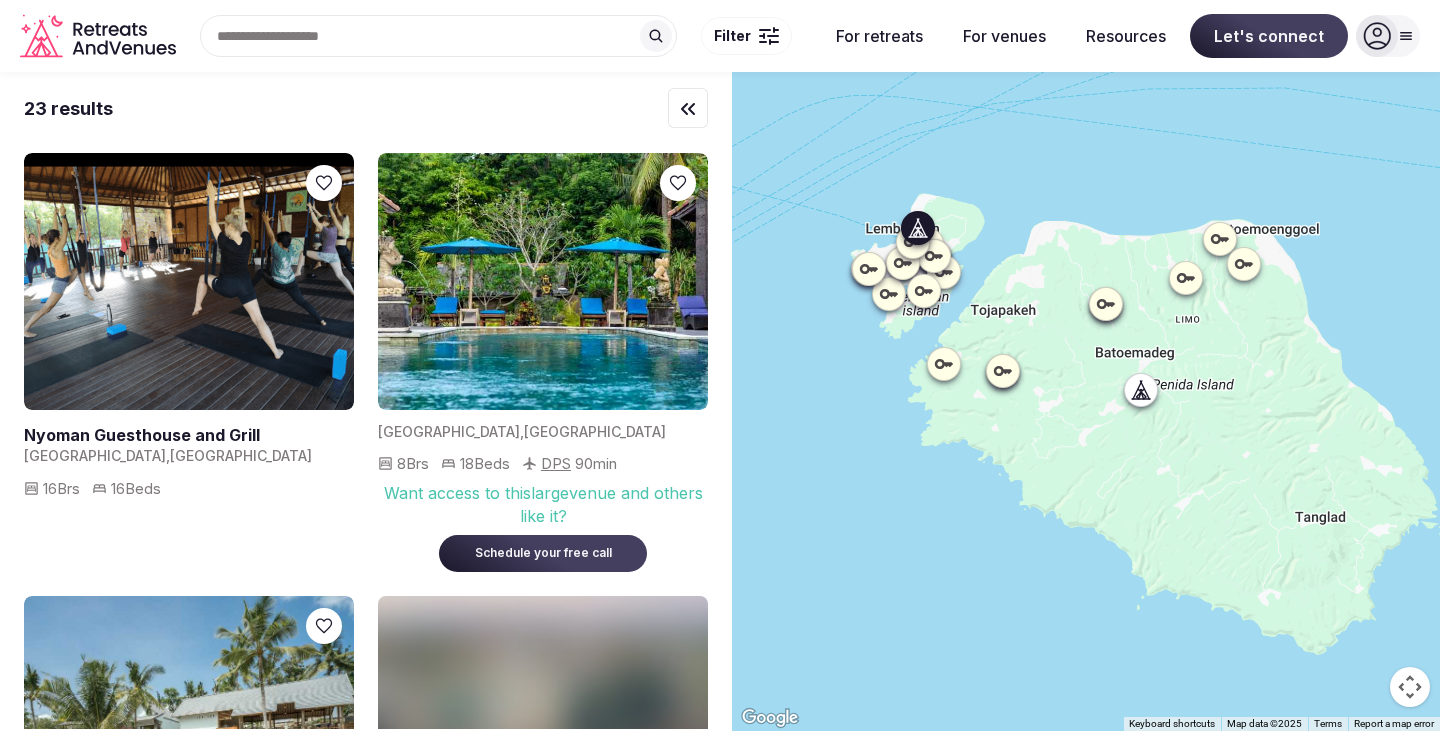 click at bounding box center (189, 435) 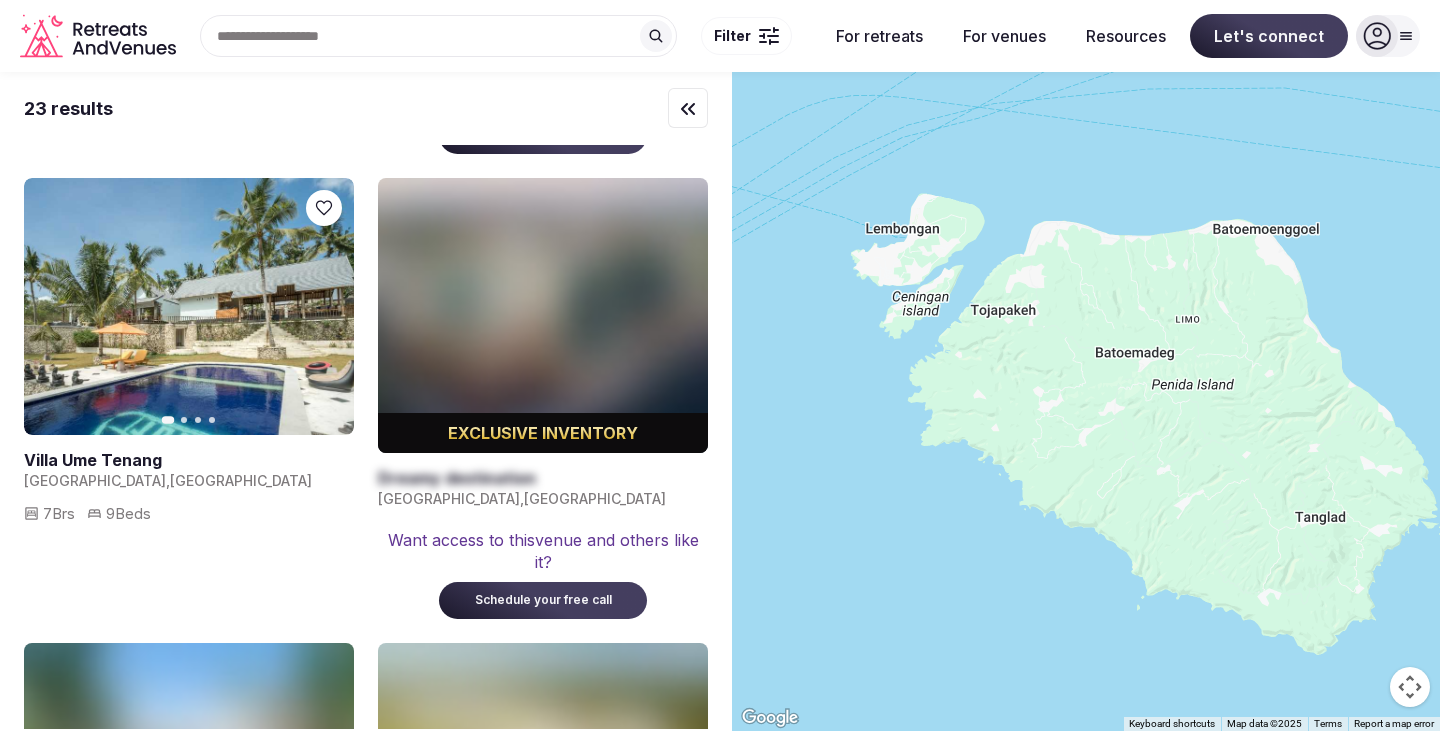 scroll, scrollTop: 400, scrollLeft: 0, axis: vertical 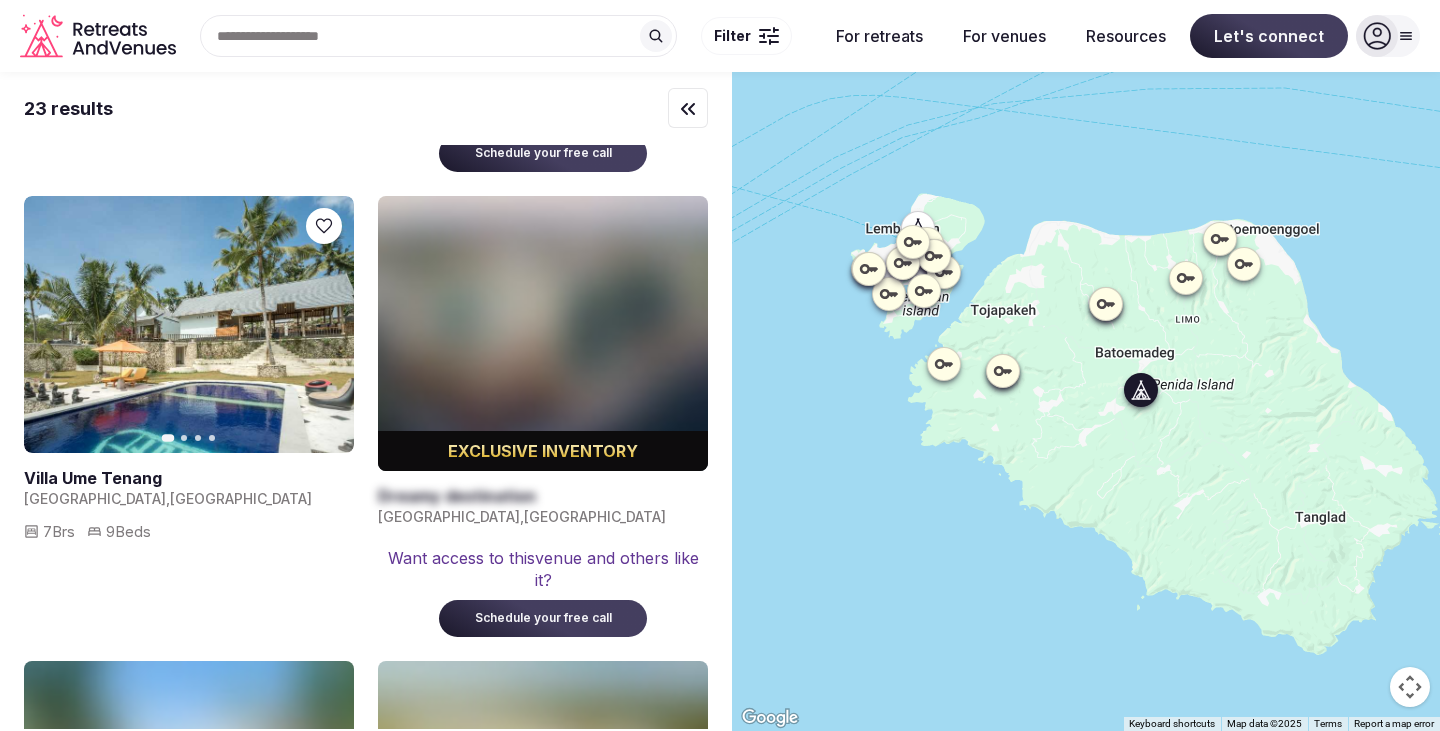 click at bounding box center (189, 478) 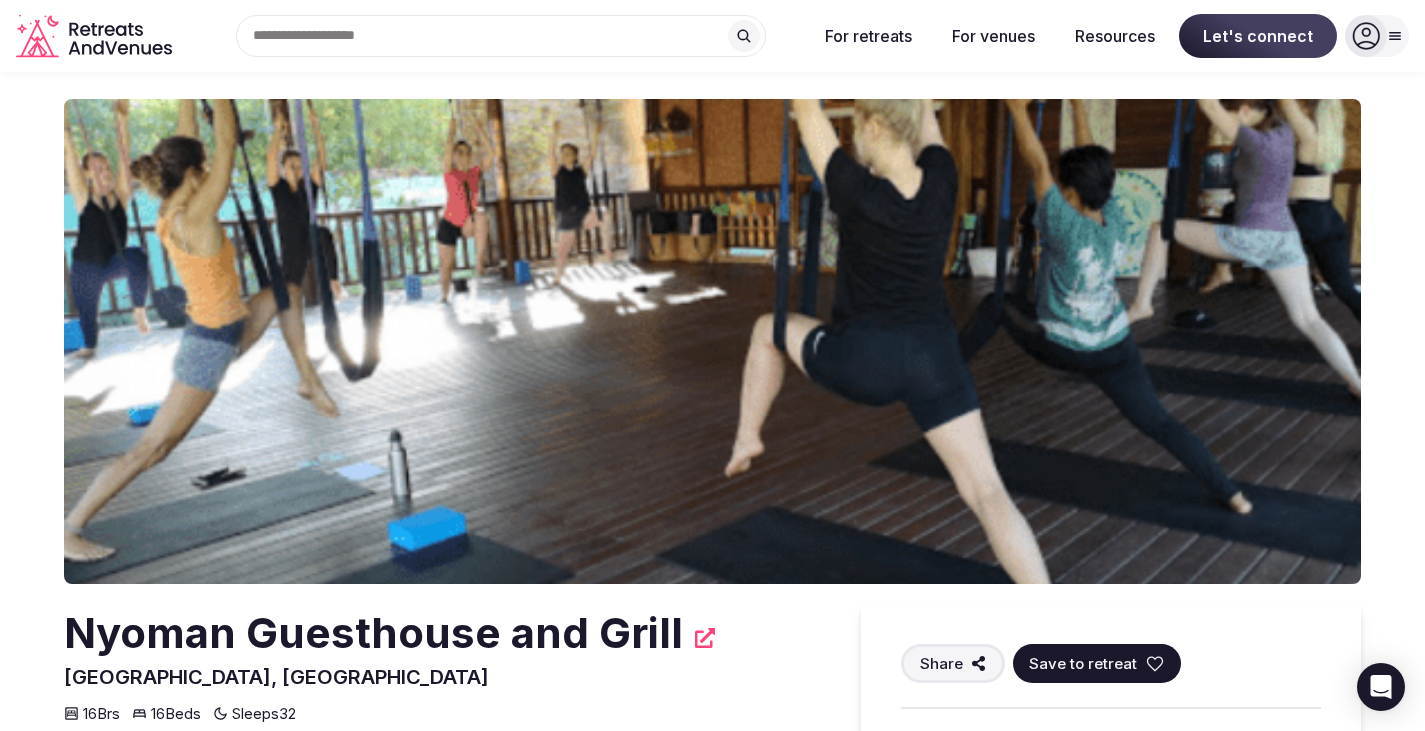 scroll, scrollTop: 0, scrollLeft: 0, axis: both 